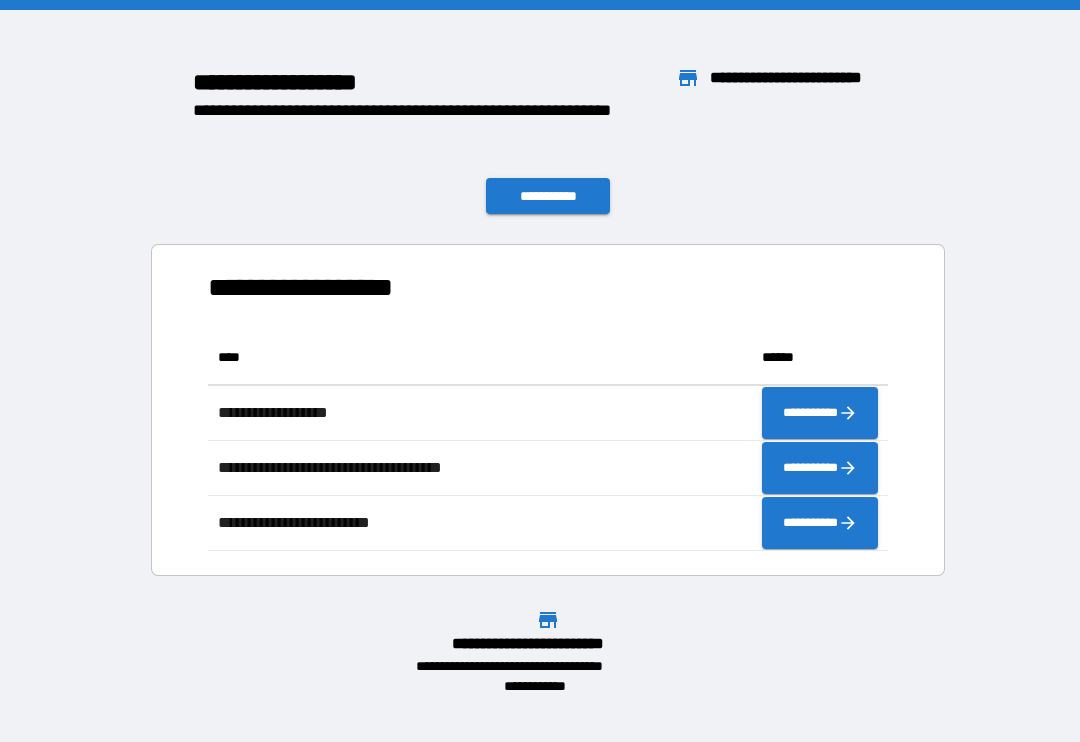 scroll, scrollTop: 0, scrollLeft: 0, axis: both 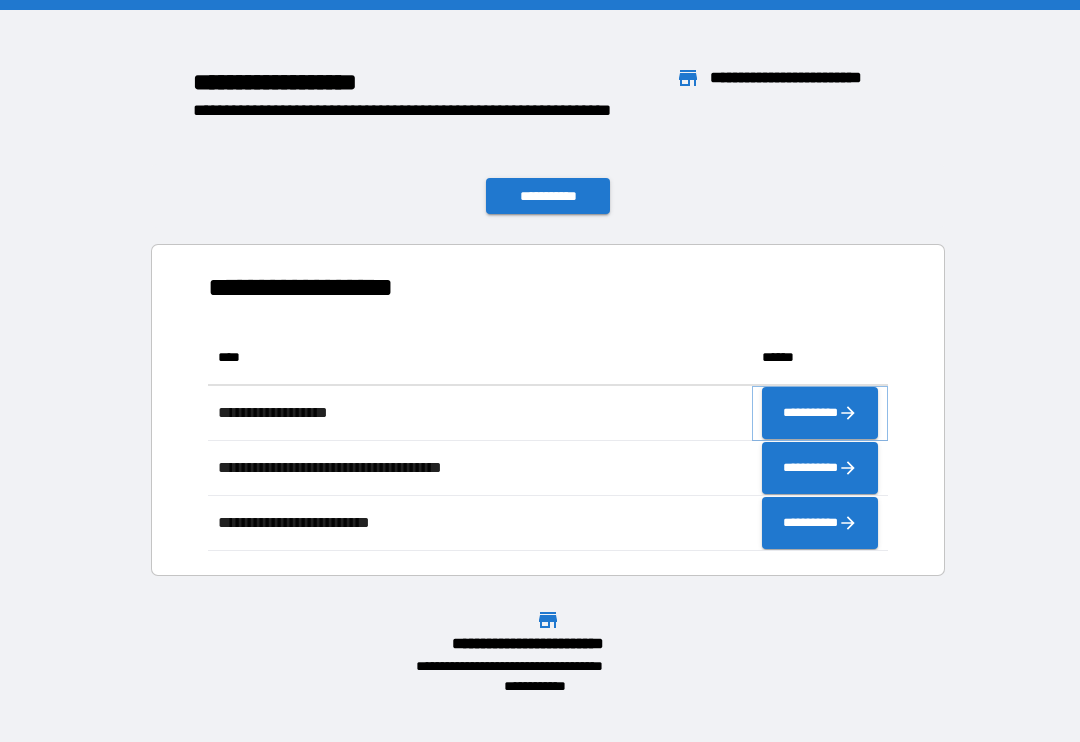 click on "**********" at bounding box center (820, 413) 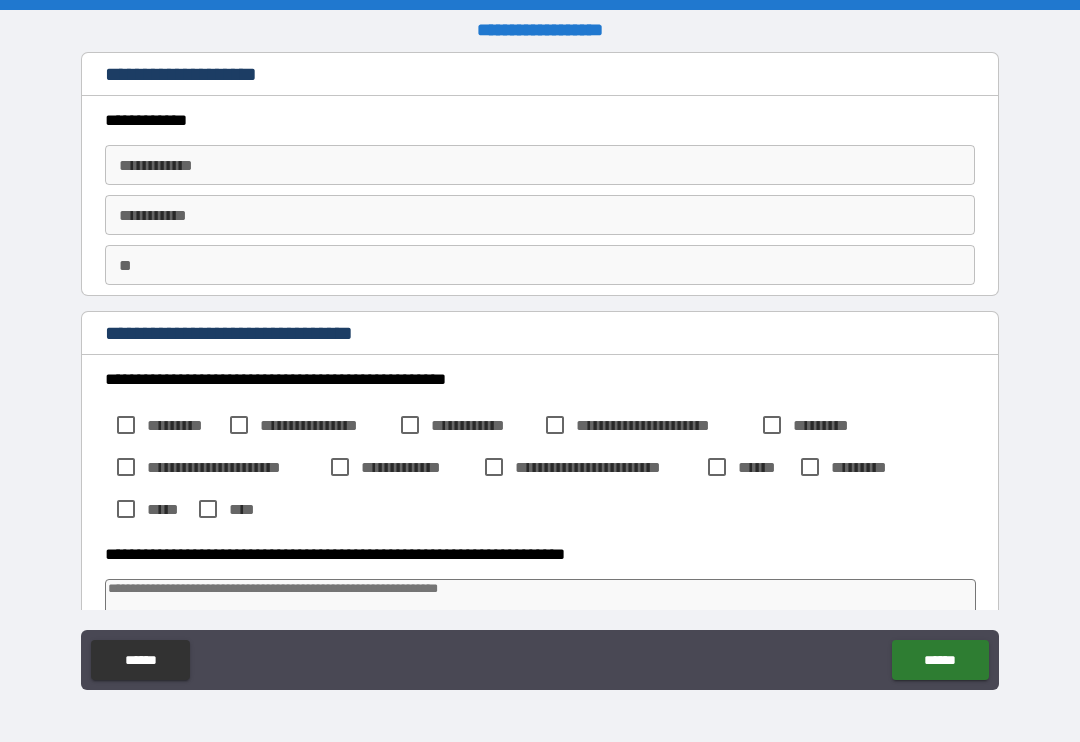 type on "*" 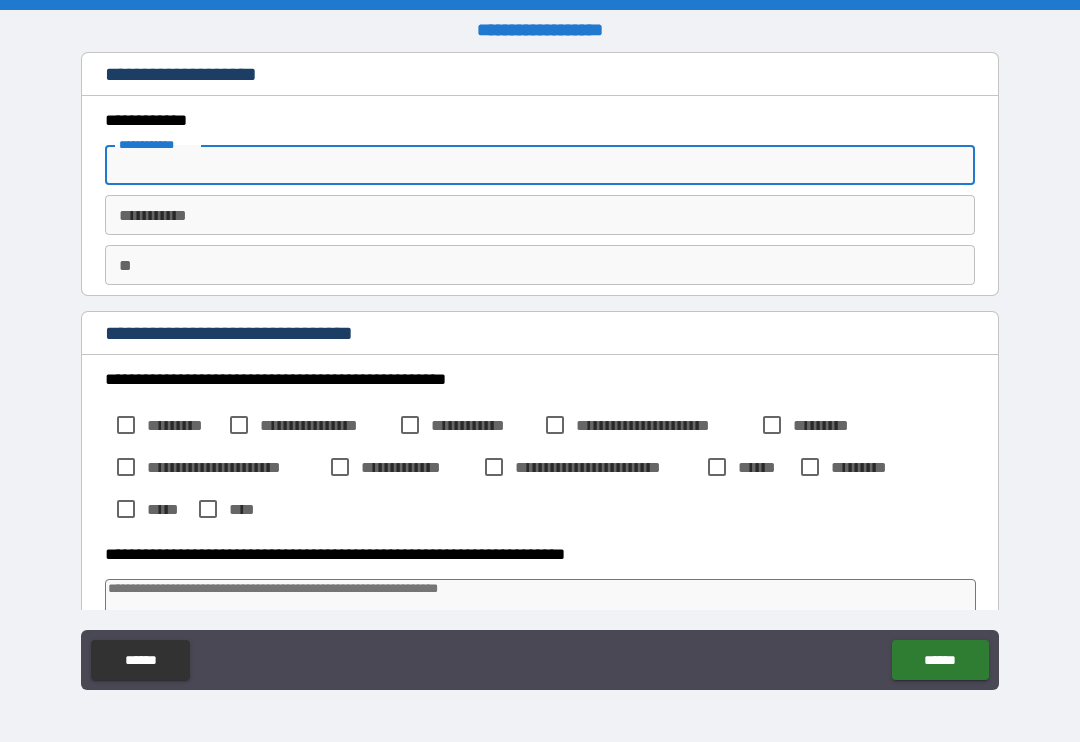 type on "*" 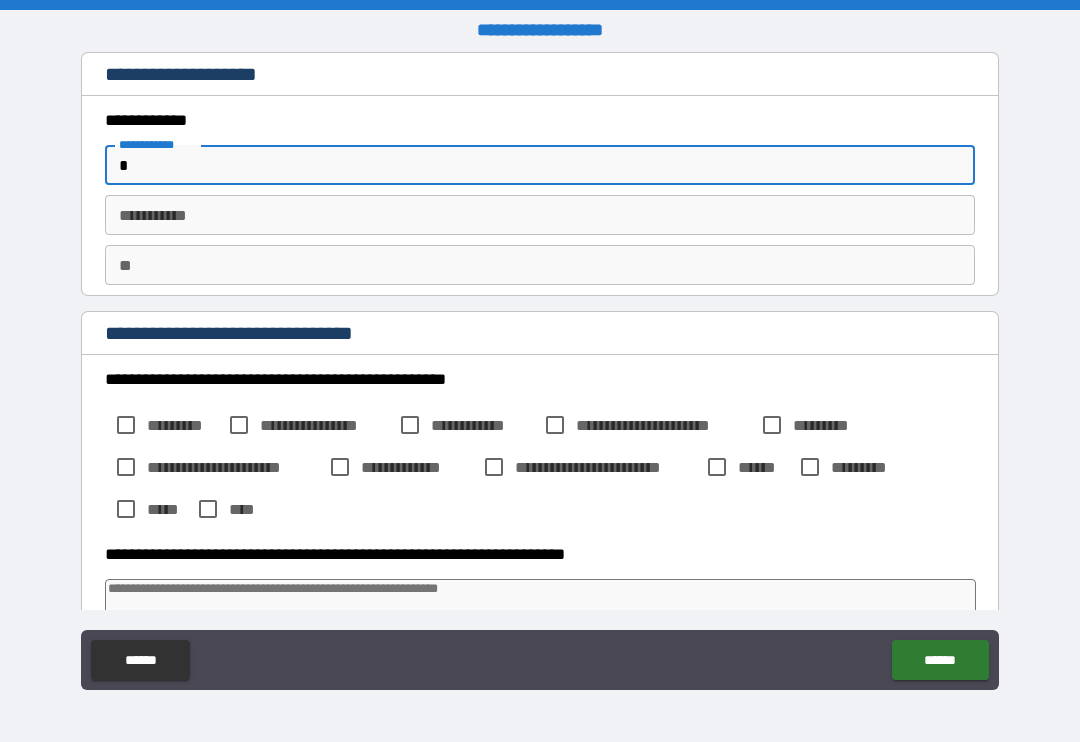 type on "*" 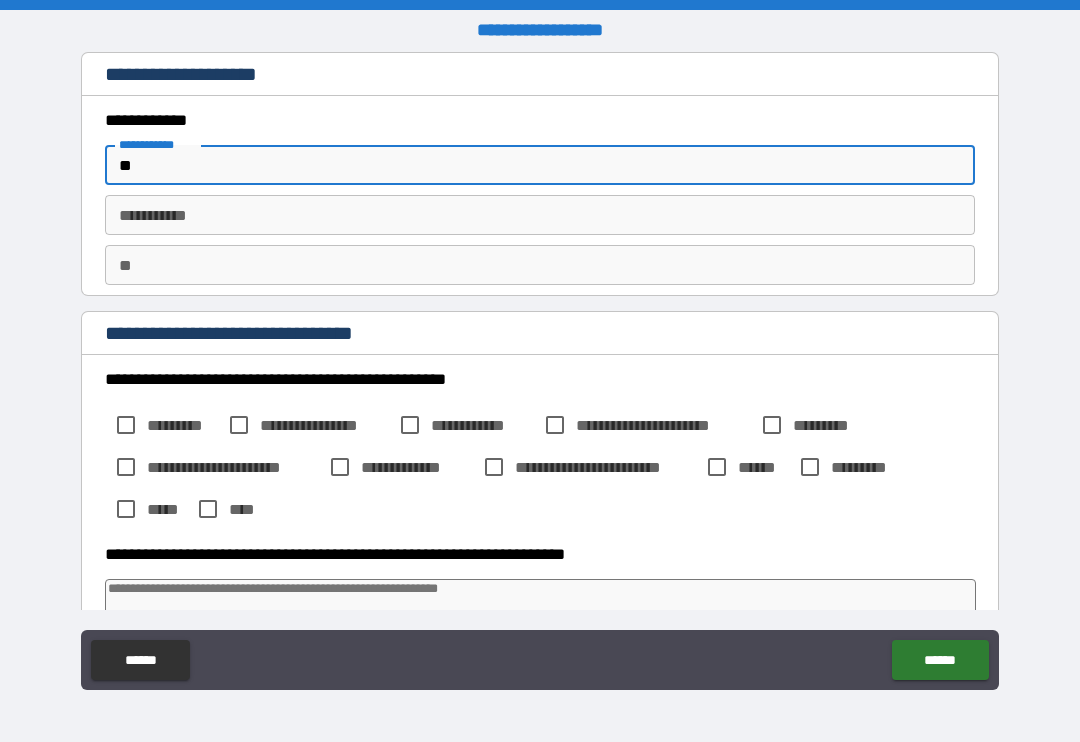 type on "*" 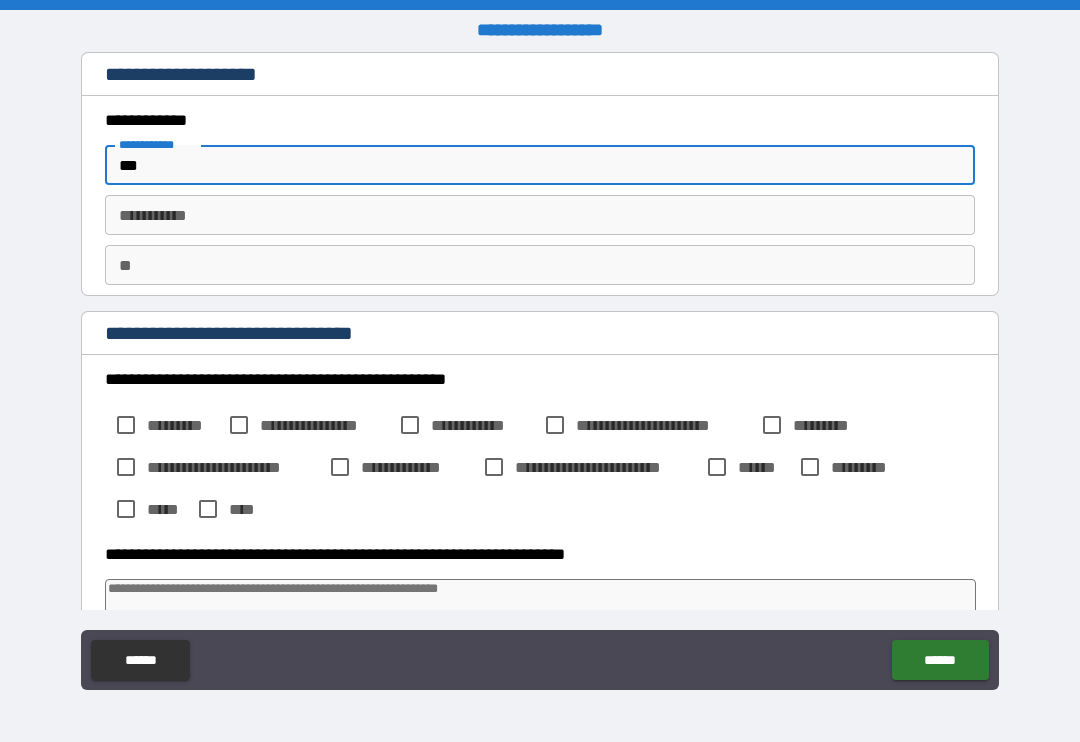 type on "*" 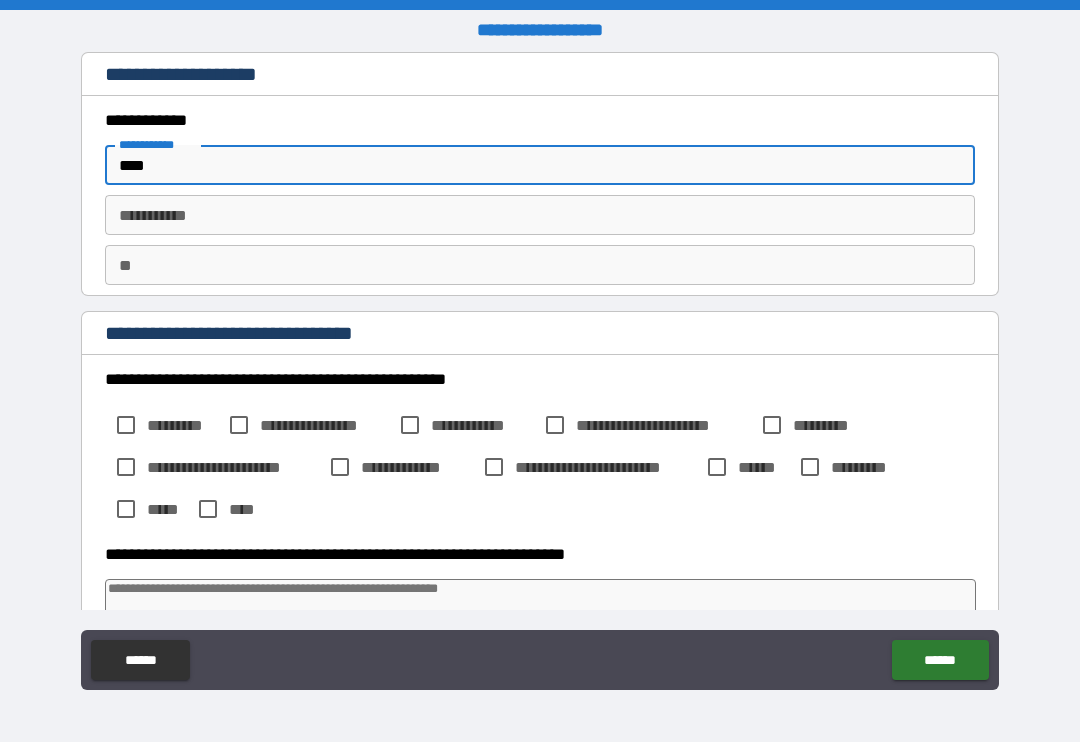 type on "*" 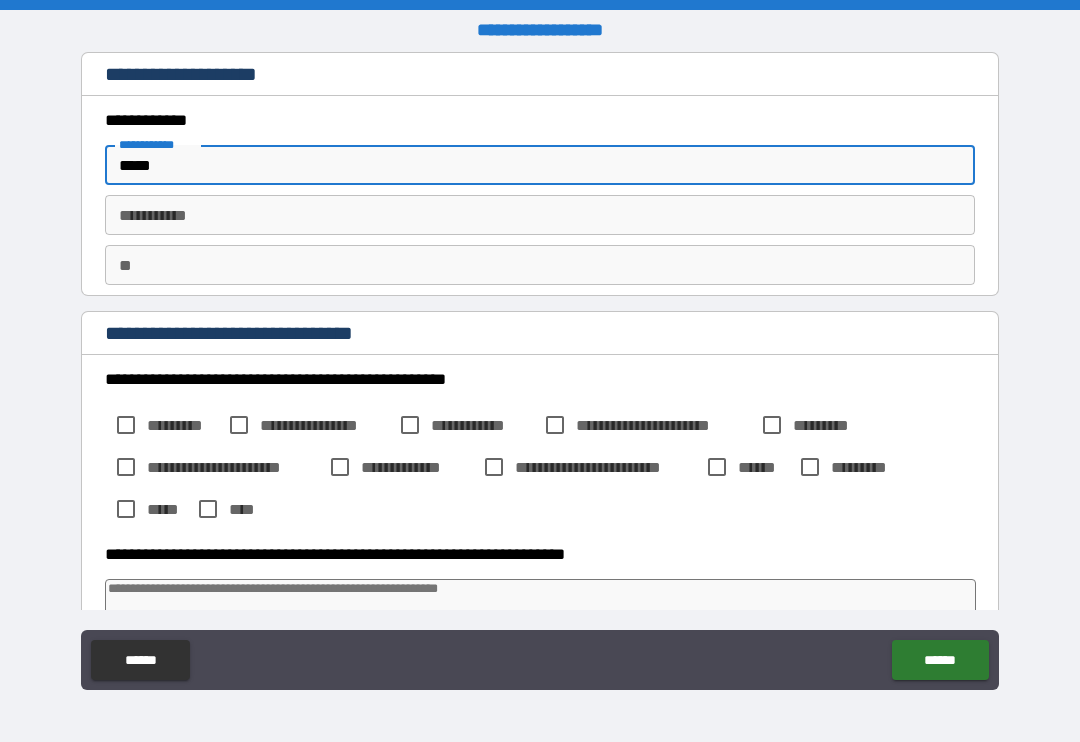 type on "*" 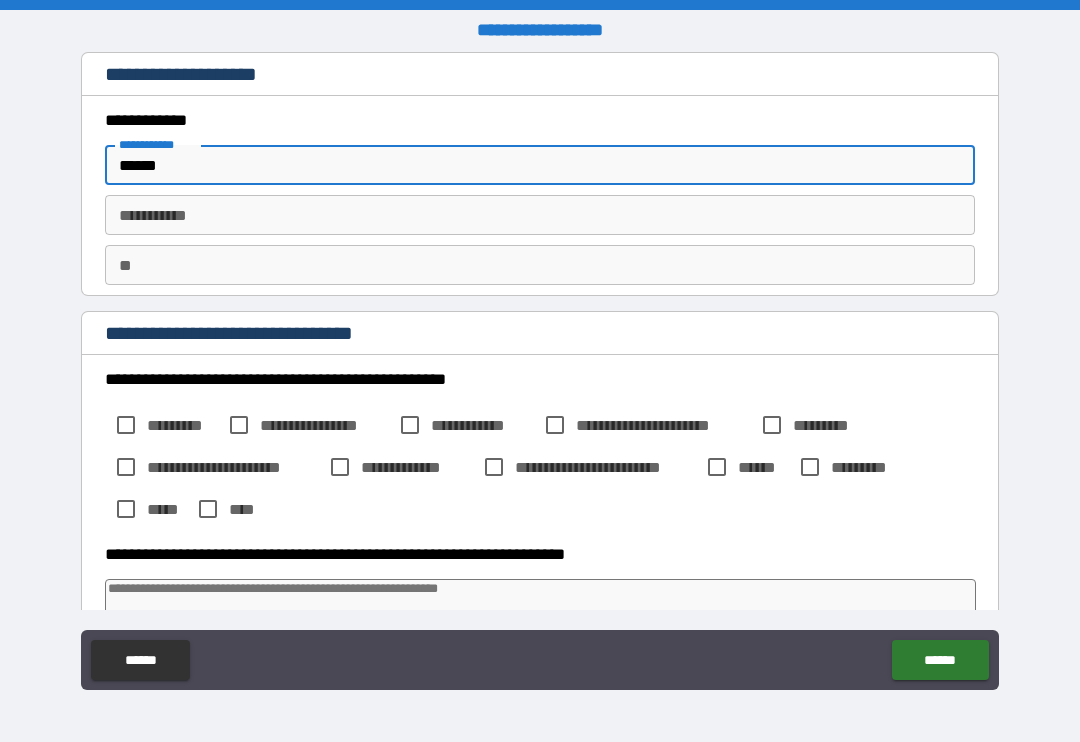 type on "*" 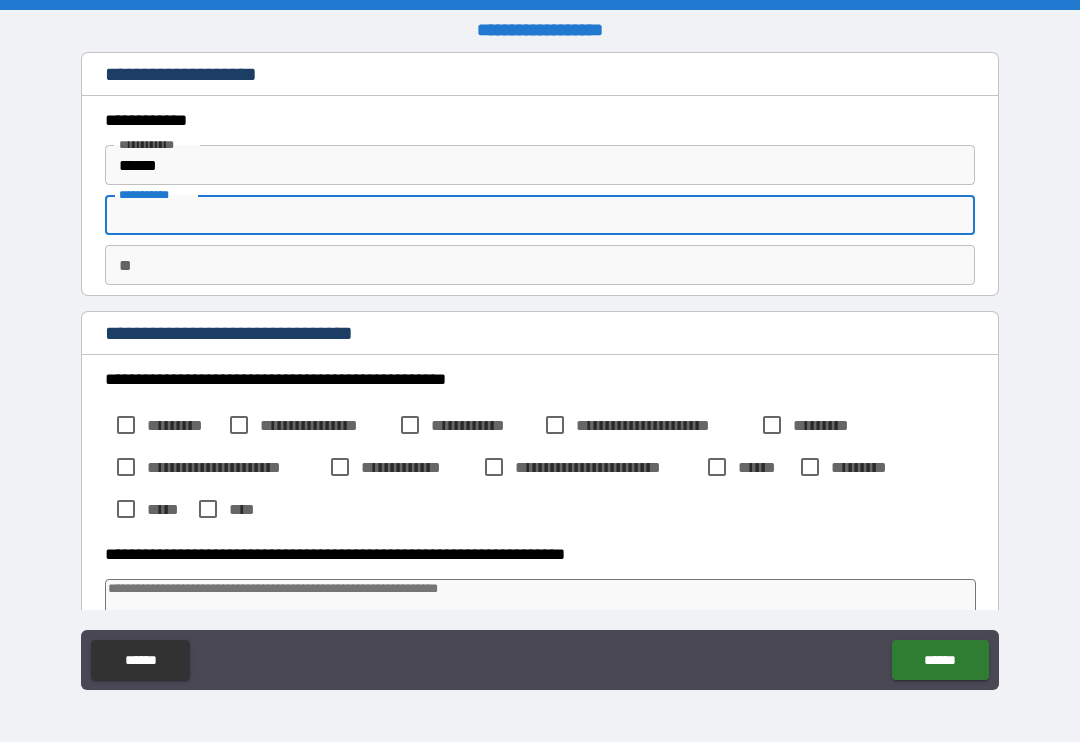 type on "*" 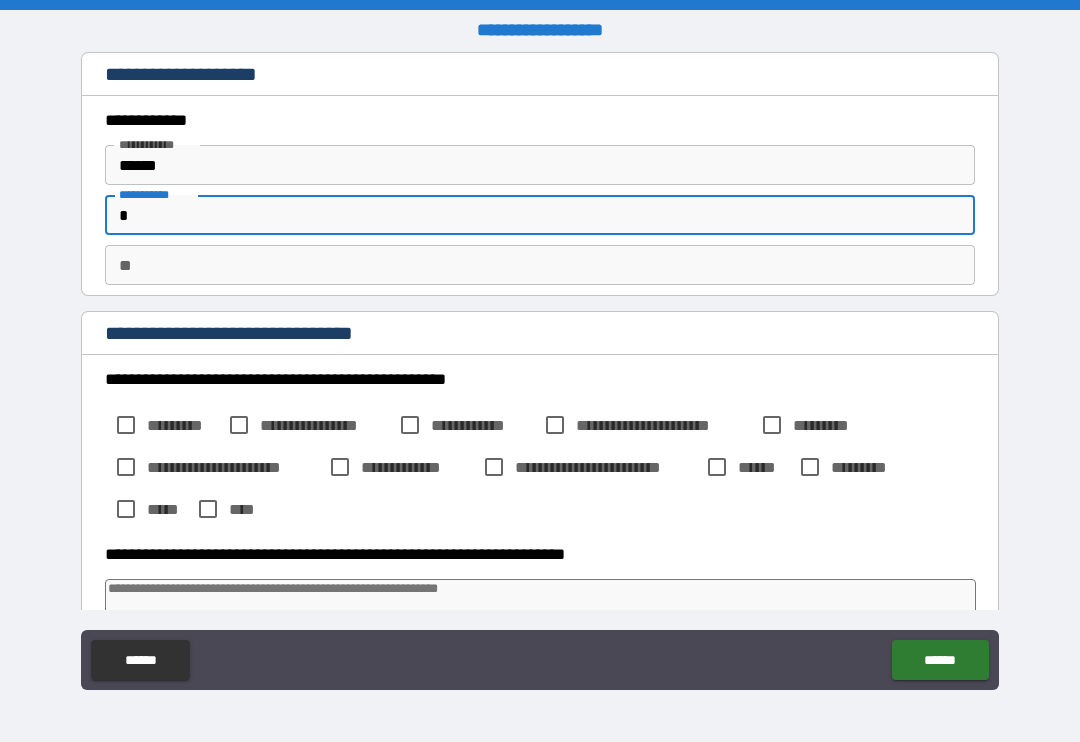 type on "*" 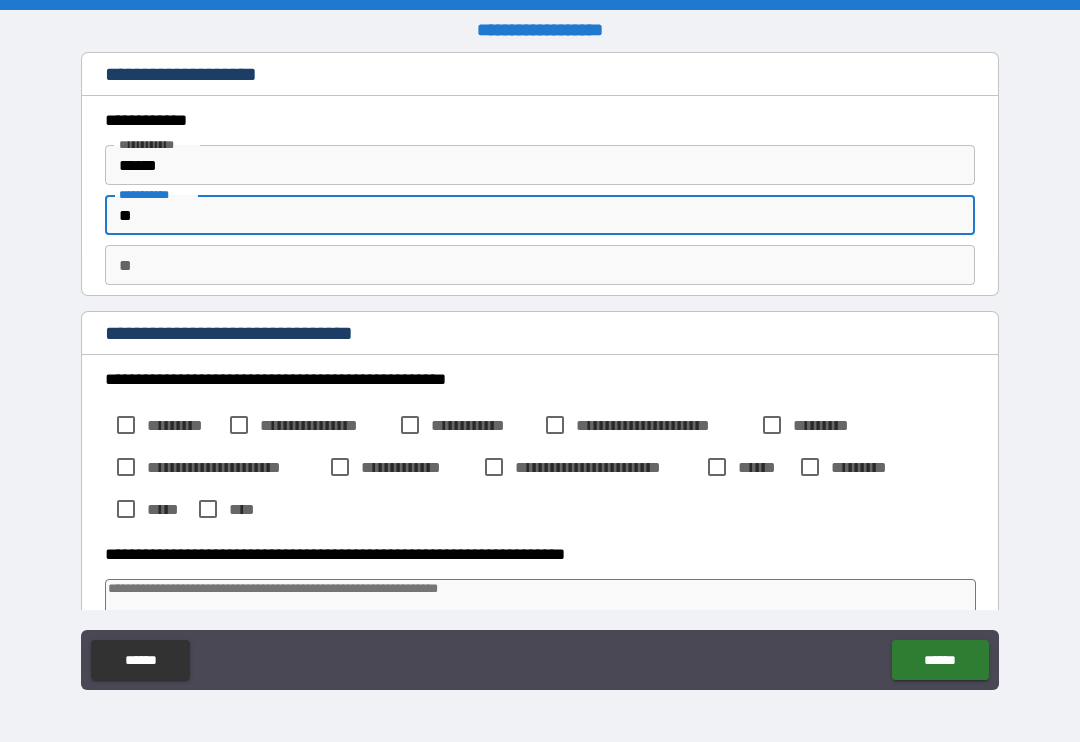 type on "*" 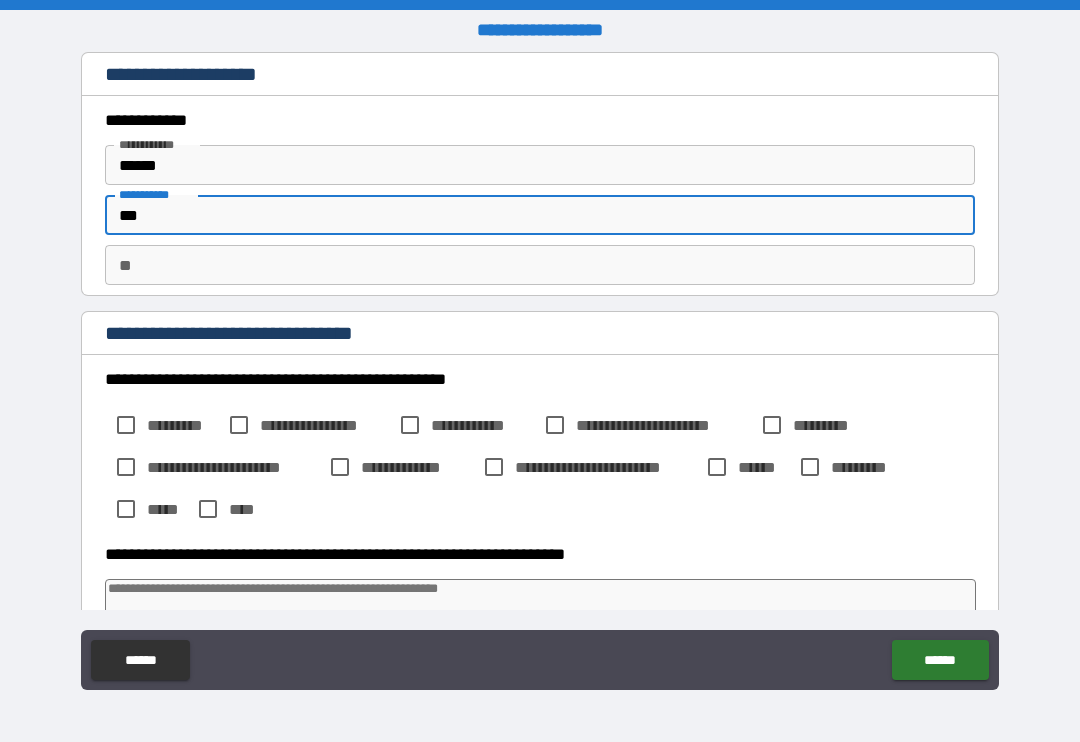 type on "*" 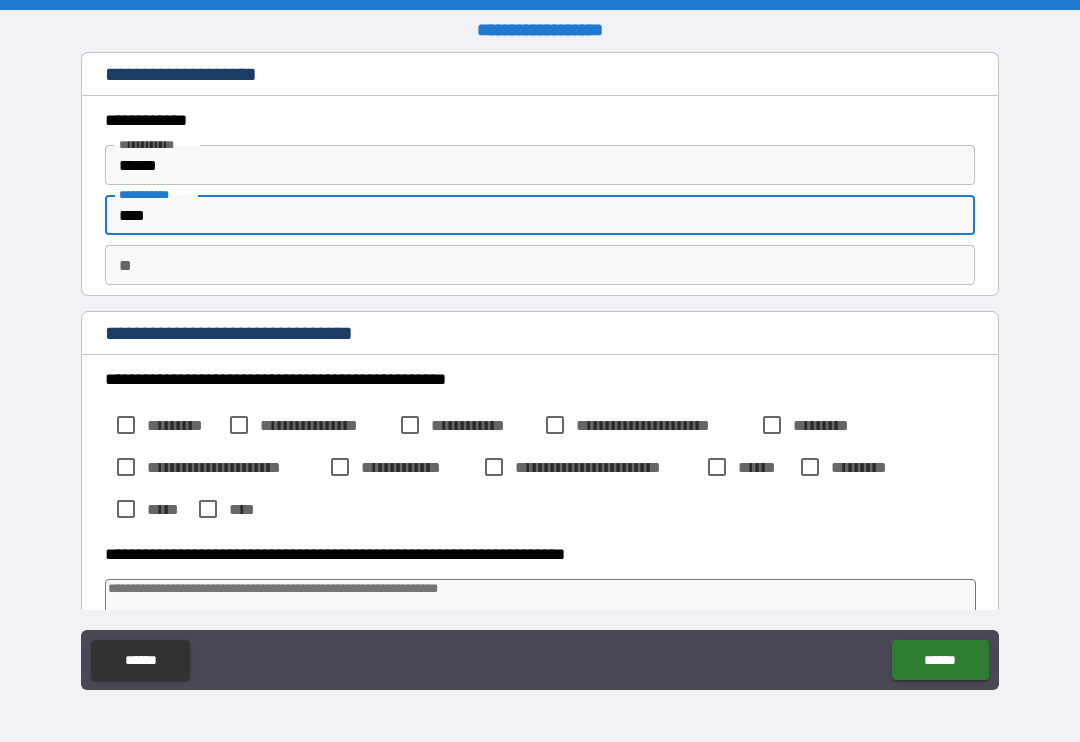 type on "*" 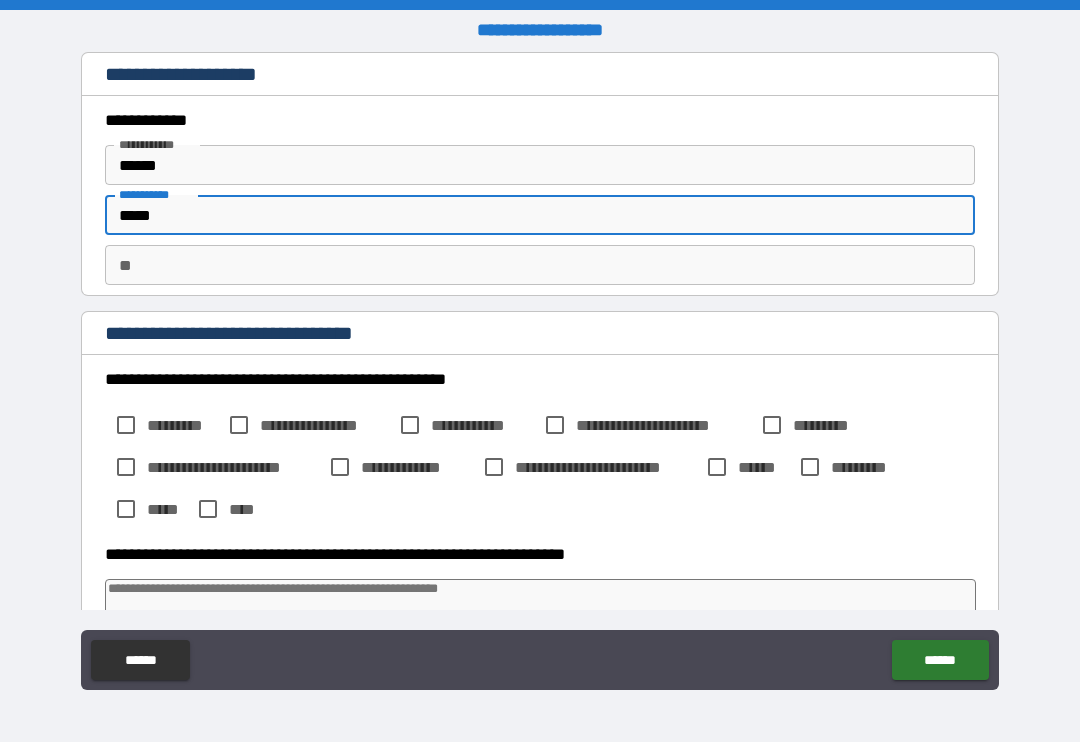 type on "*" 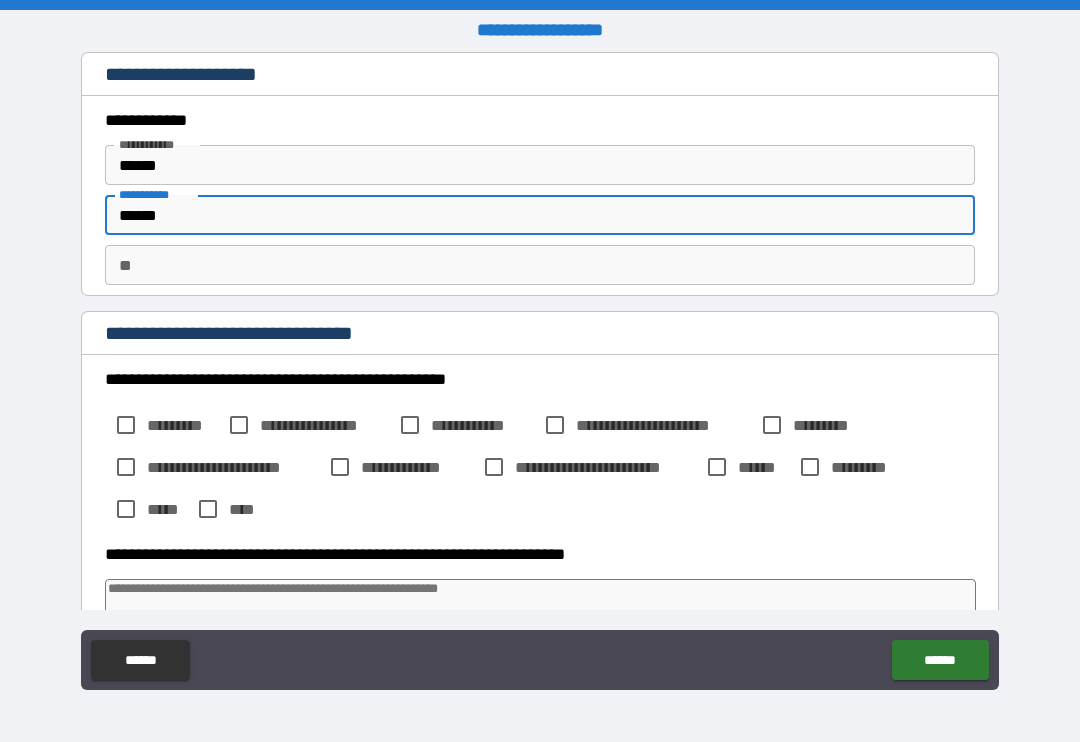 type on "*" 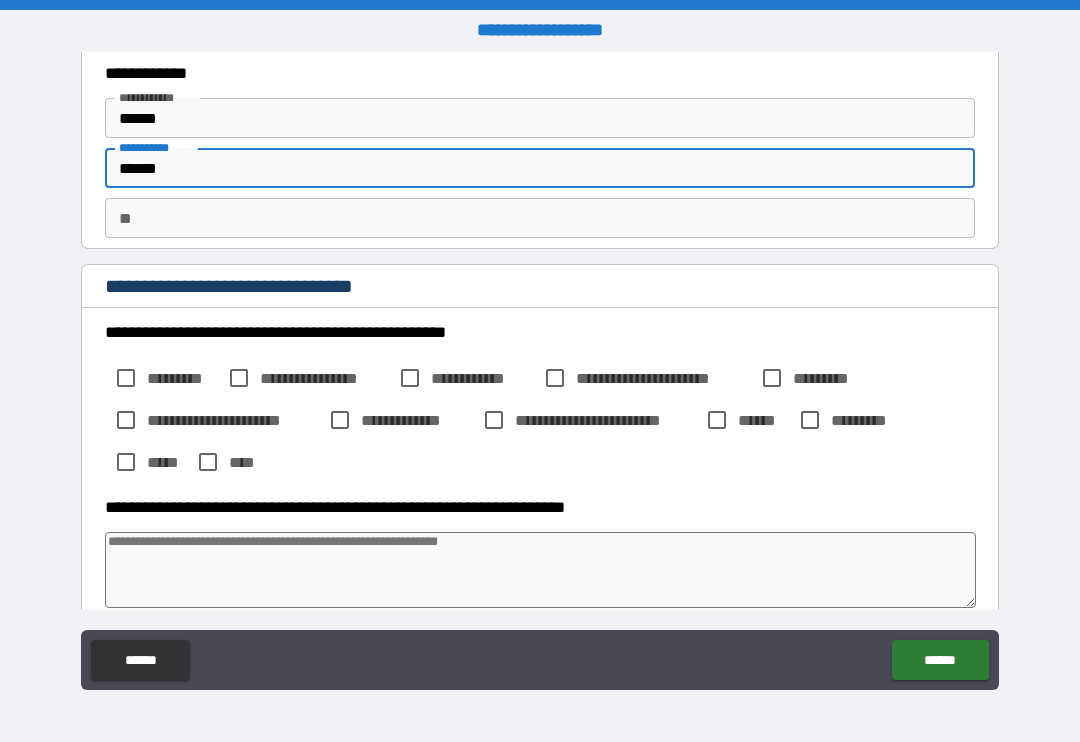 scroll, scrollTop: 54, scrollLeft: 0, axis: vertical 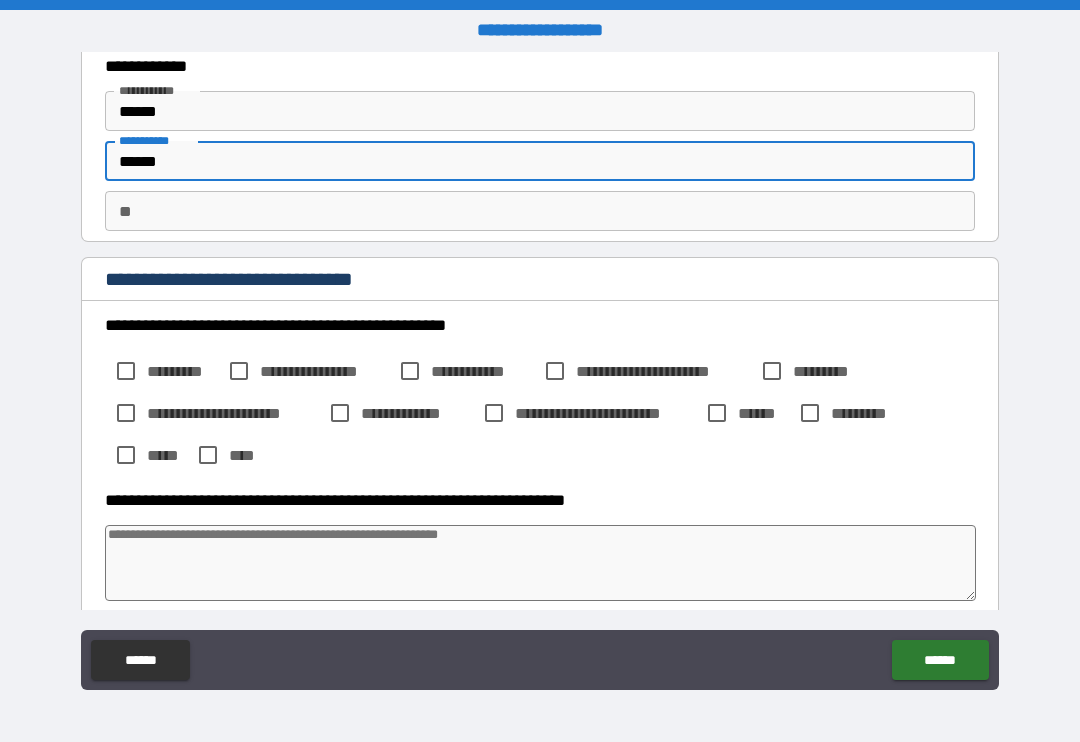 type on "******" 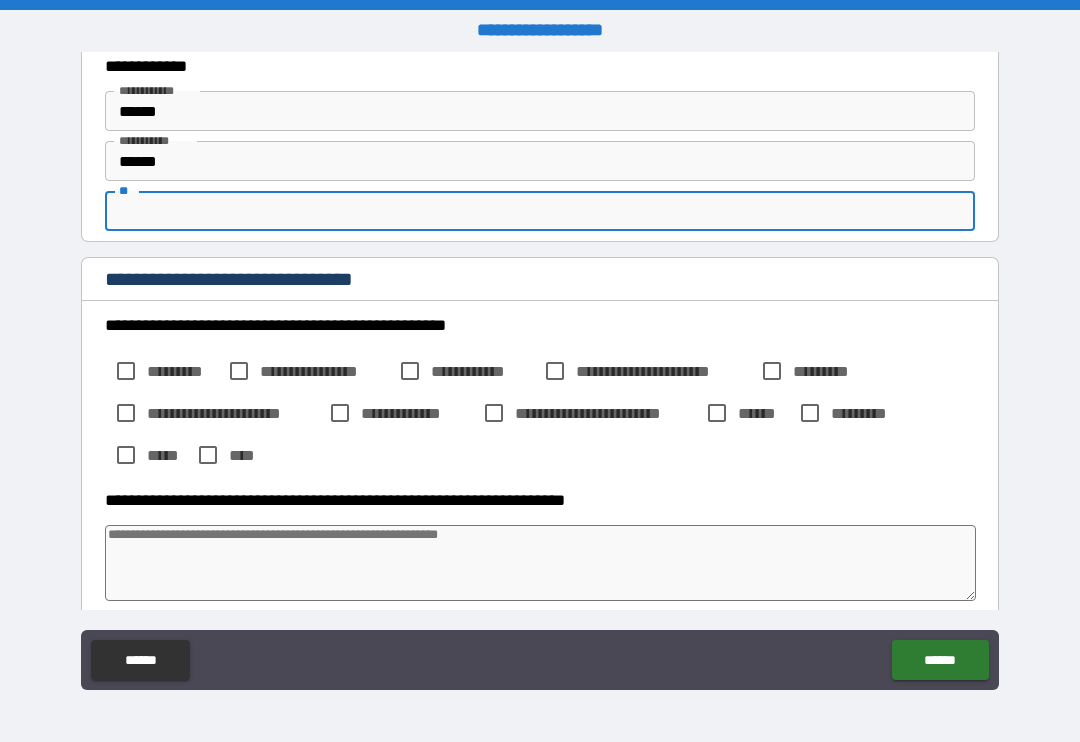 type on "*" 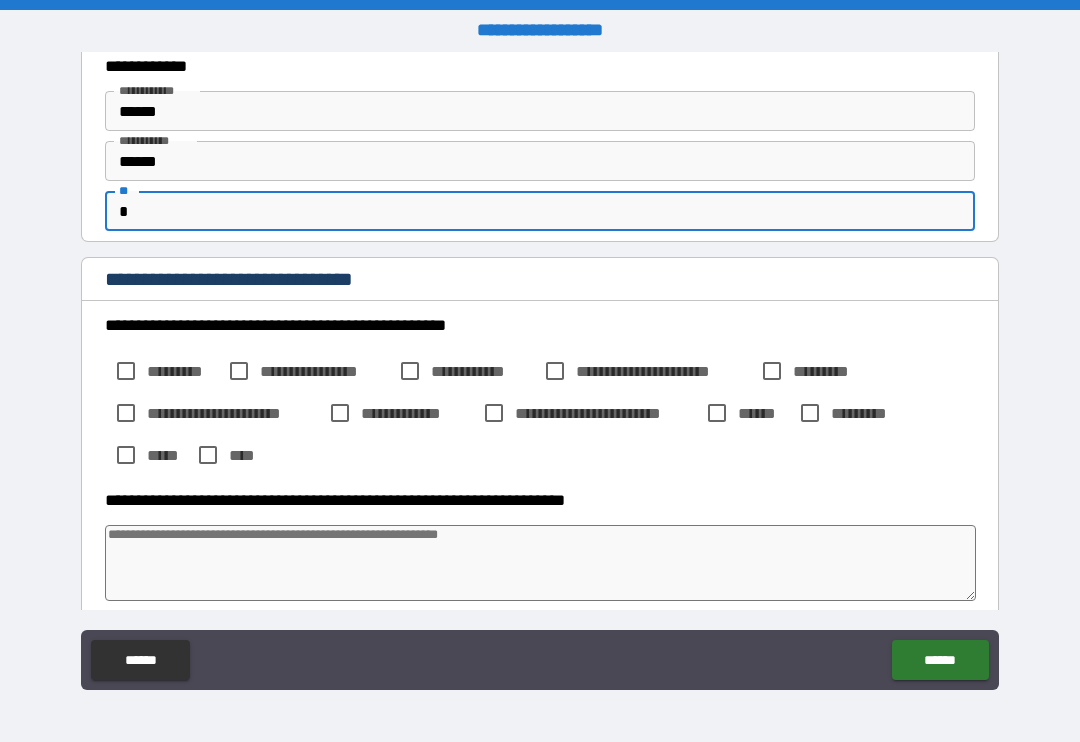type on "*" 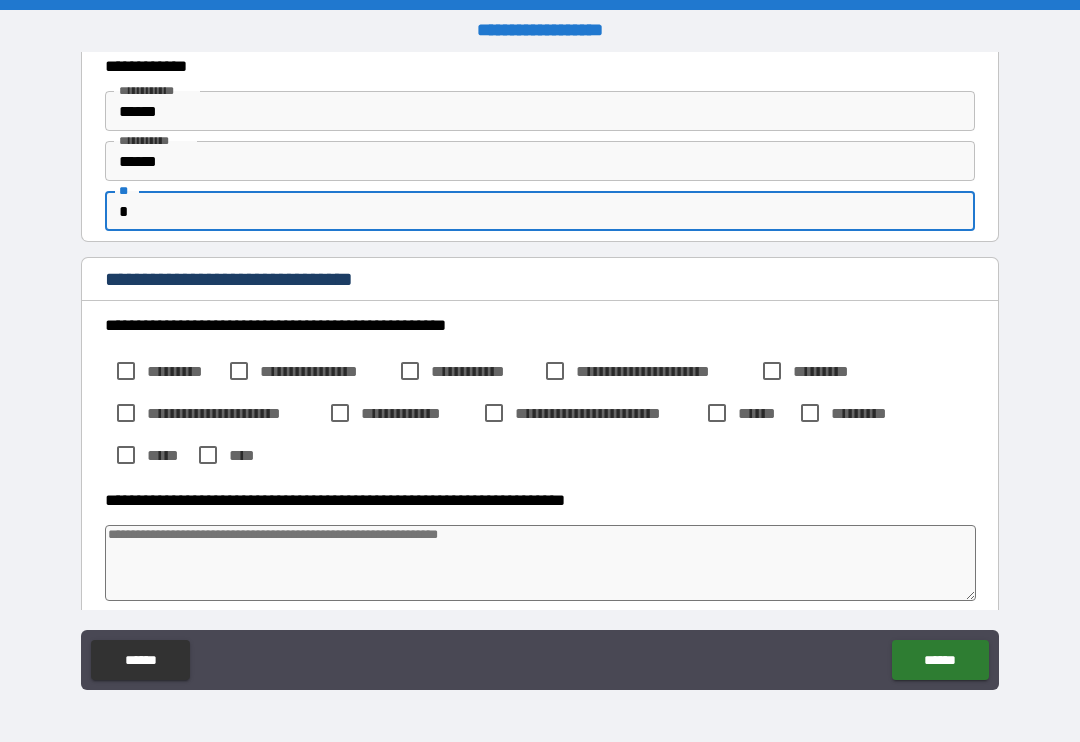type on "*" 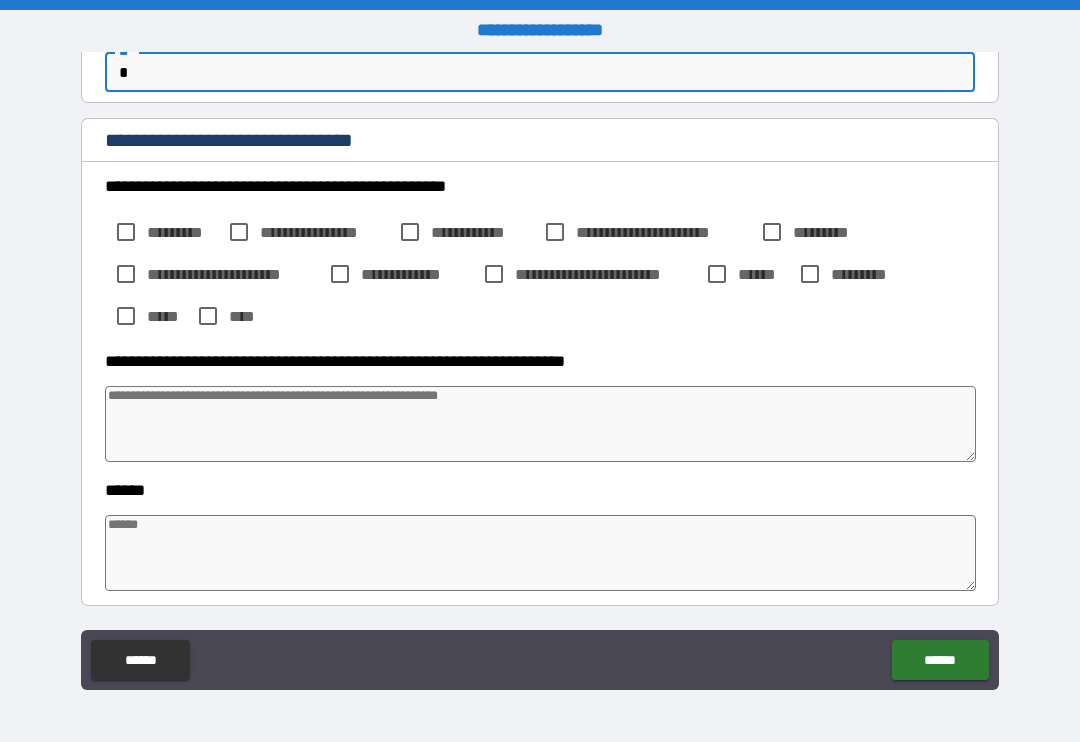 scroll, scrollTop: 208, scrollLeft: 0, axis: vertical 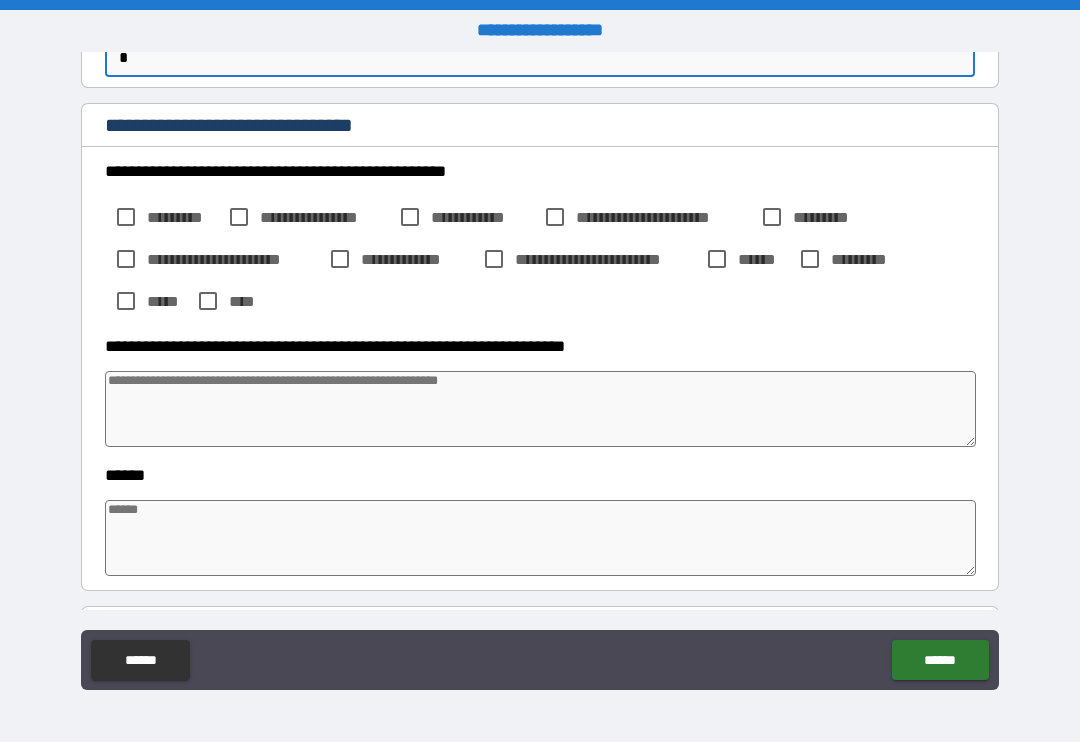 type on "*" 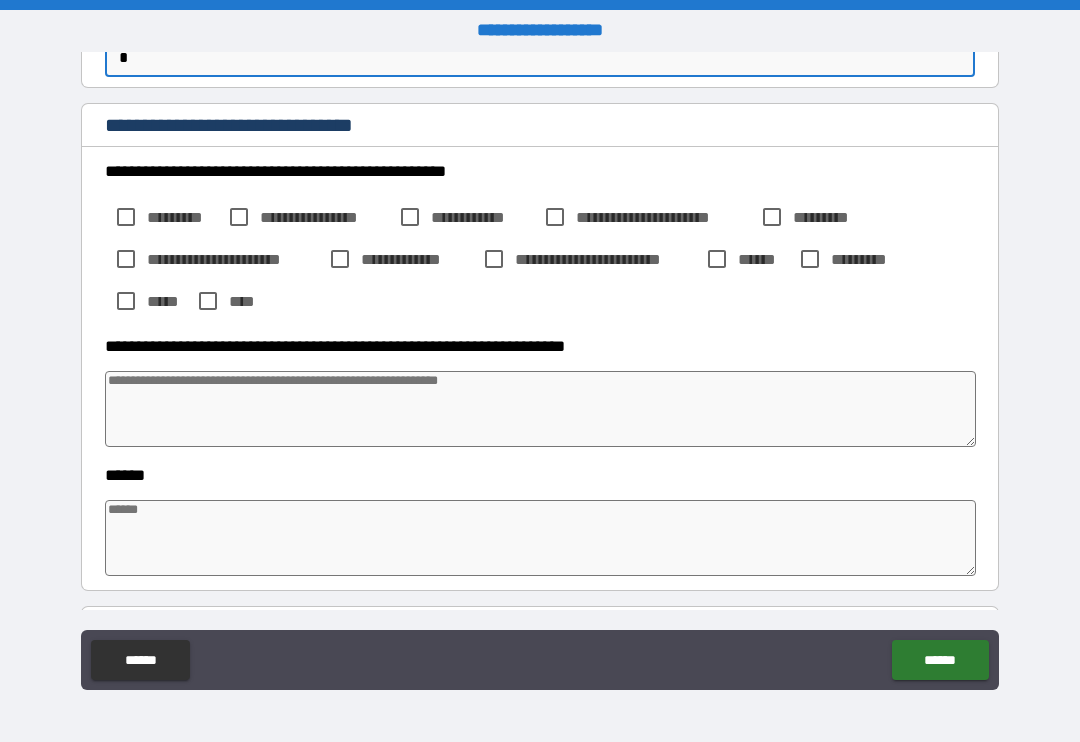 type on "*" 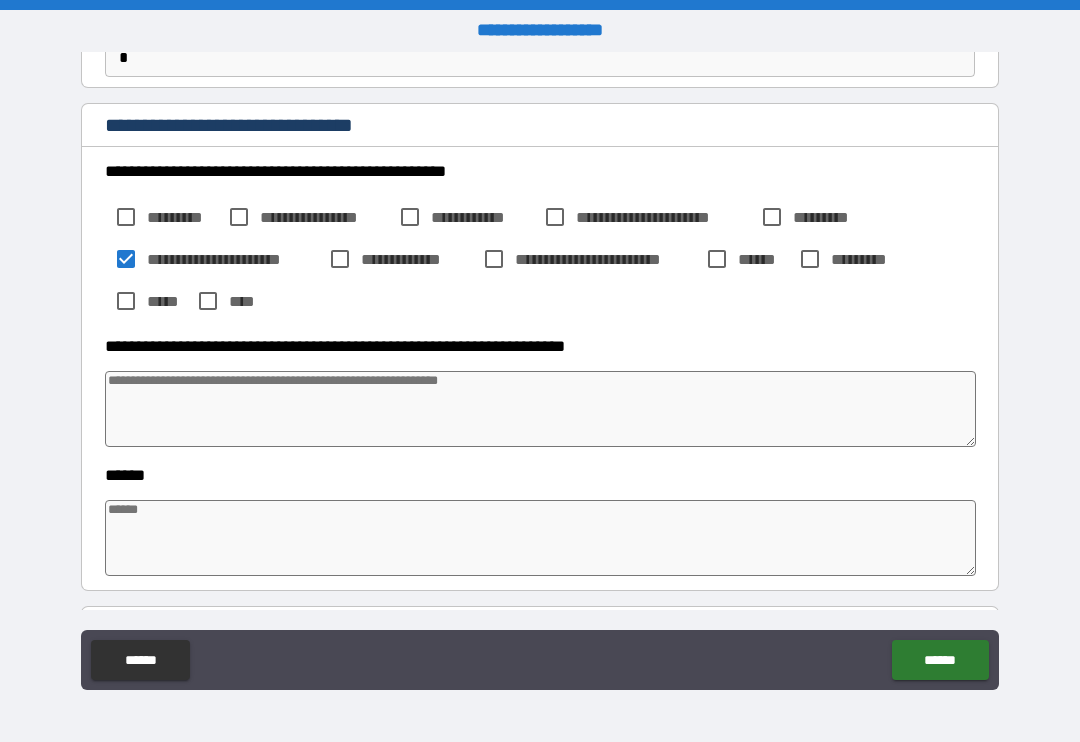type on "*" 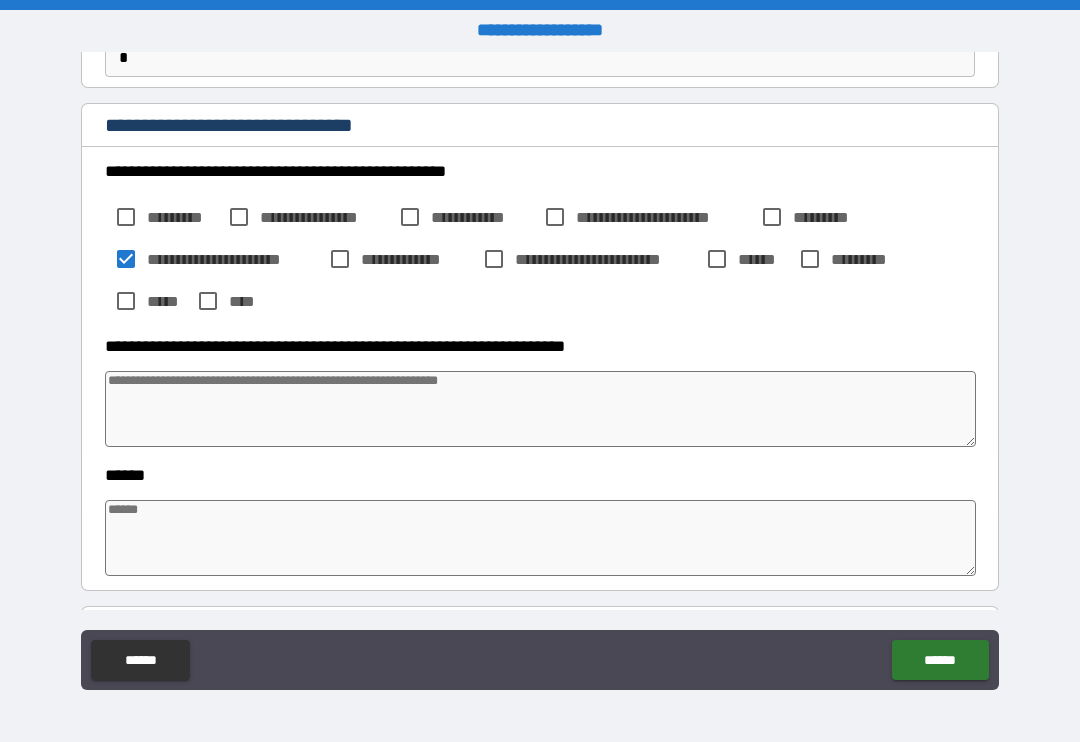 type on "*" 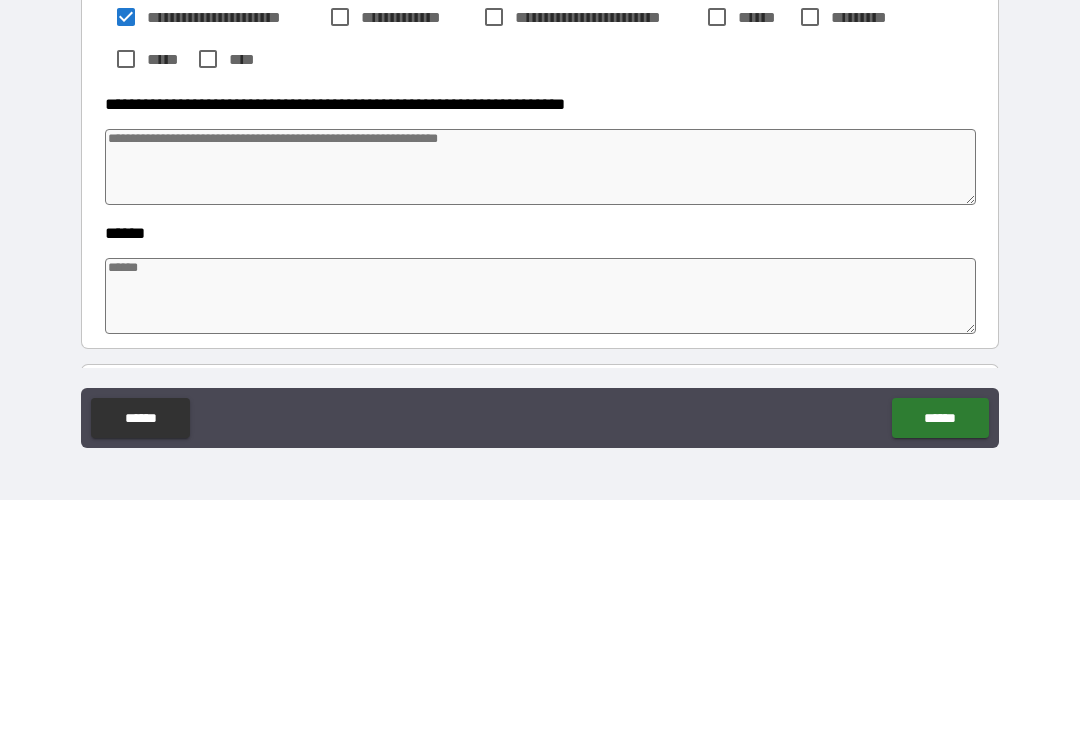type on "*" 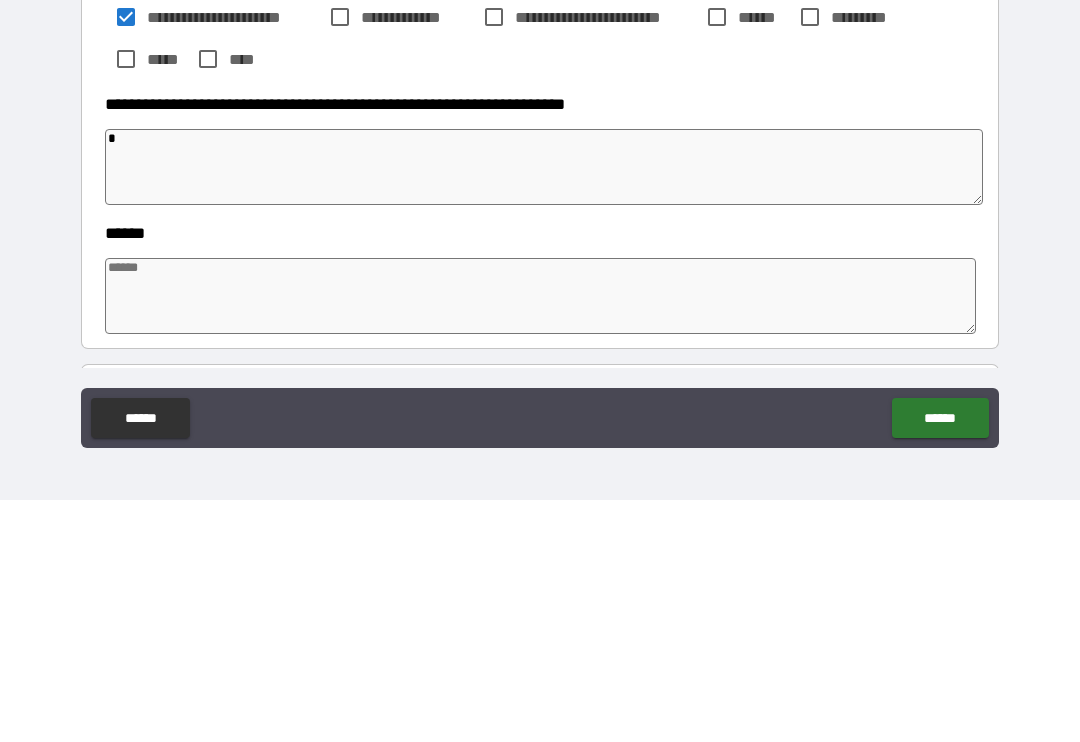 type on "*" 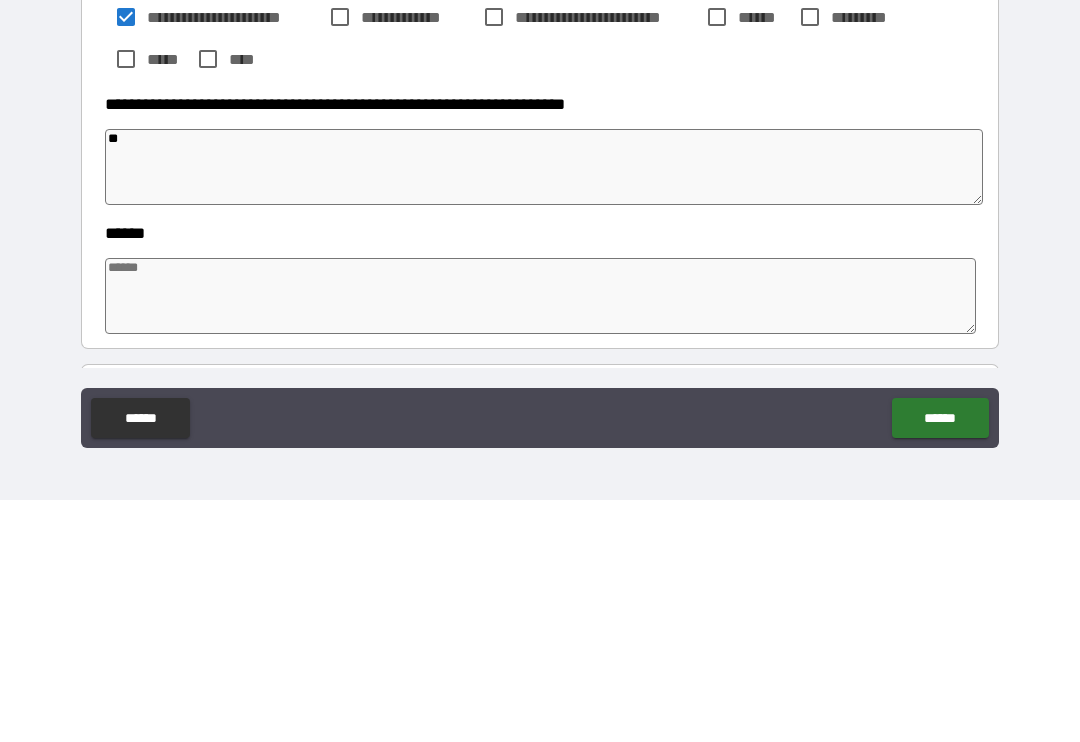 type on "*" 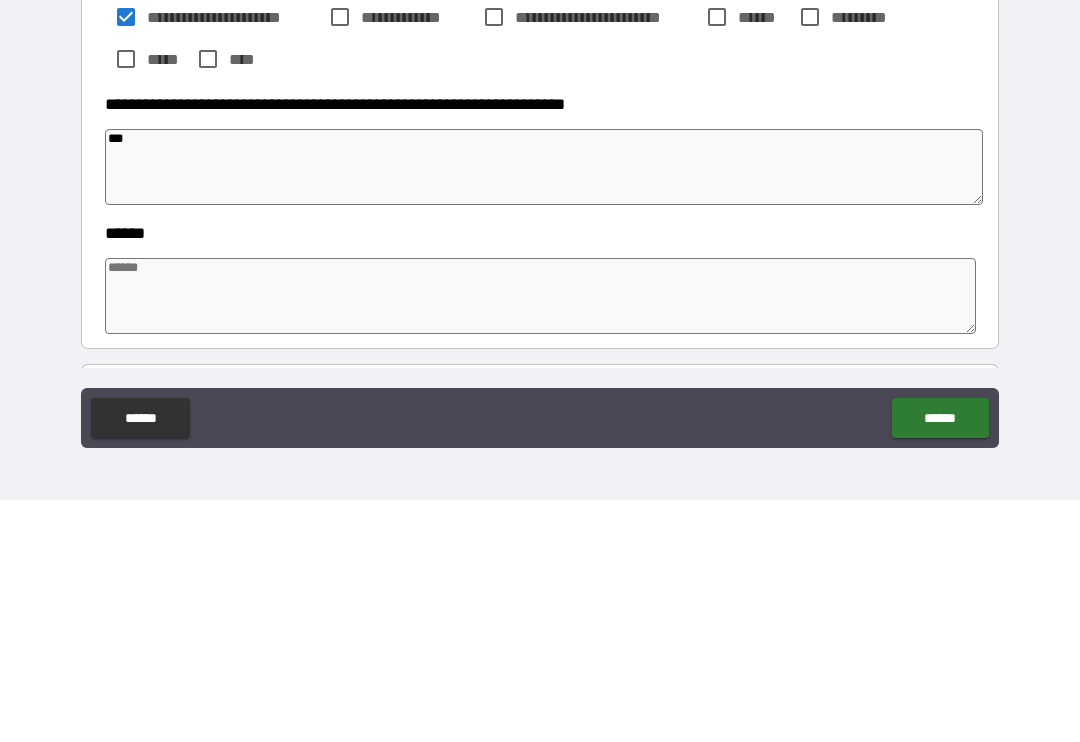 type on "*" 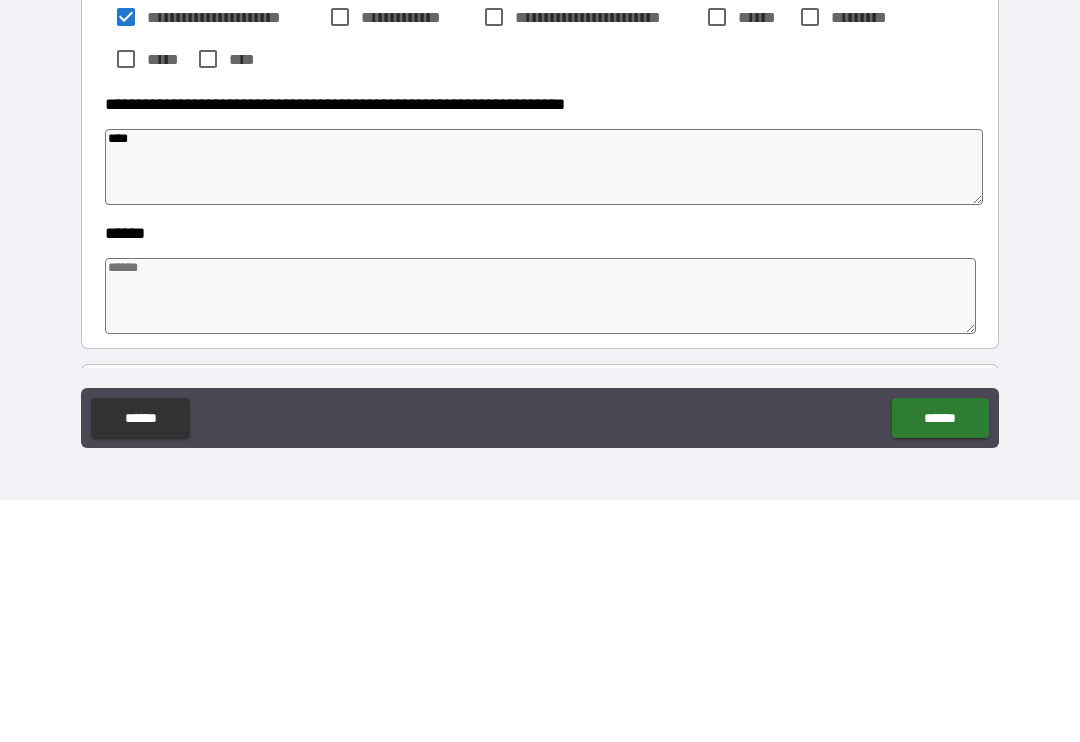 type on "*" 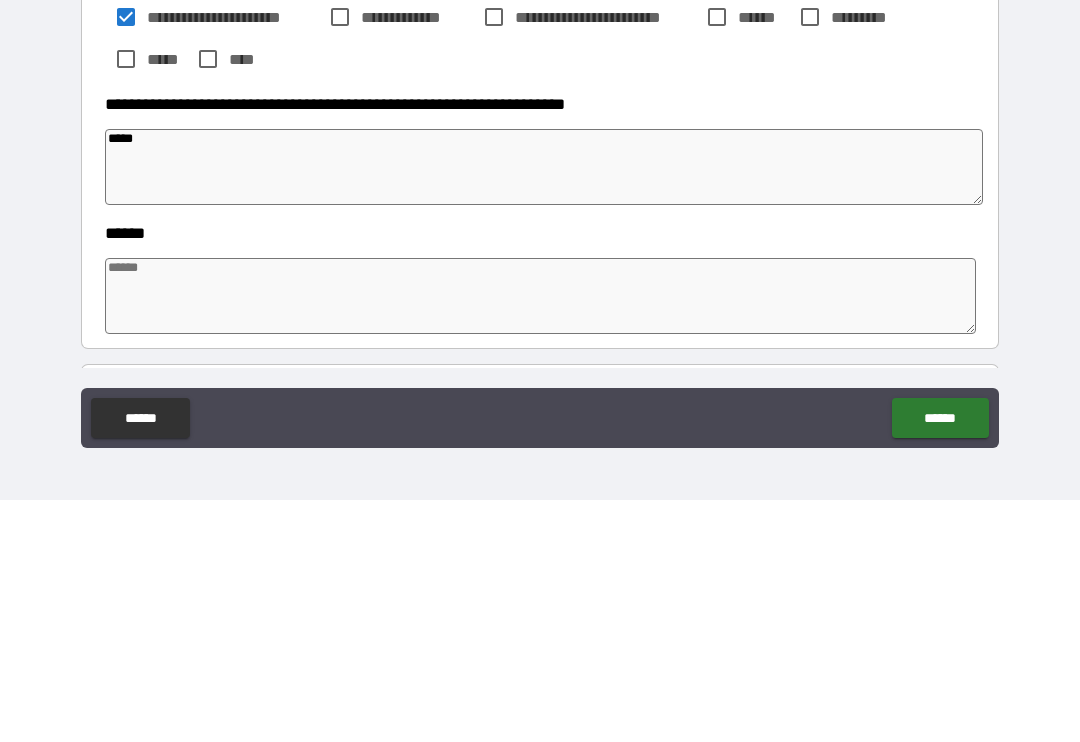 type on "*" 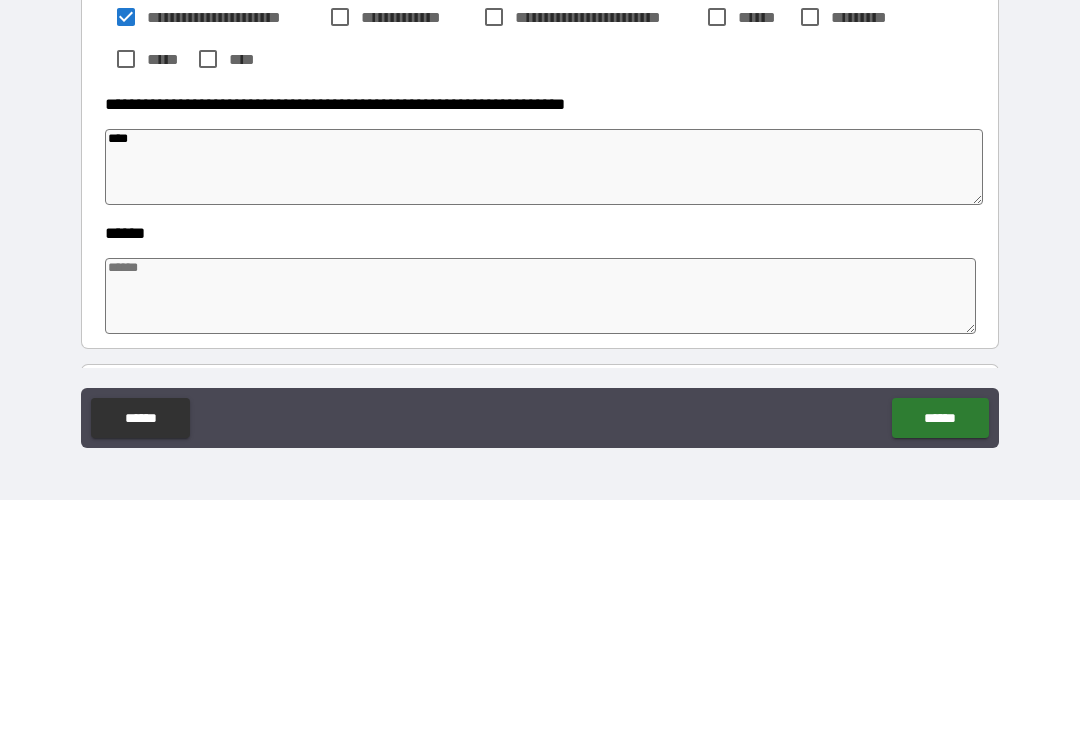 type on "*" 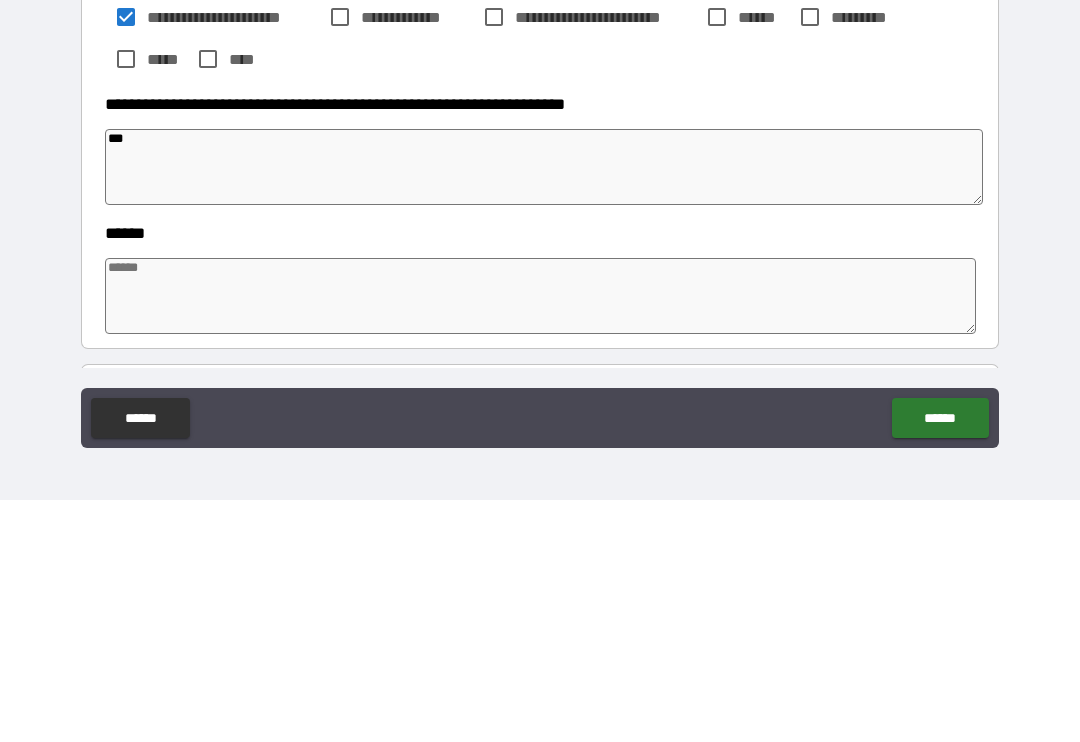 type on "*" 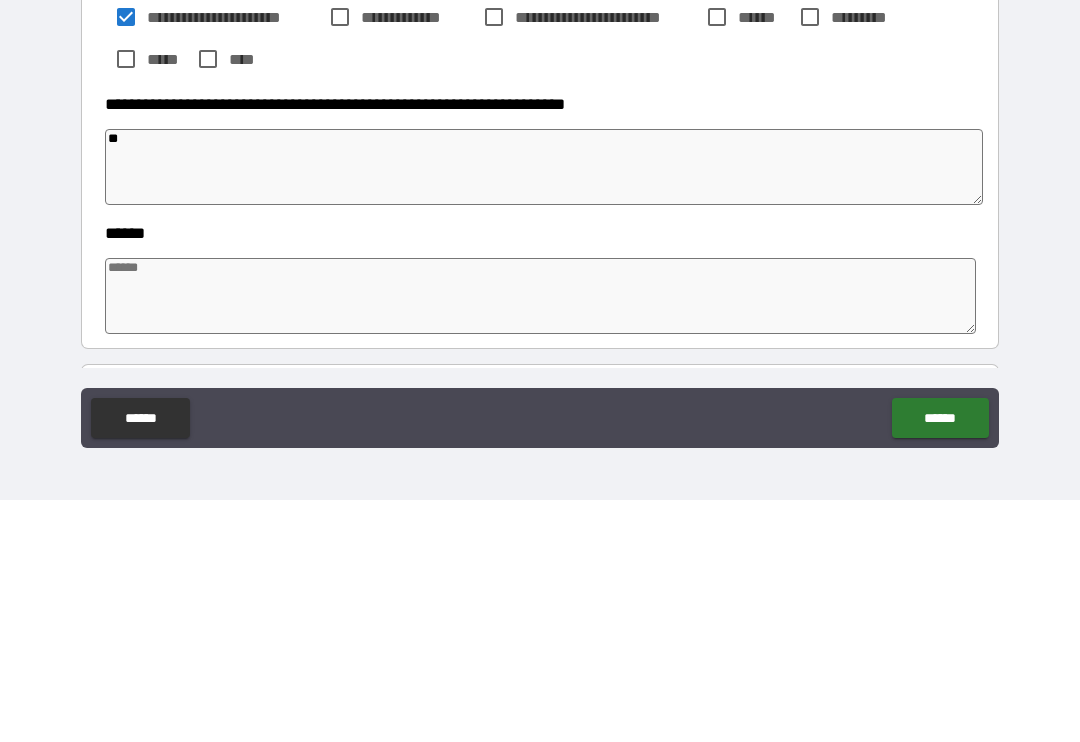 type on "*" 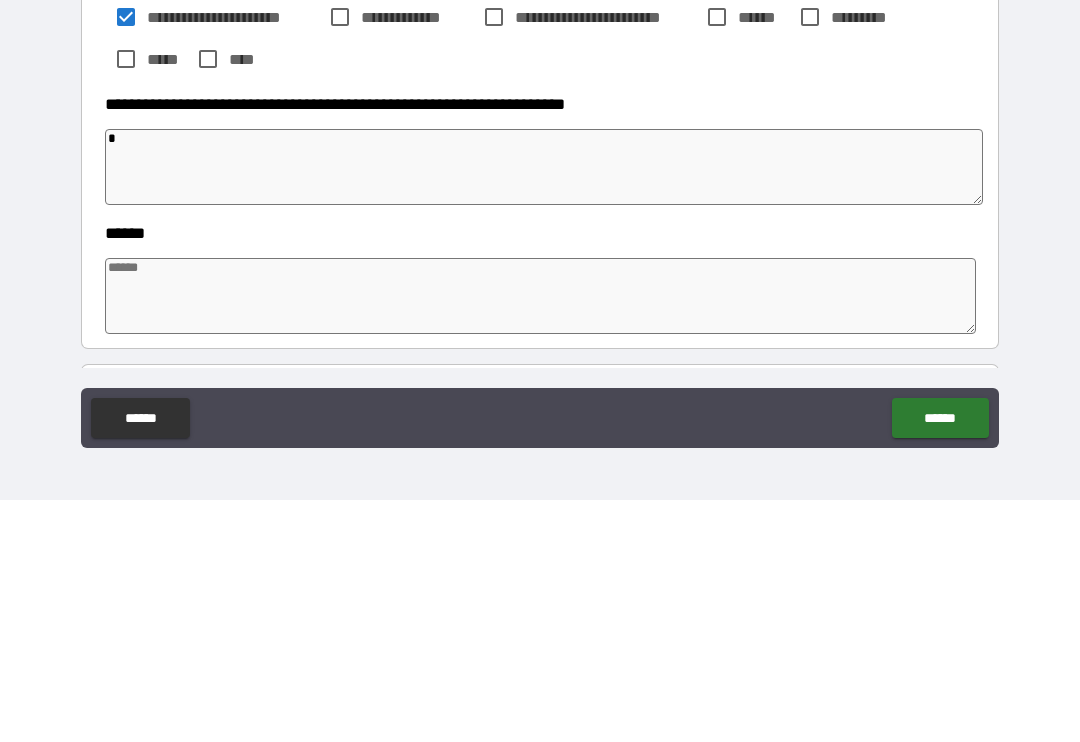 type 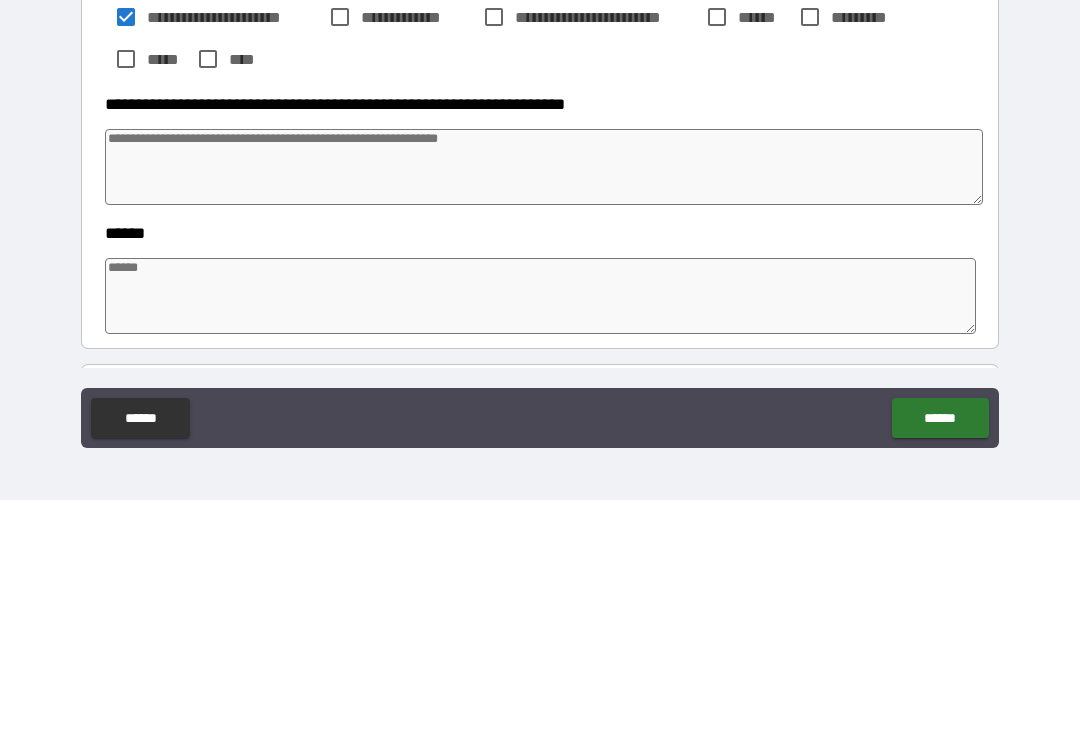 type on "*" 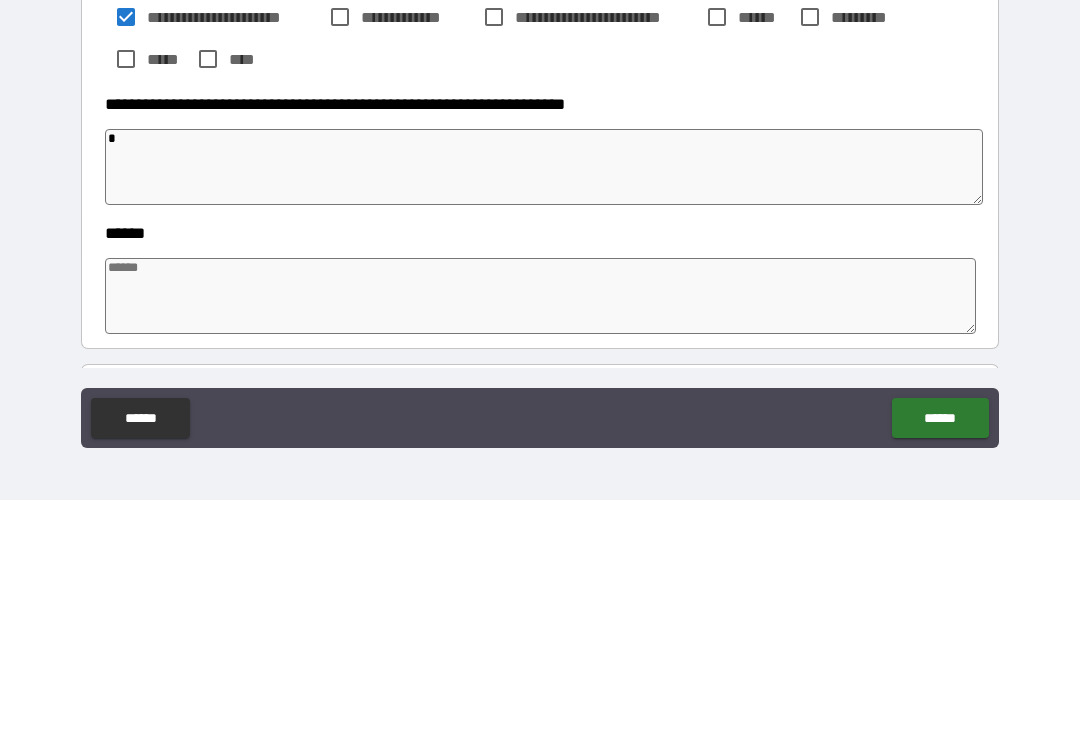 type on "*" 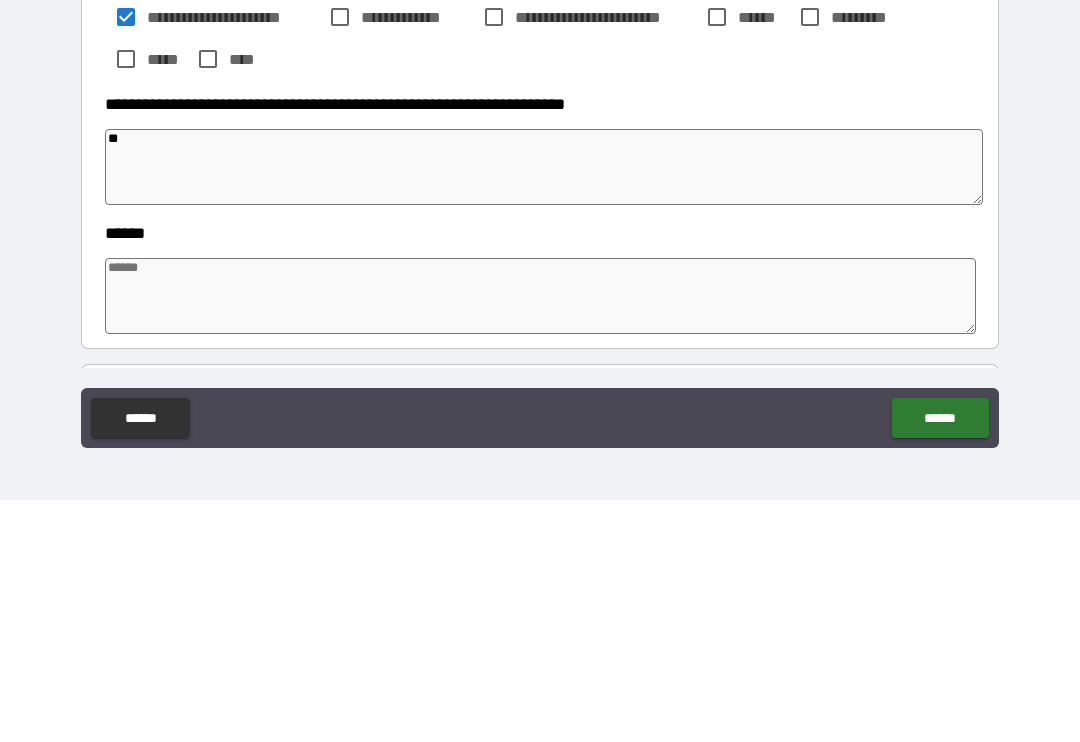 type on "*" 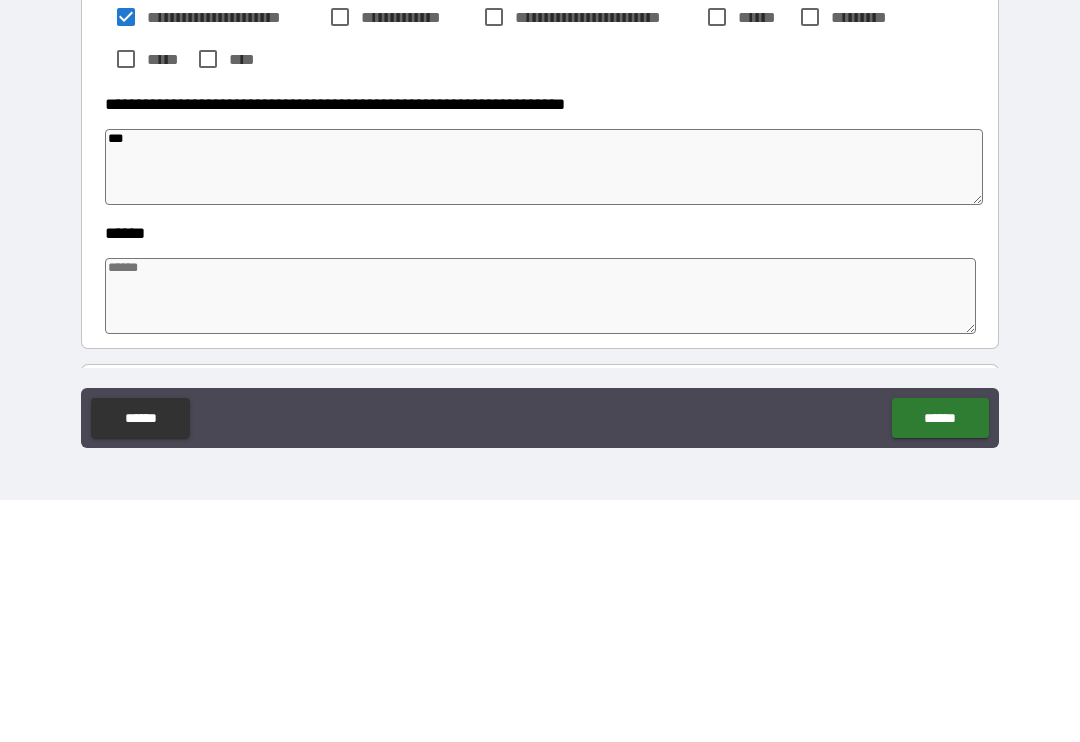 type on "*" 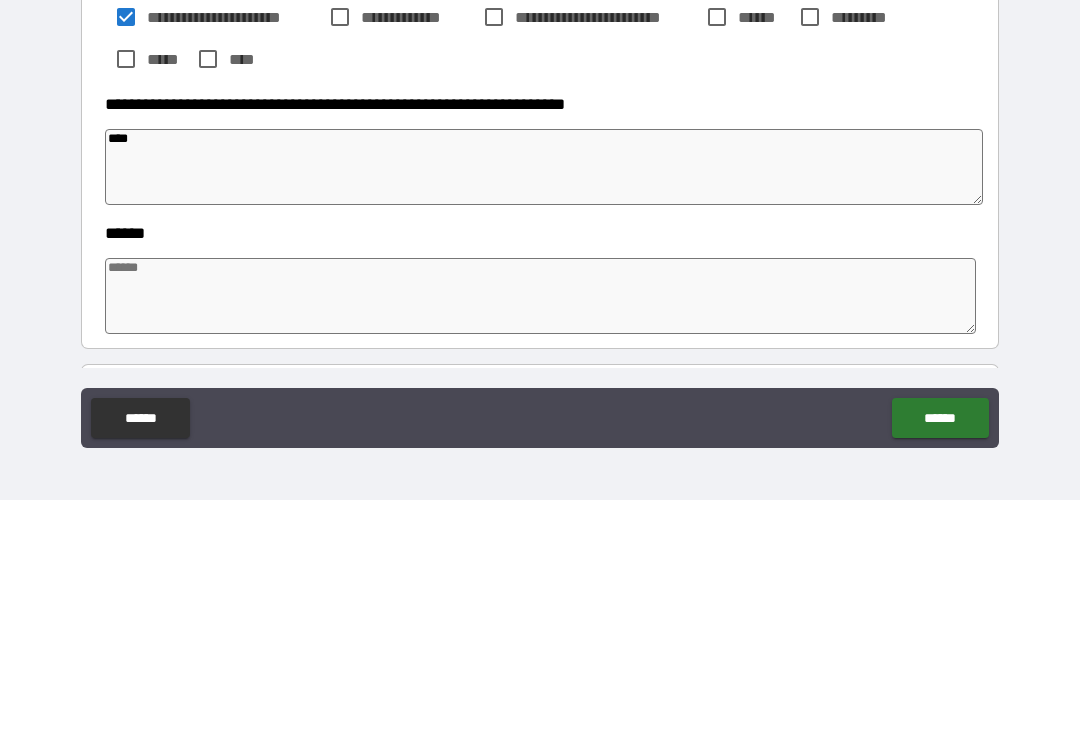 type on "*" 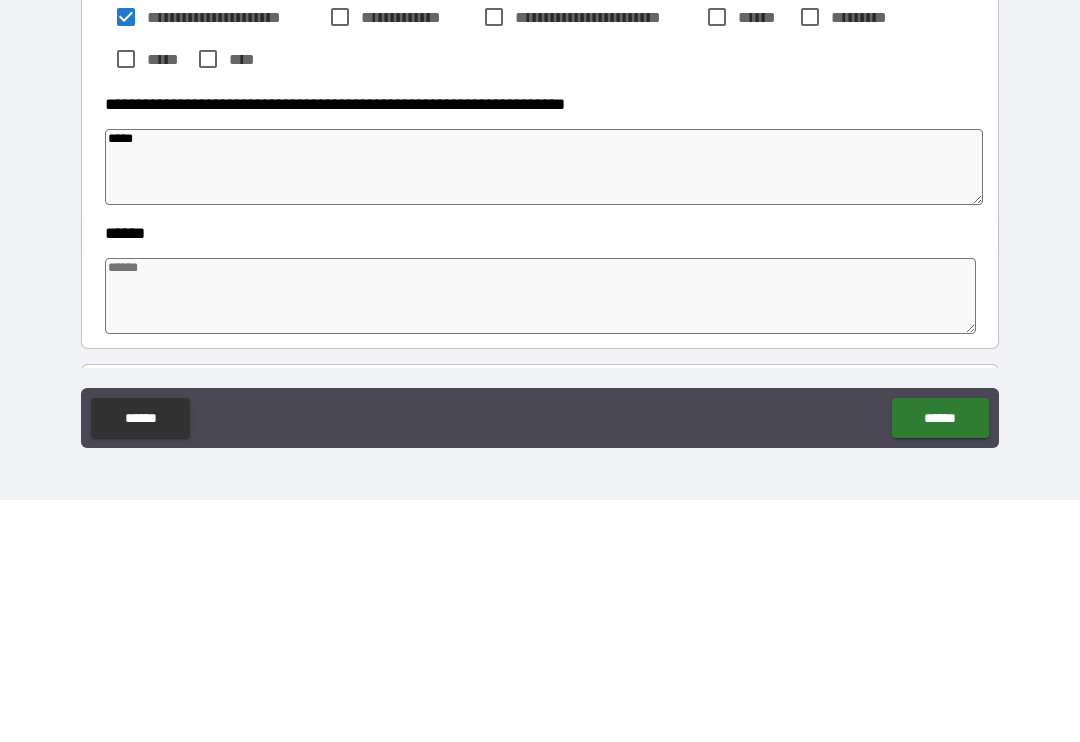 type on "*" 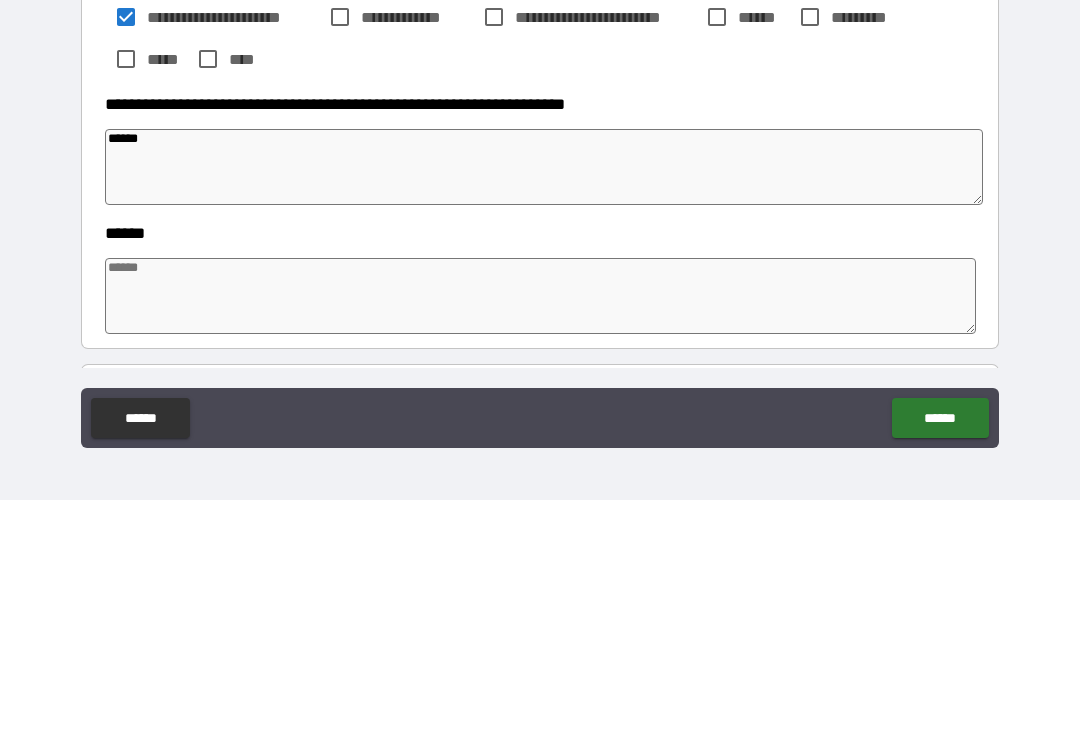 type on "*" 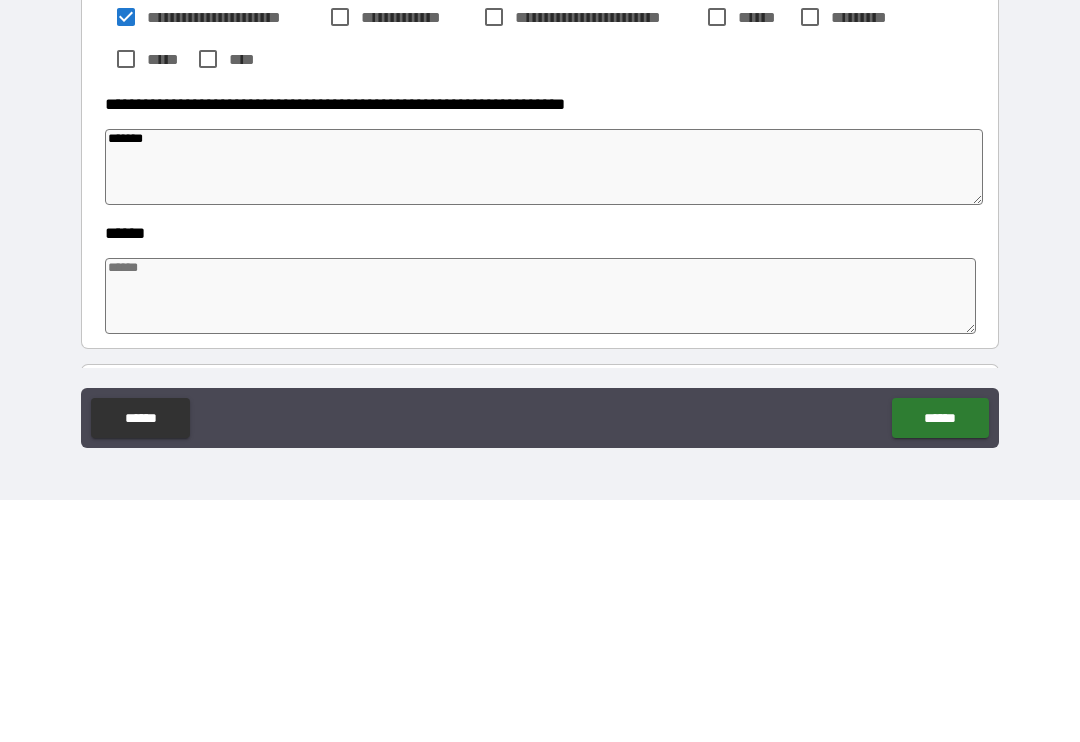 type on "*" 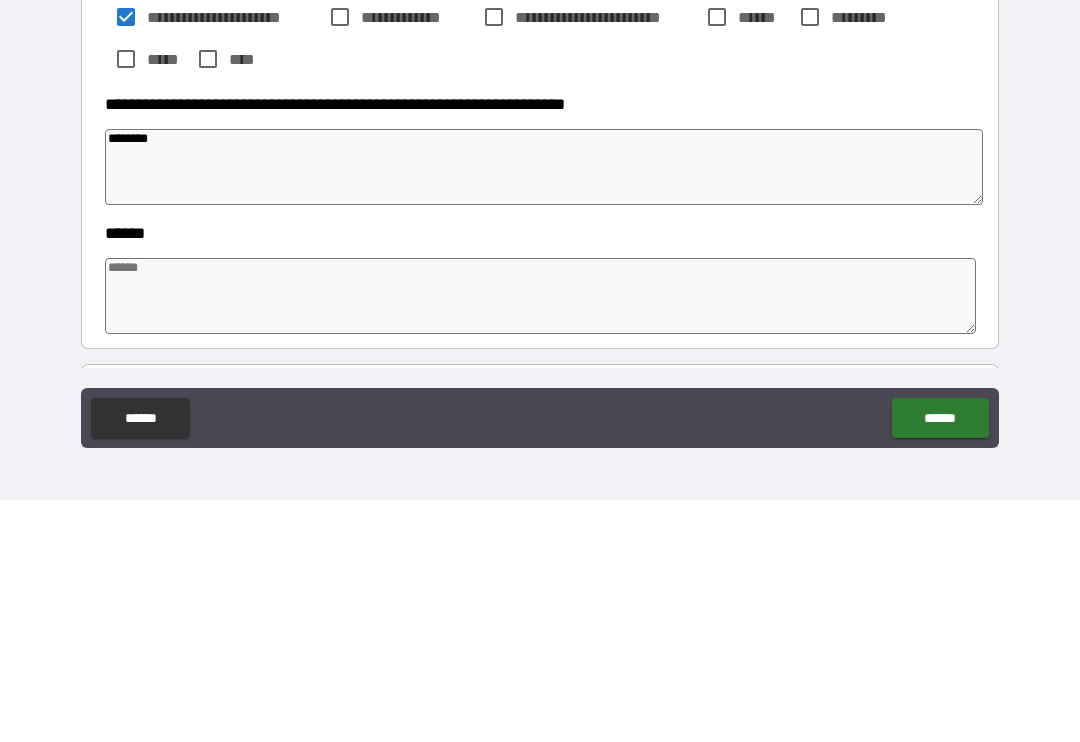 type on "*********" 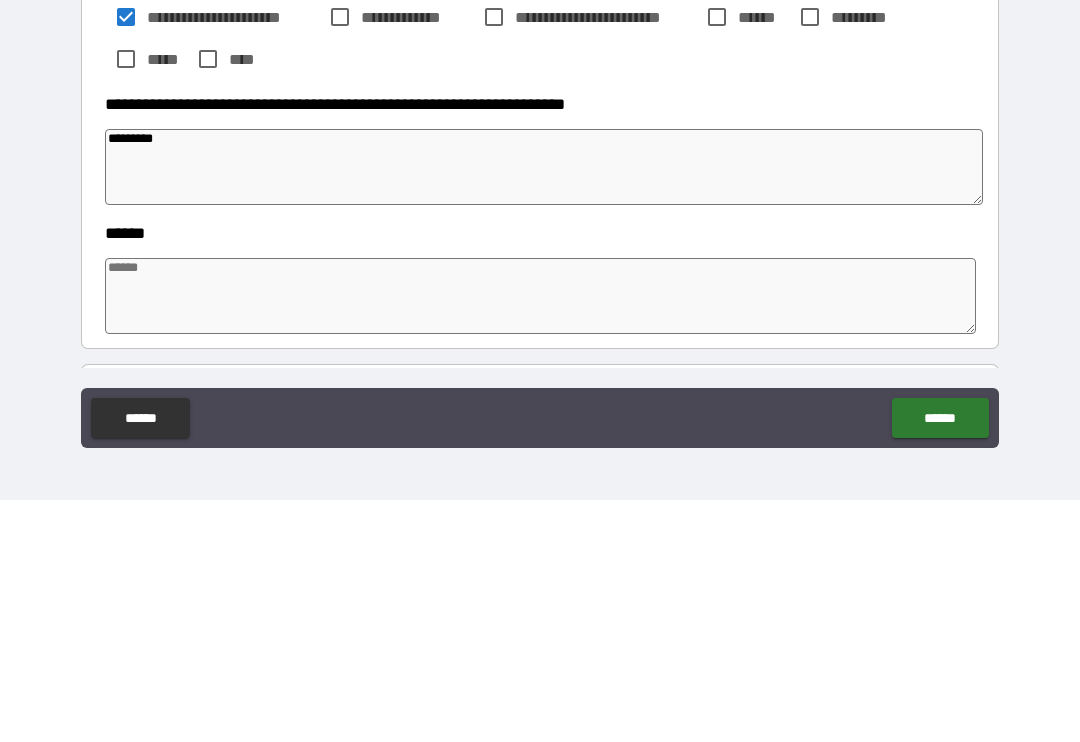 type on "*" 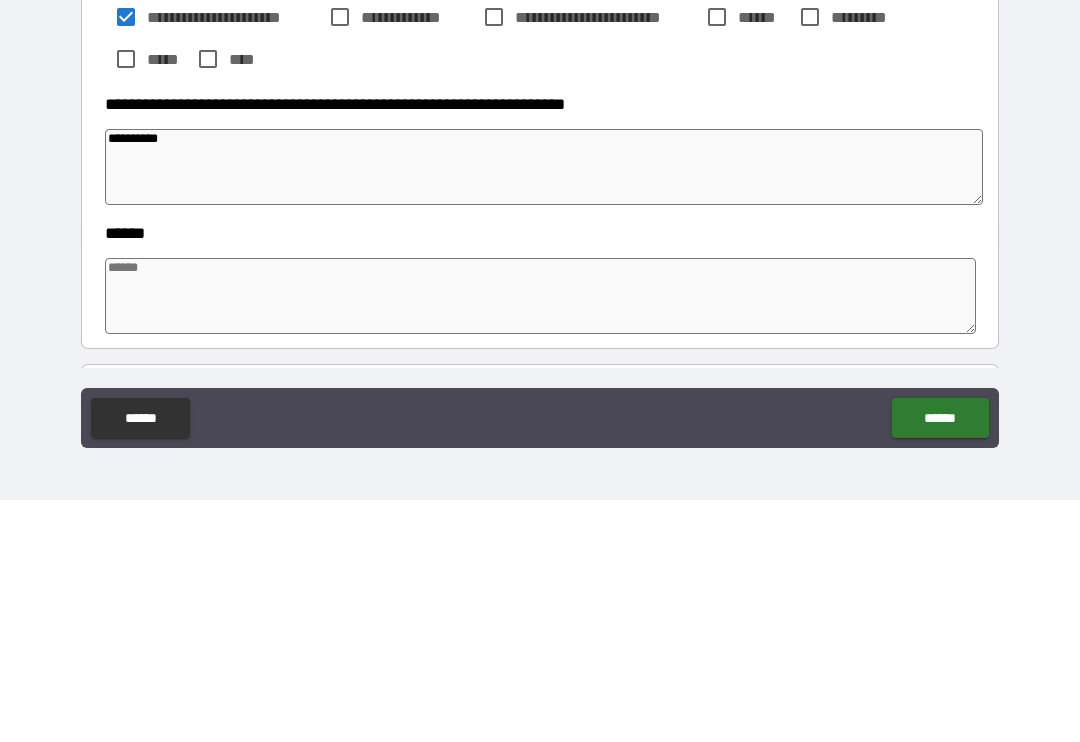 type on "*" 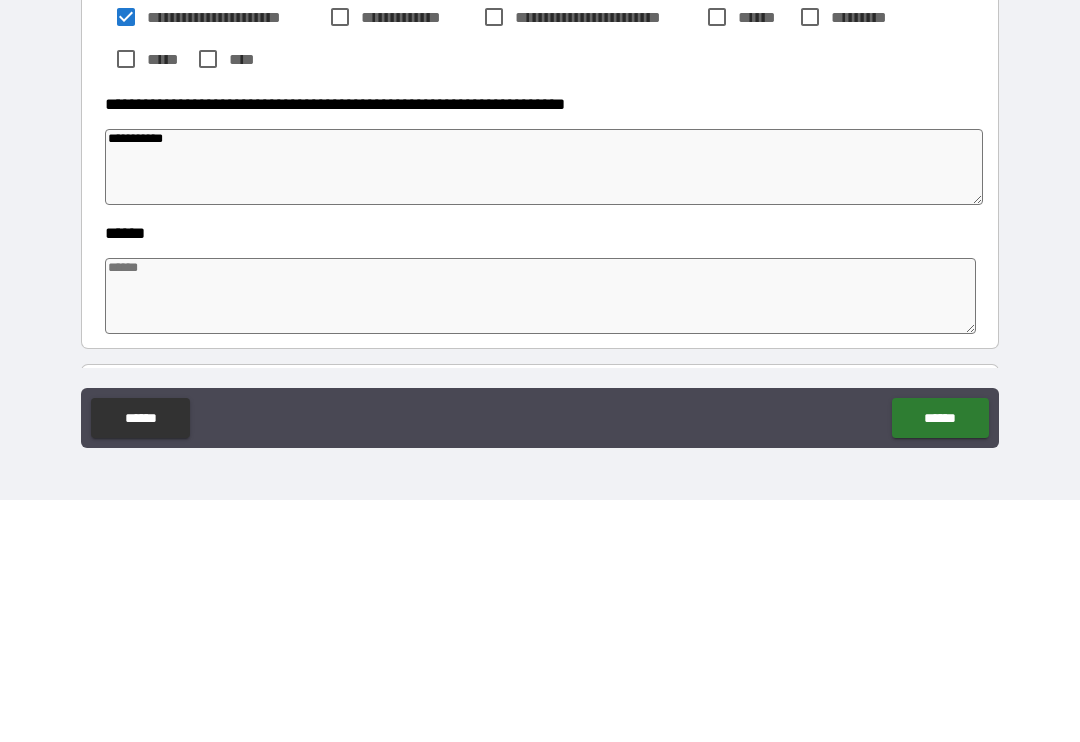 type on "*" 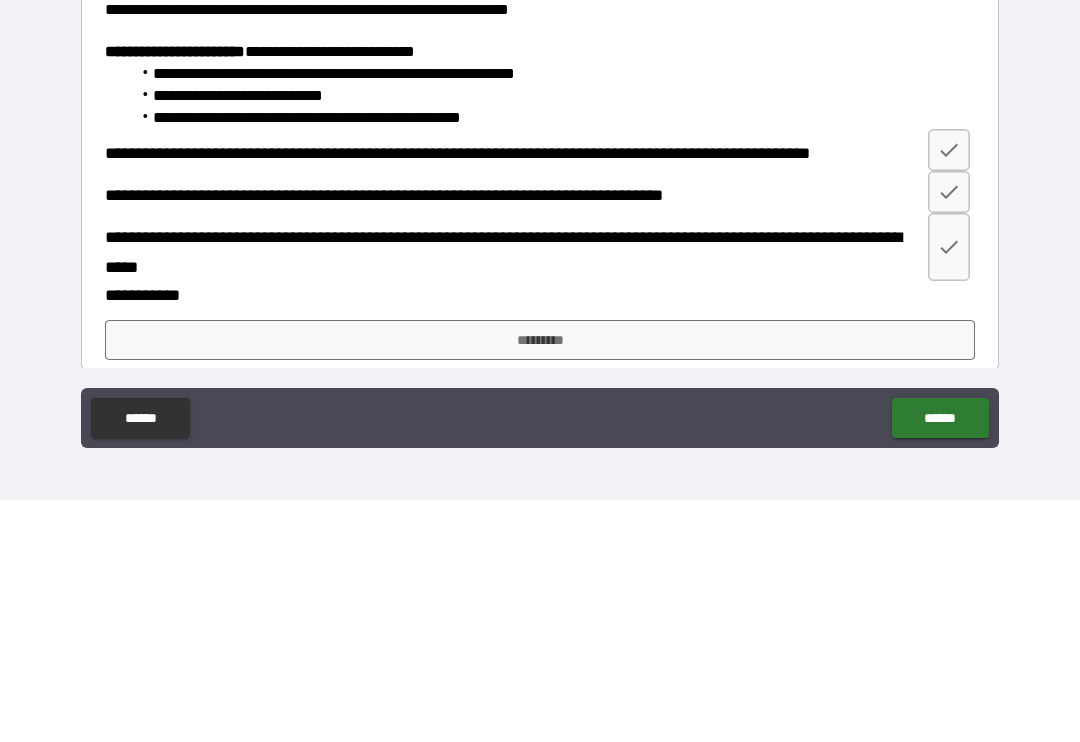 scroll, scrollTop: 1083, scrollLeft: 0, axis: vertical 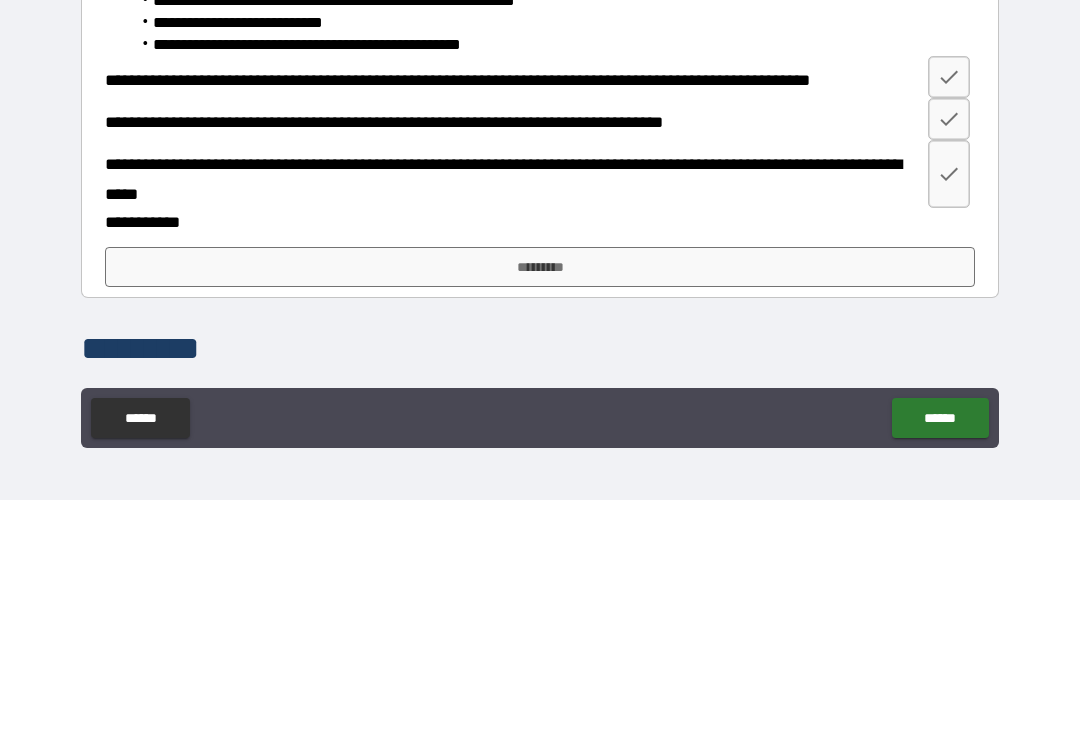 type on "**********" 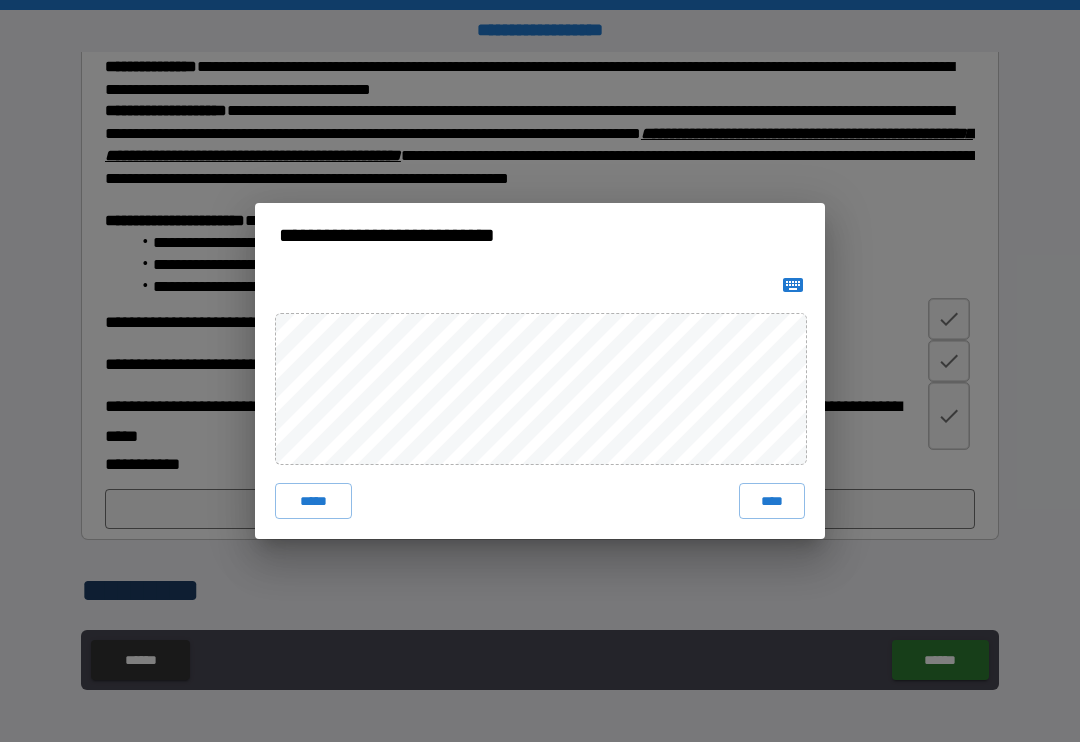 click on "****" at bounding box center [772, 501] 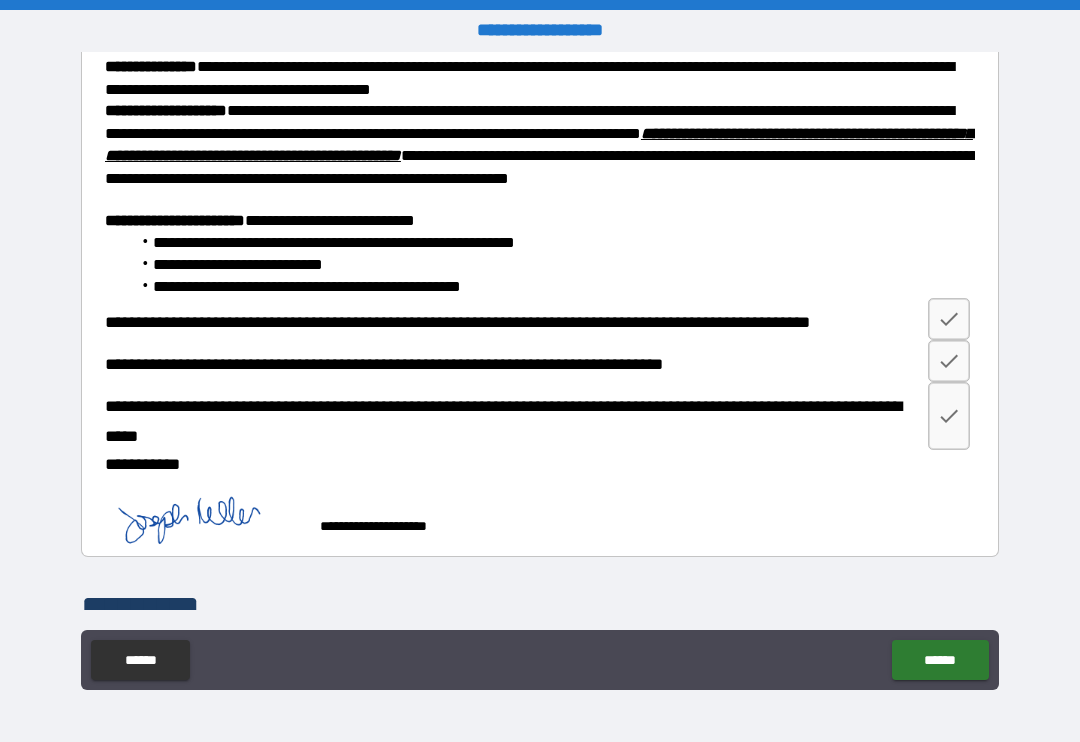 type on "*" 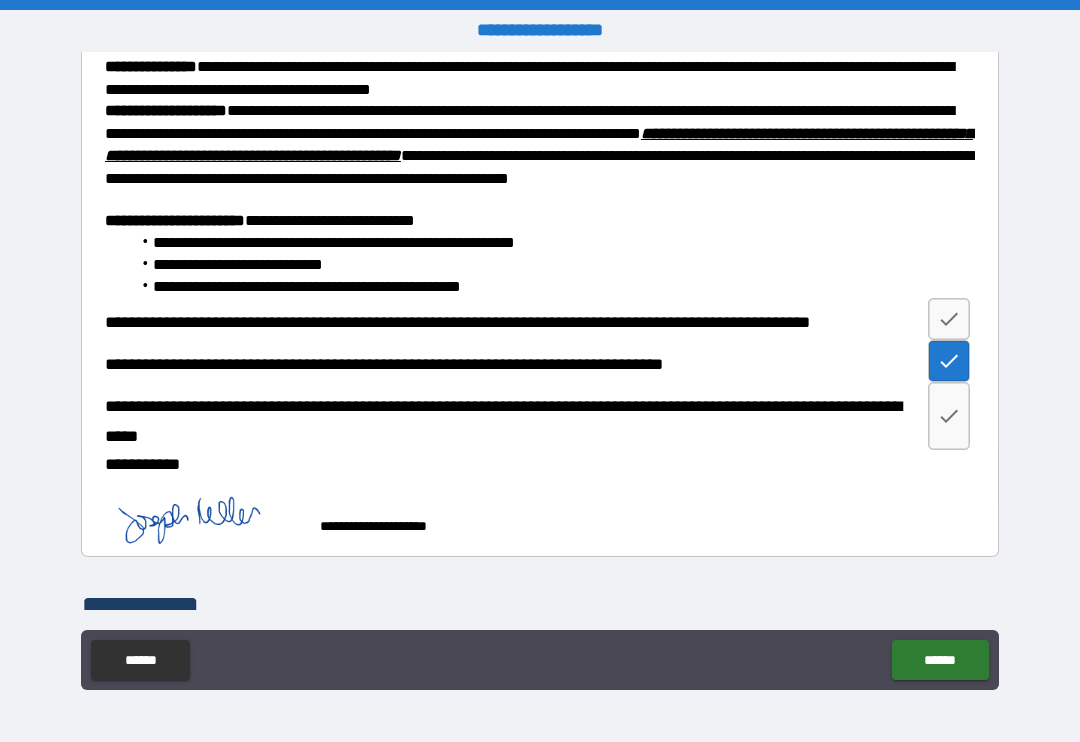 click 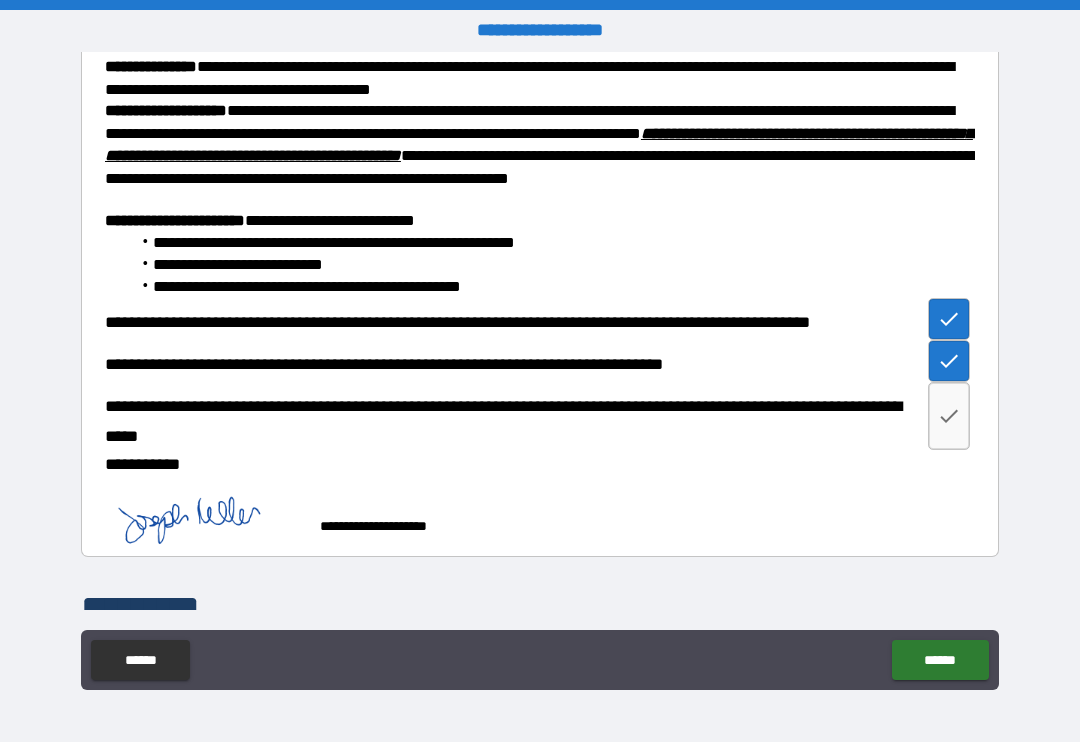 type on "*" 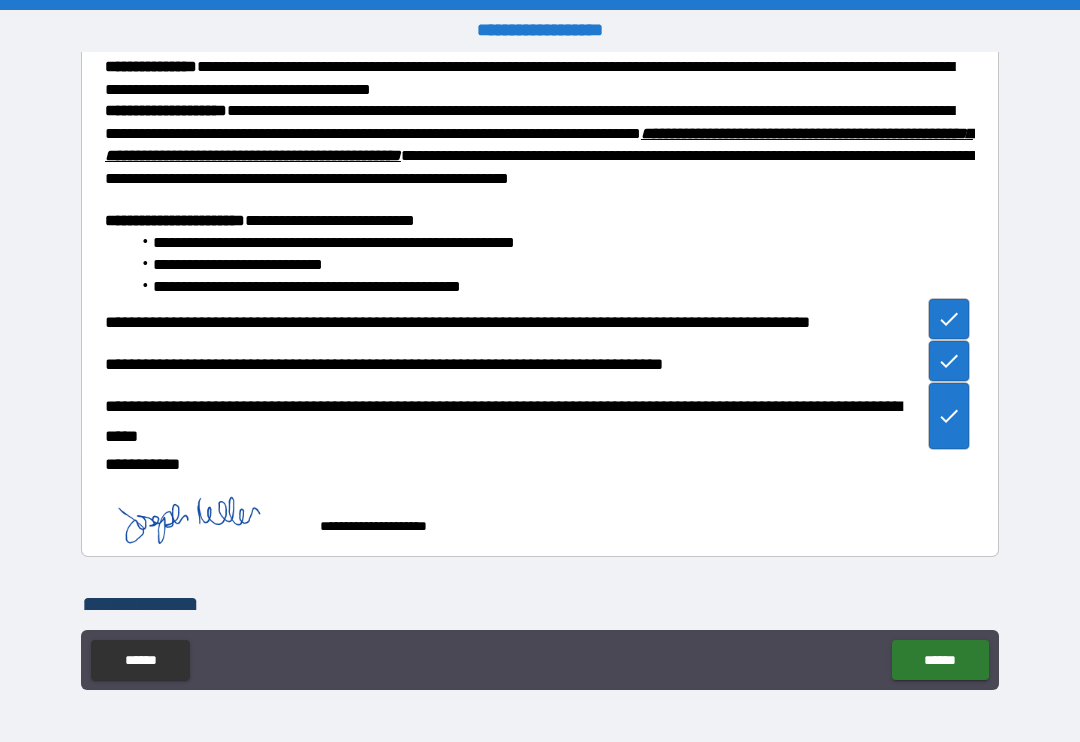 type on "*" 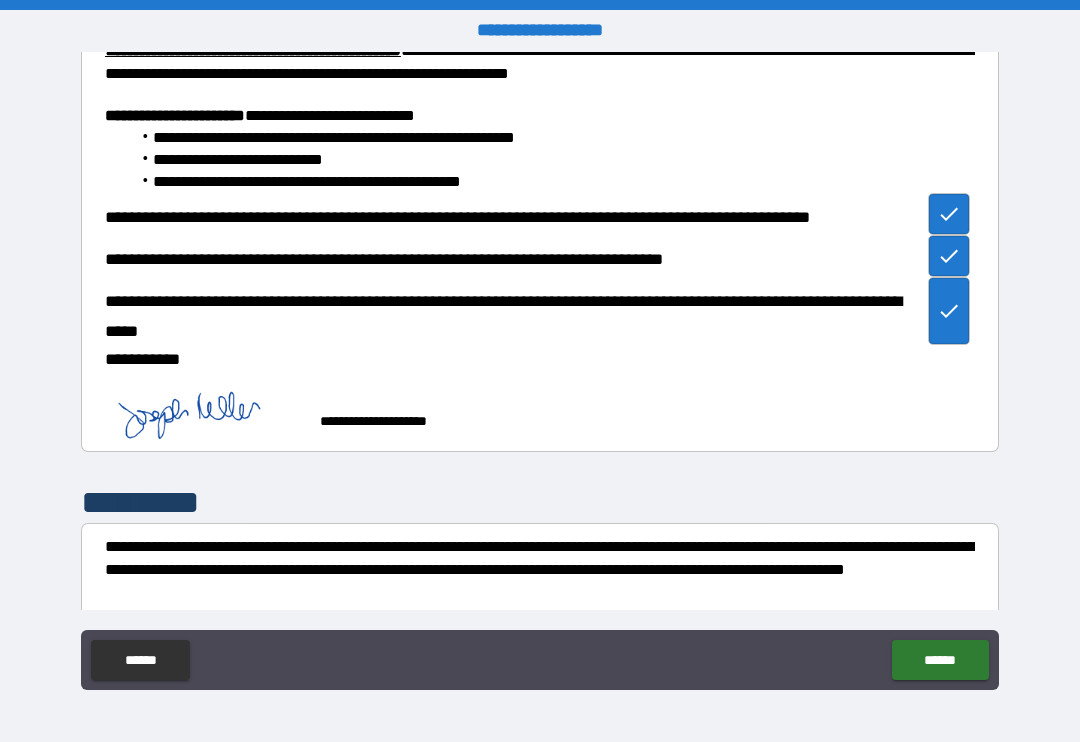 scroll, scrollTop: 1189, scrollLeft: 0, axis: vertical 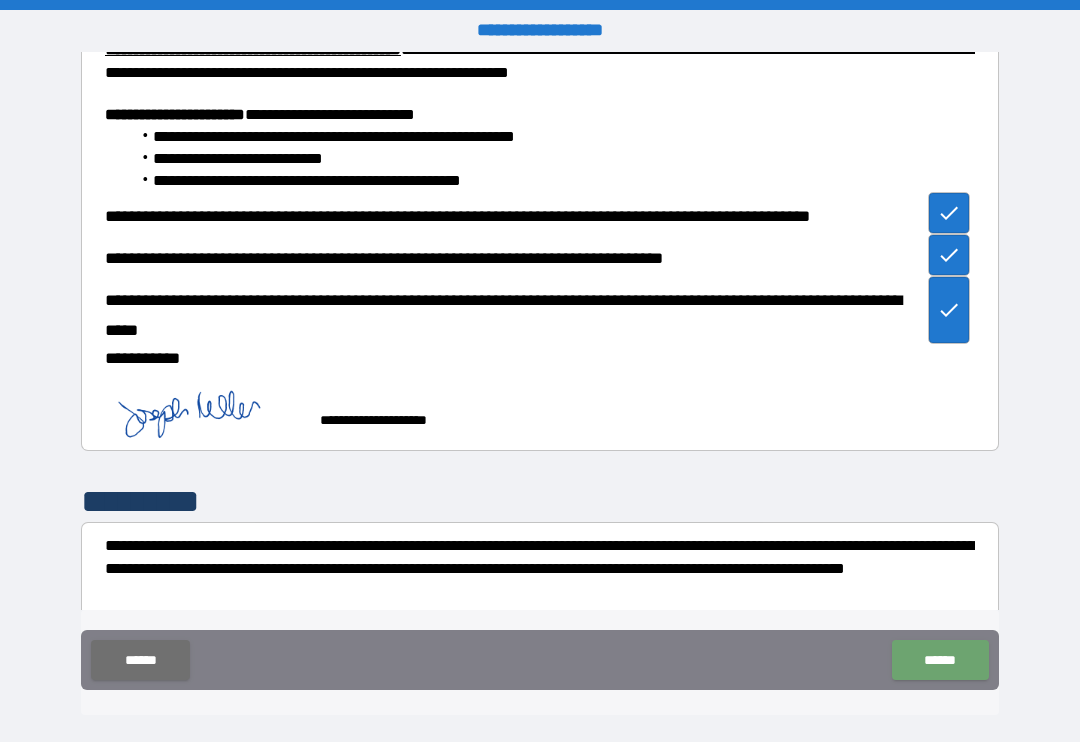 click on "******" at bounding box center (940, 660) 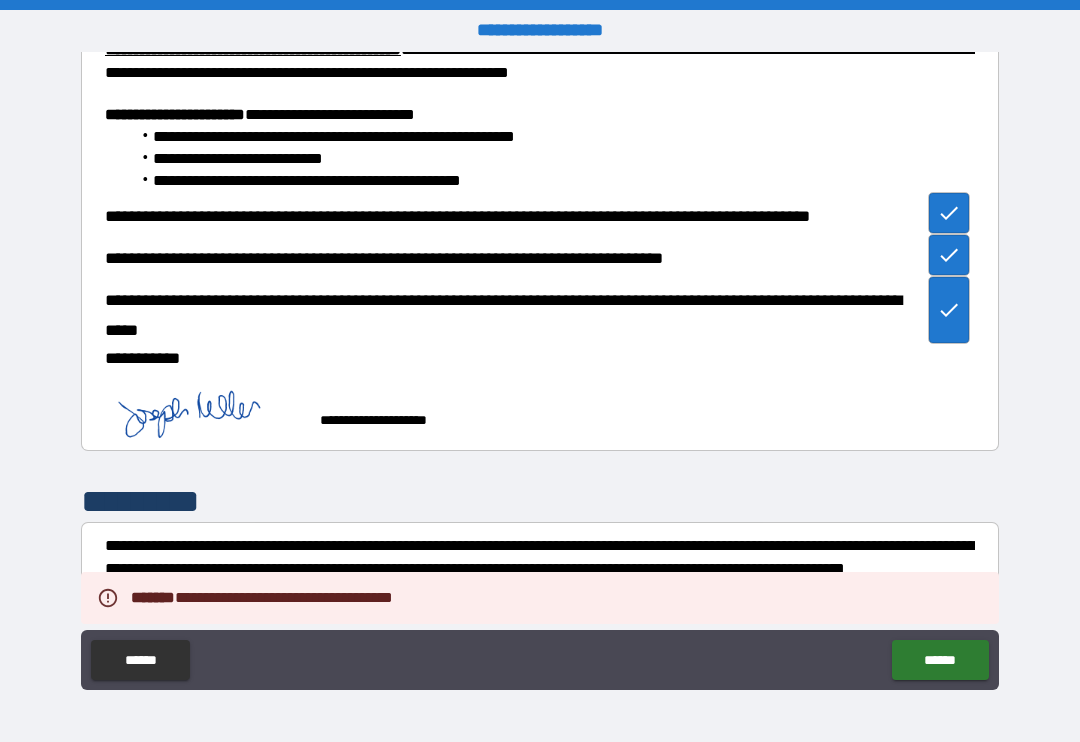 type on "*" 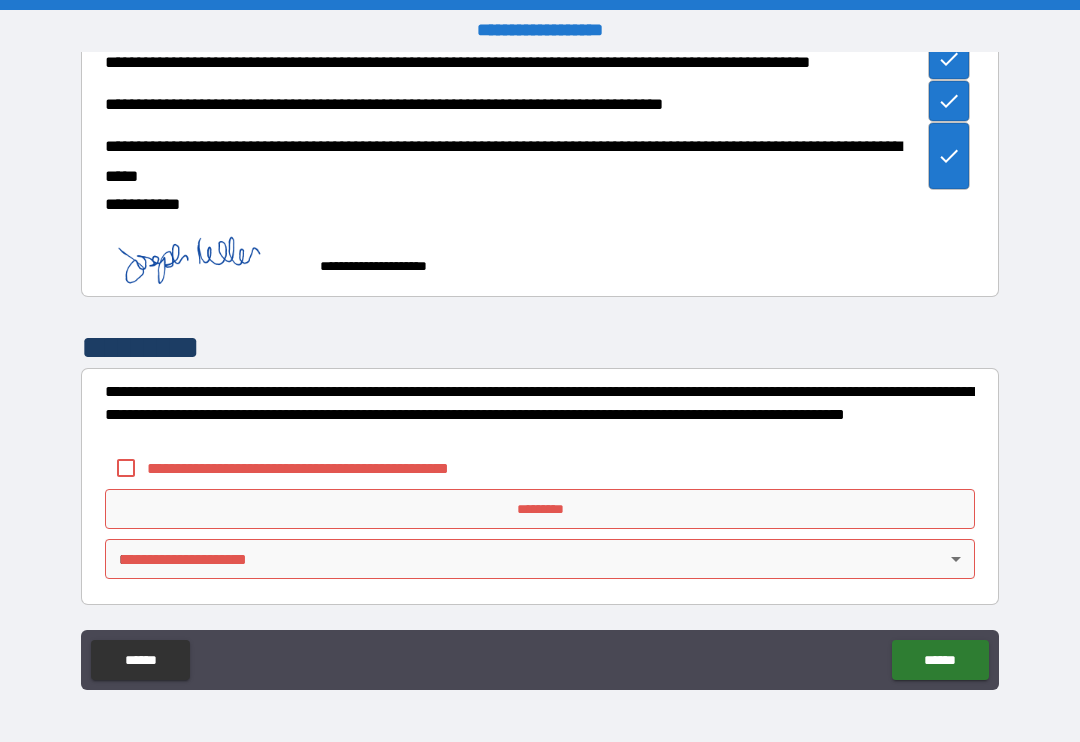 scroll, scrollTop: 1343, scrollLeft: 0, axis: vertical 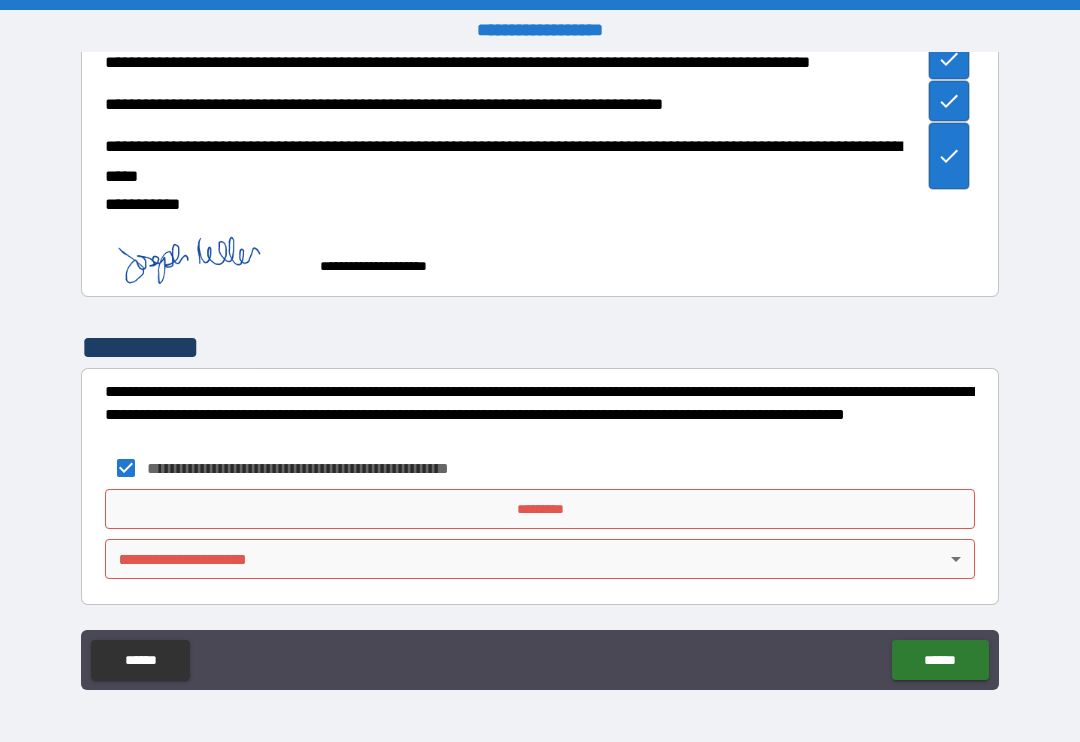 type on "*" 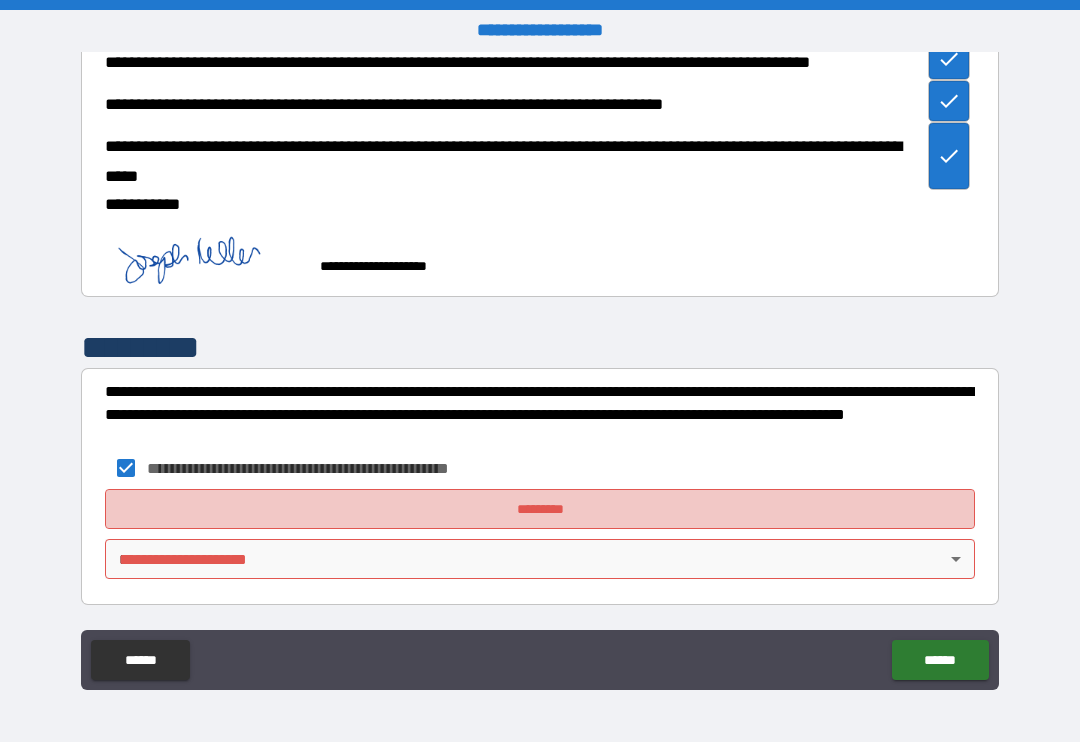 click on "*********" at bounding box center (540, 509) 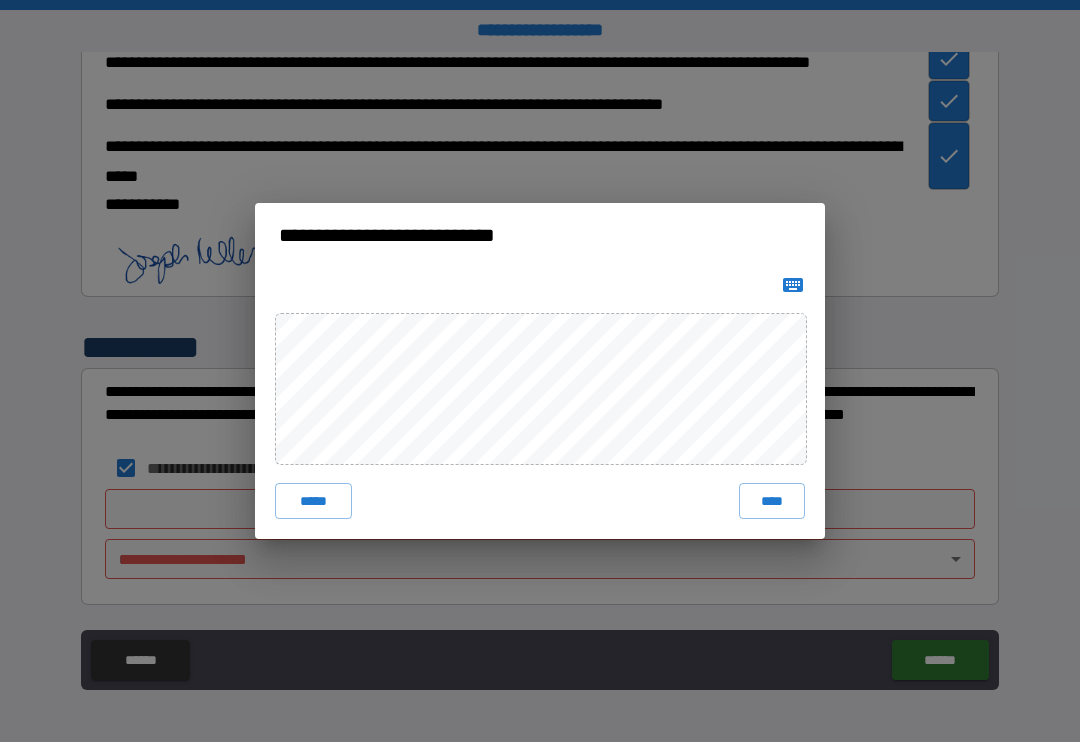 click on "****" at bounding box center [772, 501] 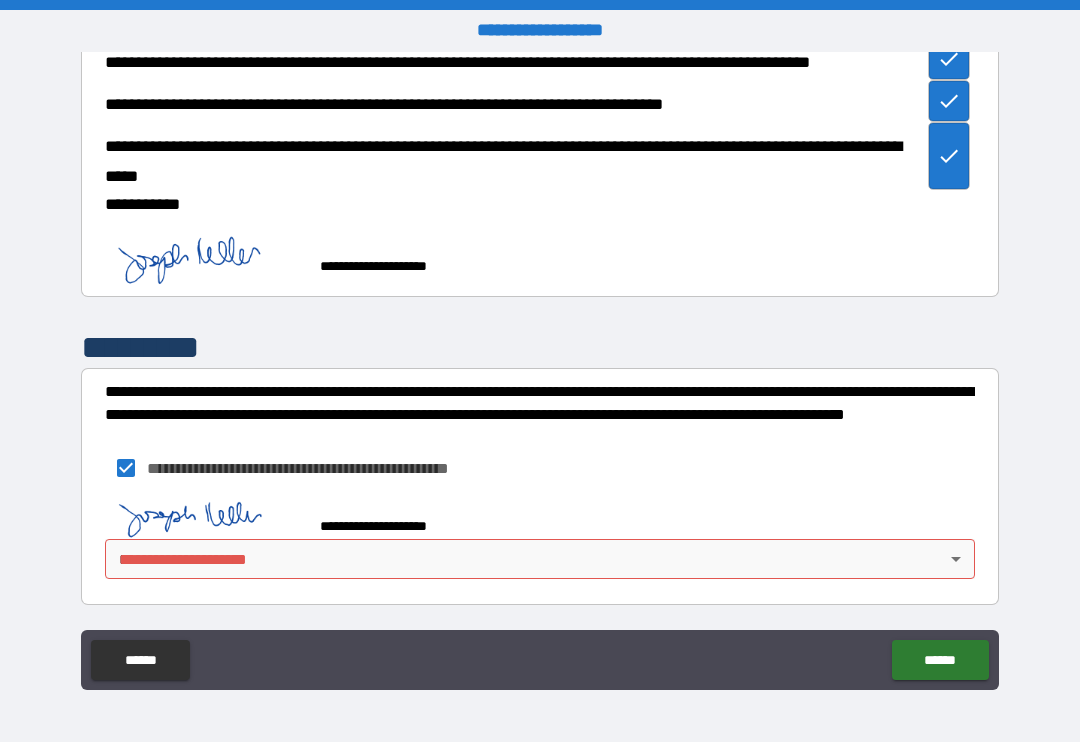 scroll, scrollTop: 1333, scrollLeft: 0, axis: vertical 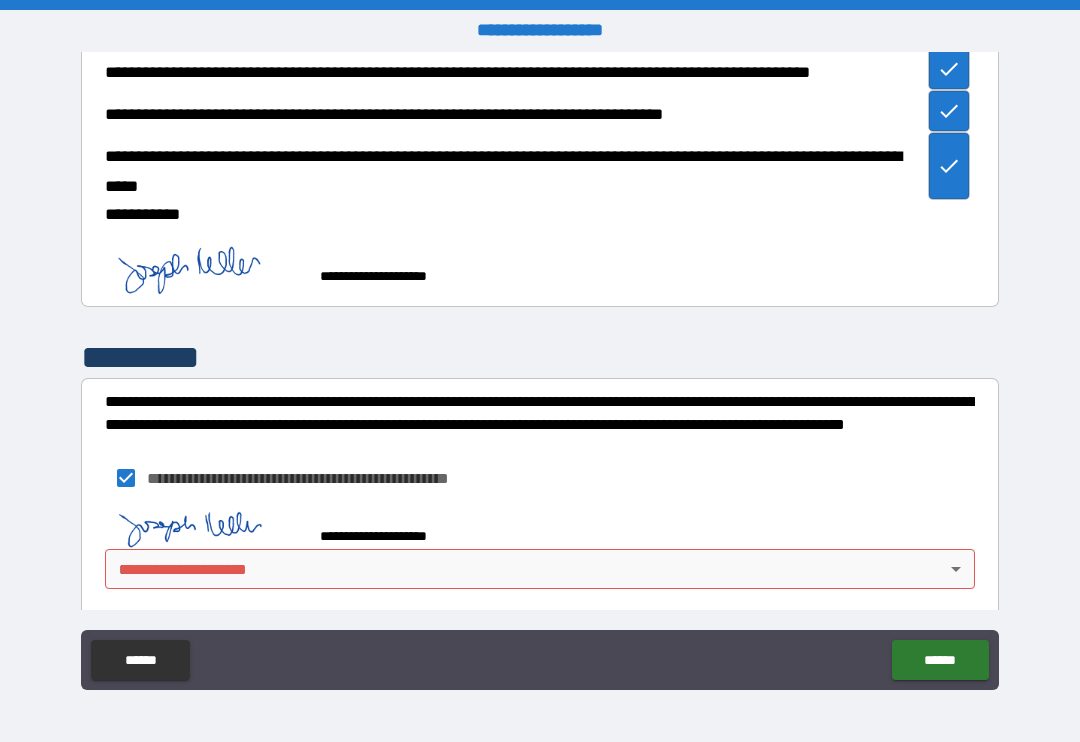 type 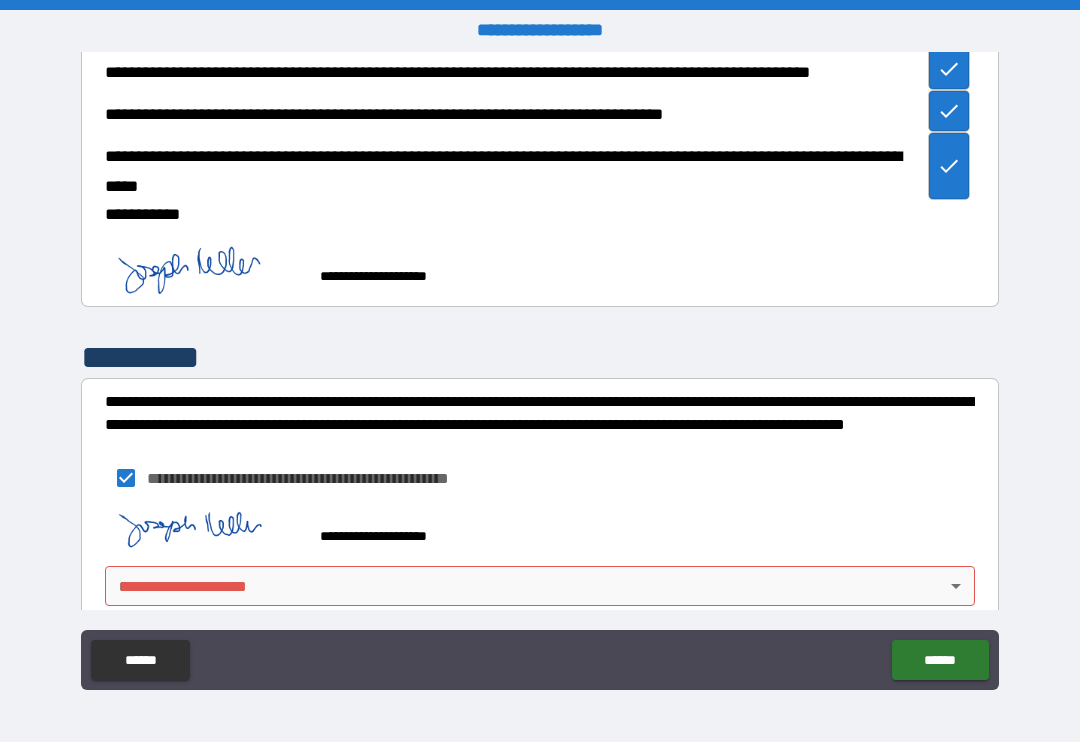 click on "**********" at bounding box center [540, 371] 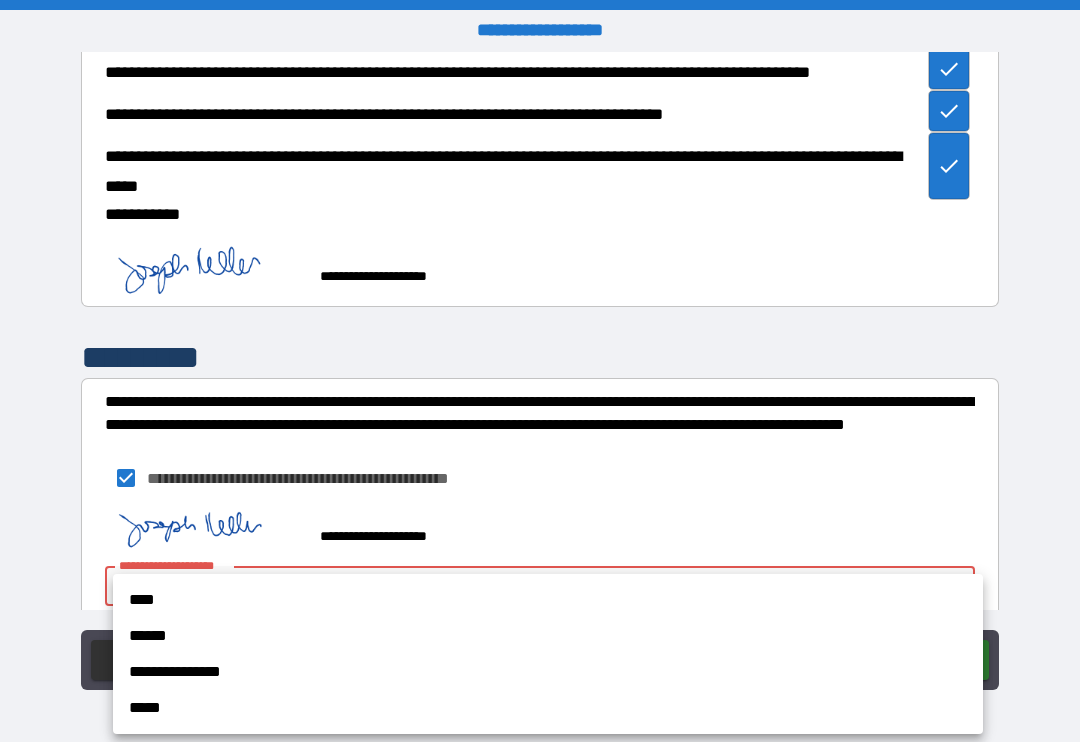 click on "****" at bounding box center [548, 600] 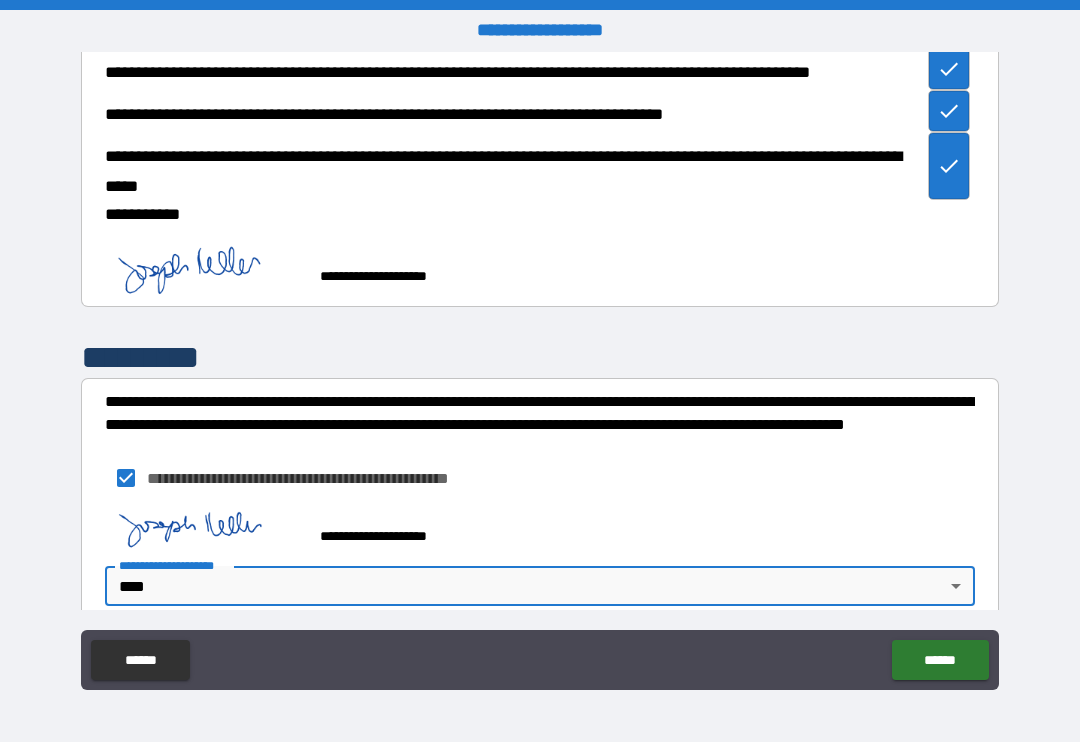 click on "******" at bounding box center [940, 660] 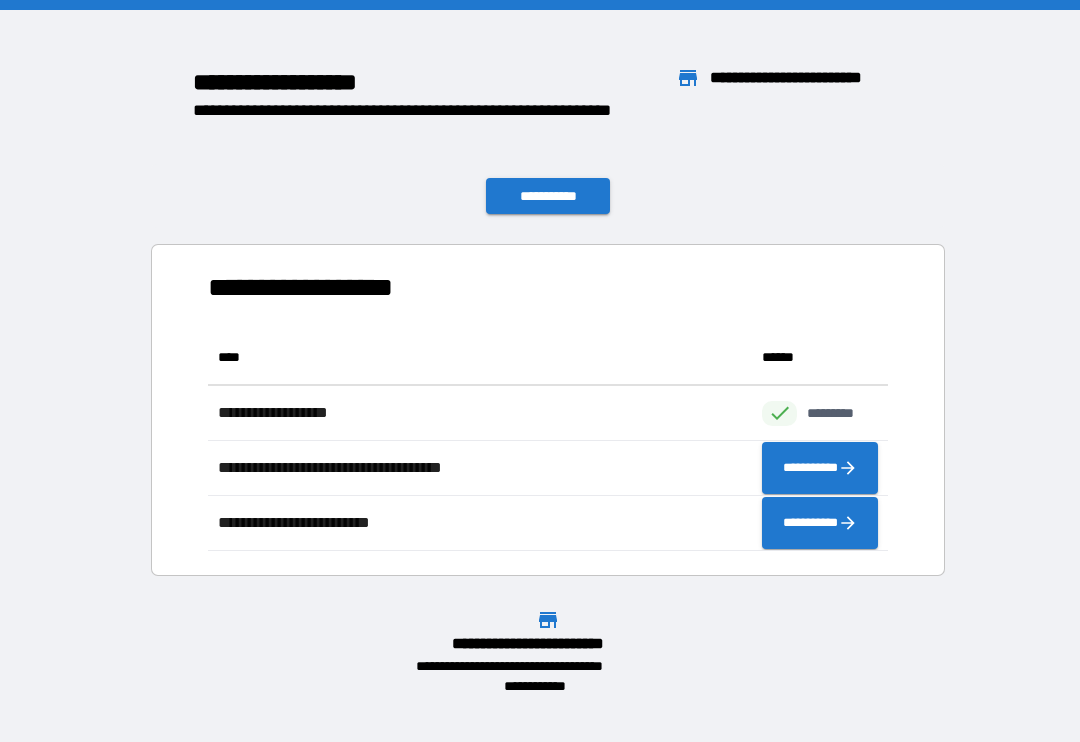 scroll, scrollTop: 221, scrollLeft: 680, axis: both 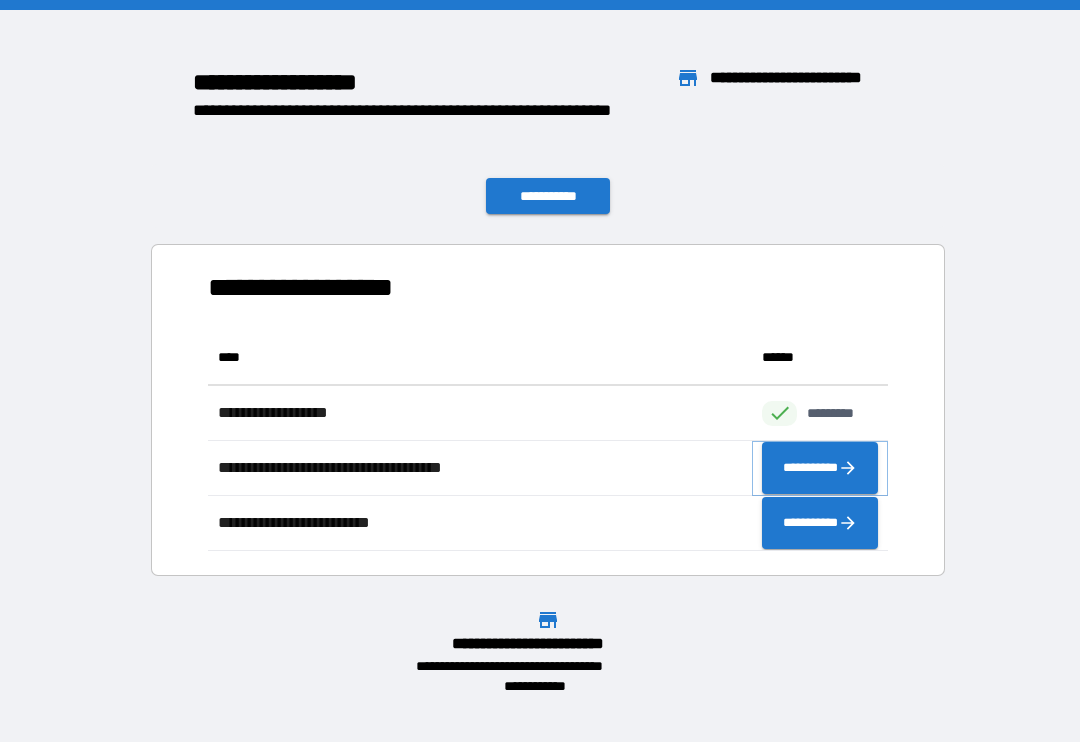 click on "**********" at bounding box center [820, 468] 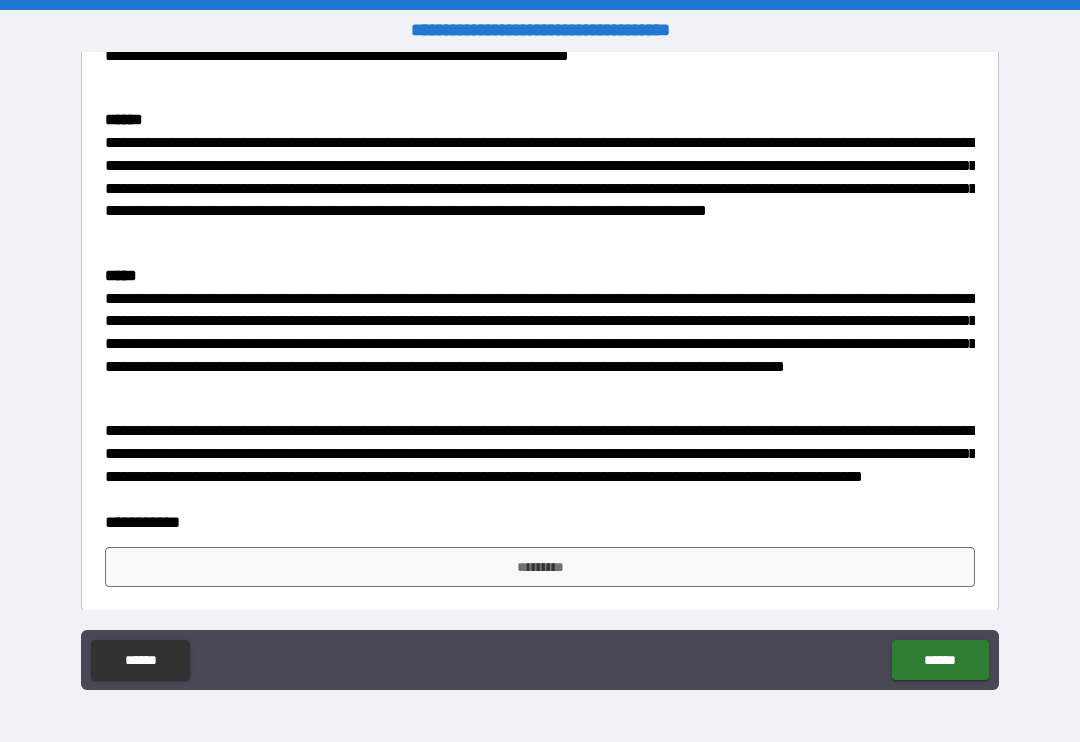 scroll, scrollTop: 1492, scrollLeft: 0, axis: vertical 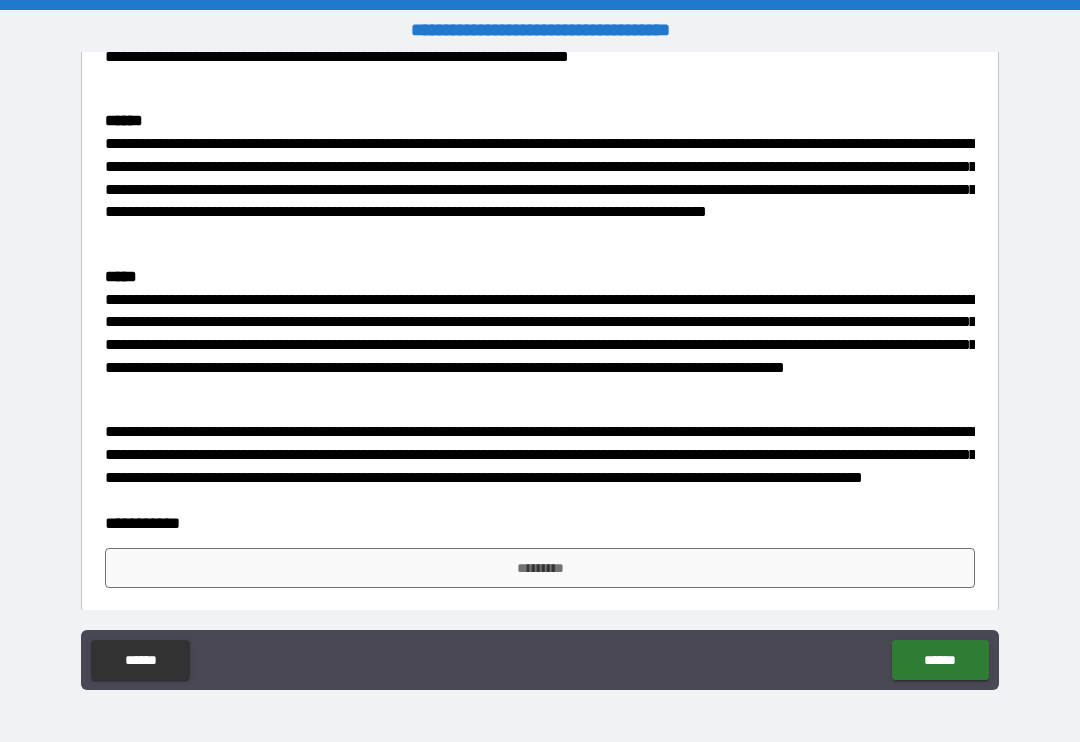click on "*********" at bounding box center (540, 568) 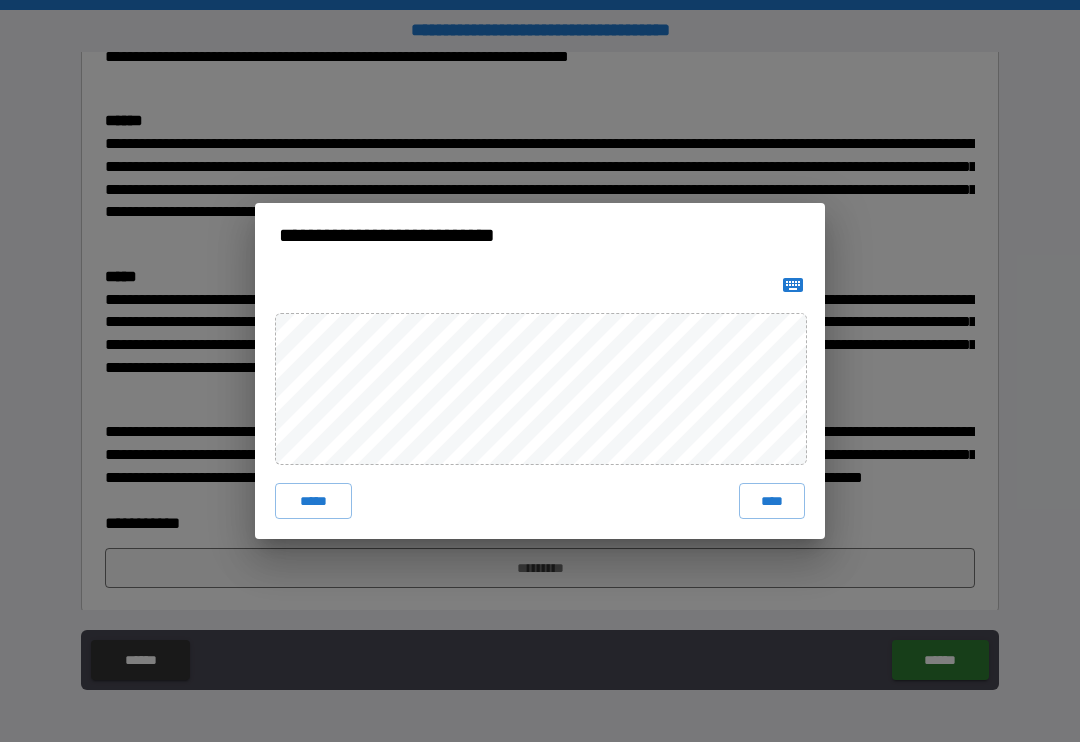 click on "****" at bounding box center [772, 501] 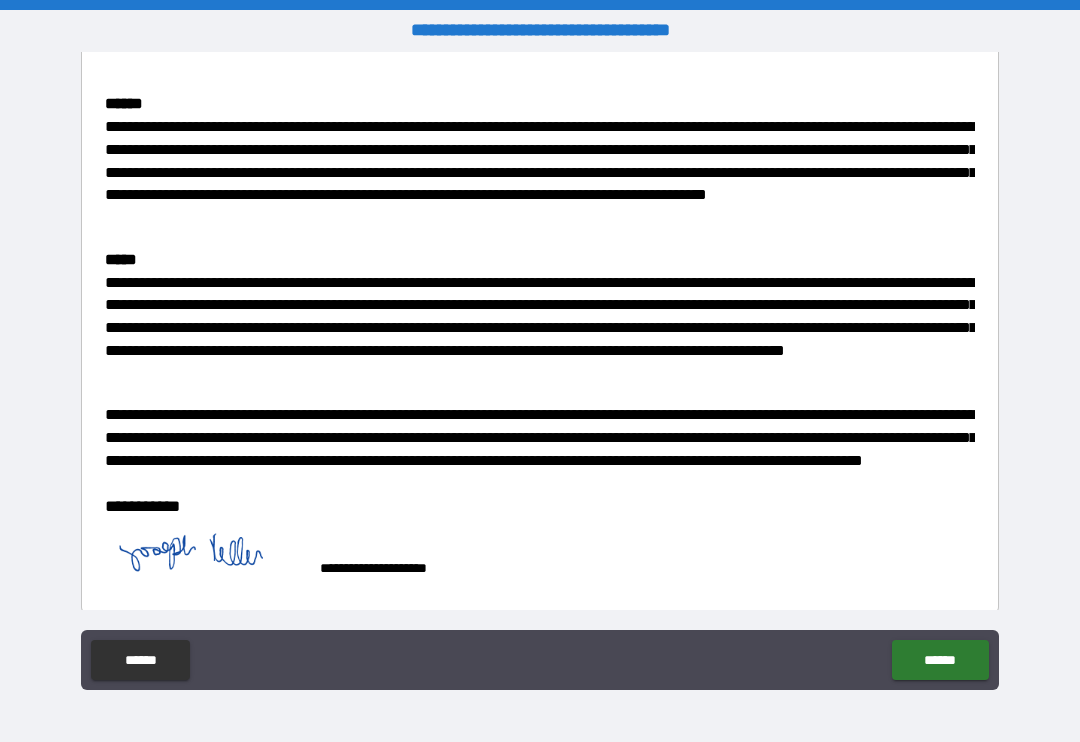 scroll, scrollTop: 1509, scrollLeft: 0, axis: vertical 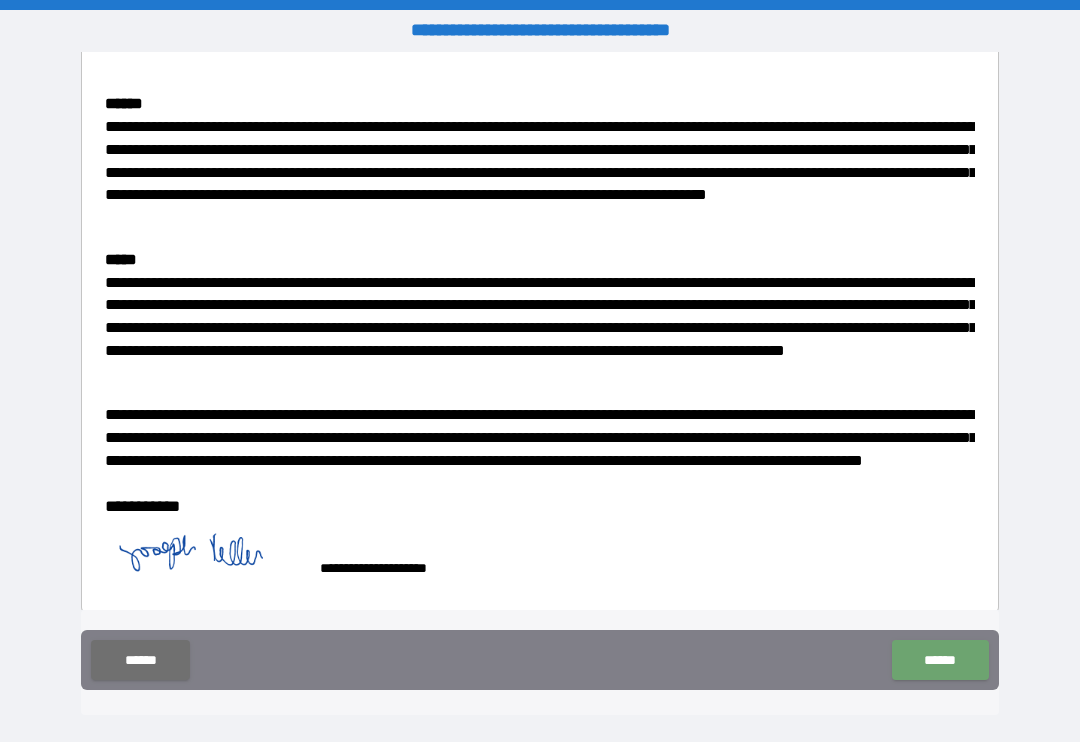 click on "******" at bounding box center [940, 660] 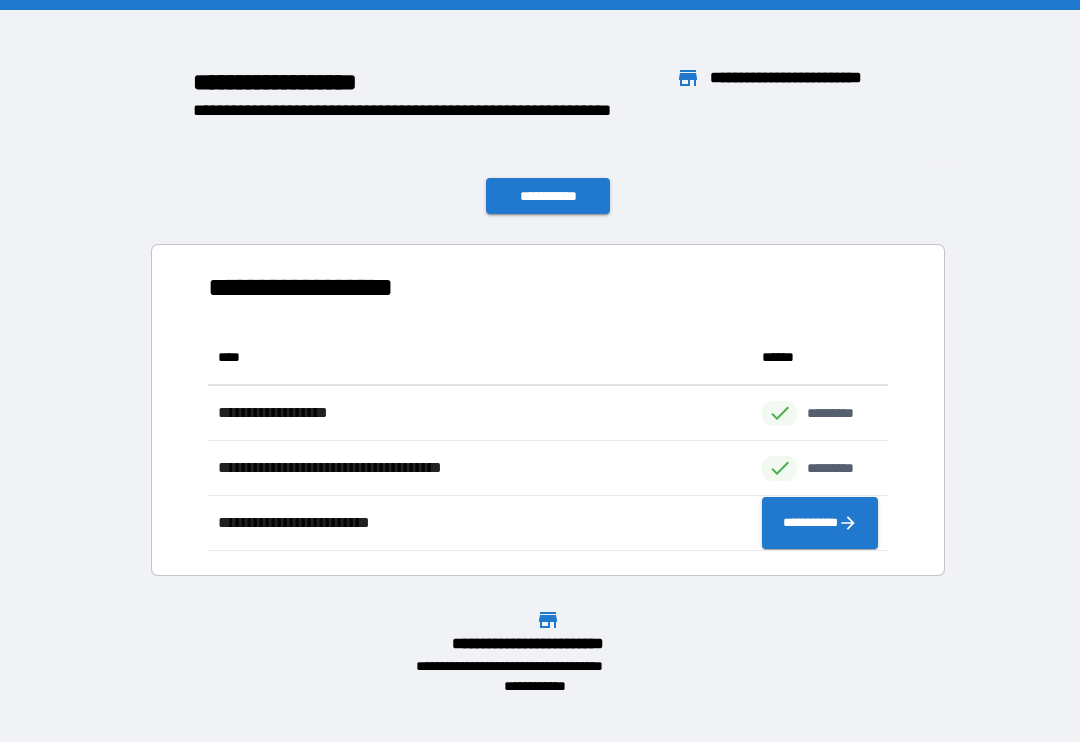 scroll, scrollTop: 221, scrollLeft: 680, axis: both 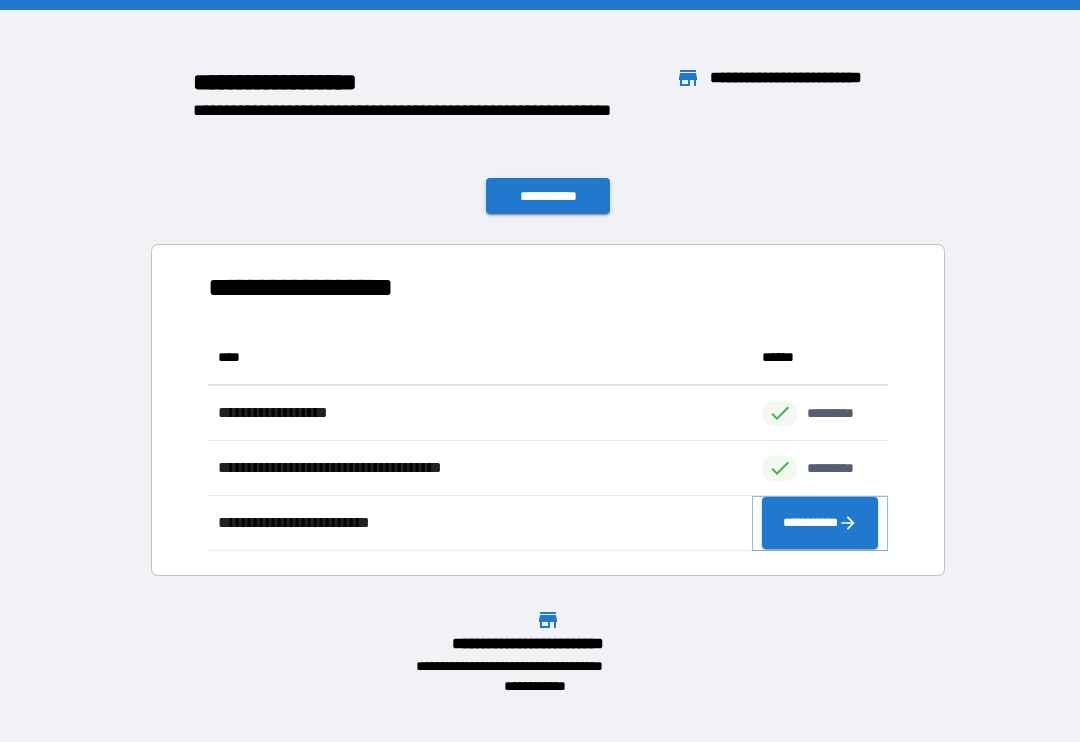 click on "**********" at bounding box center [820, 523] 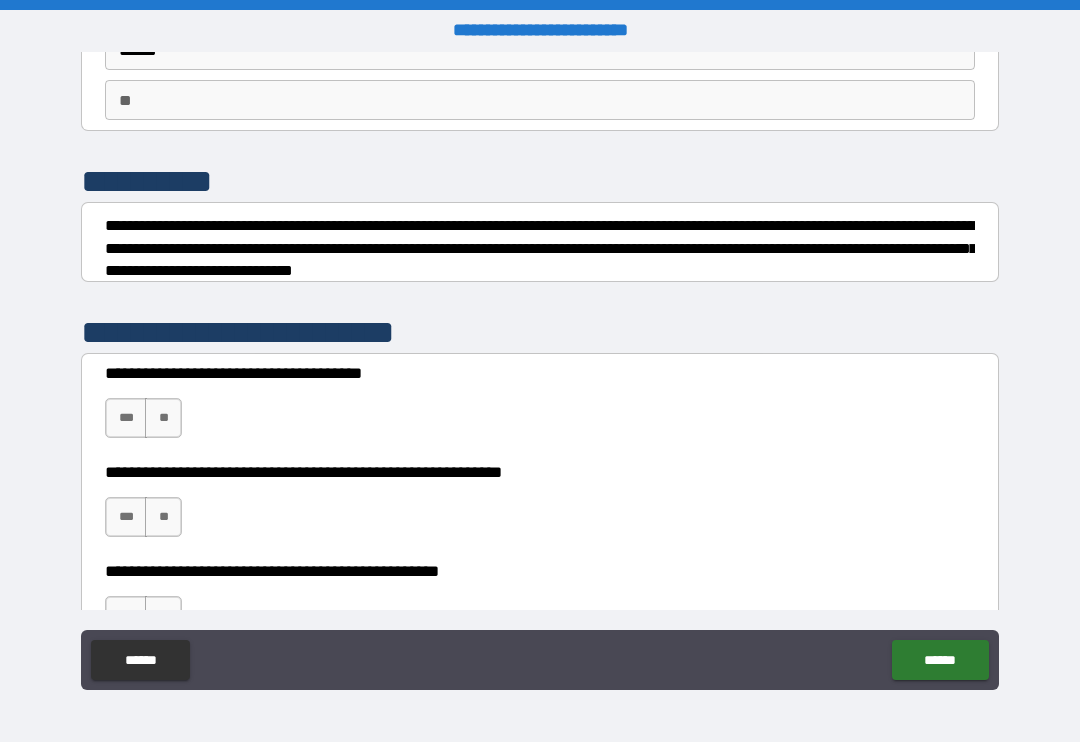 scroll, scrollTop: 174, scrollLeft: 0, axis: vertical 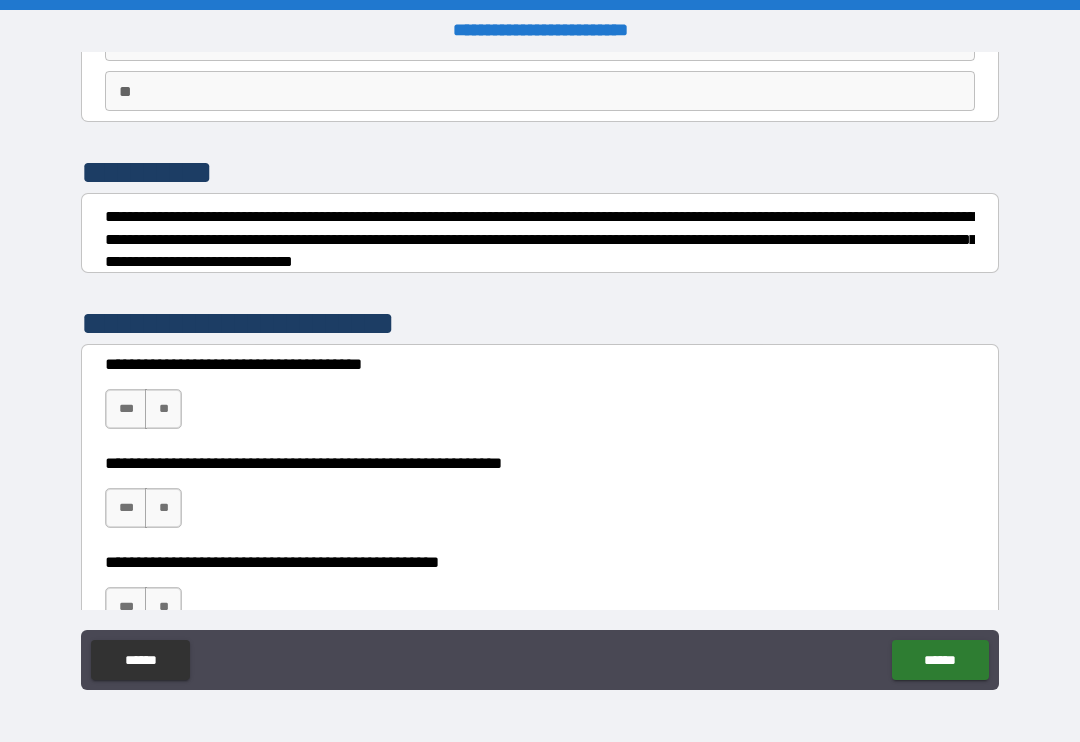 click on "**********" at bounding box center (540, 31) 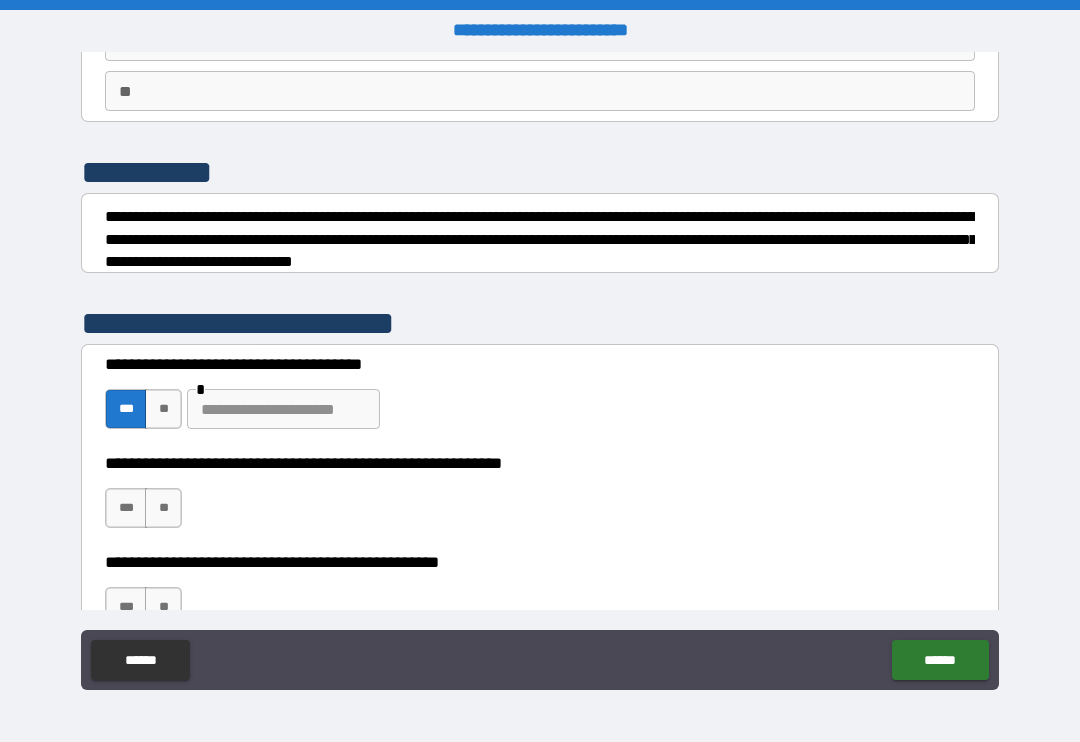 click at bounding box center [283, 409] 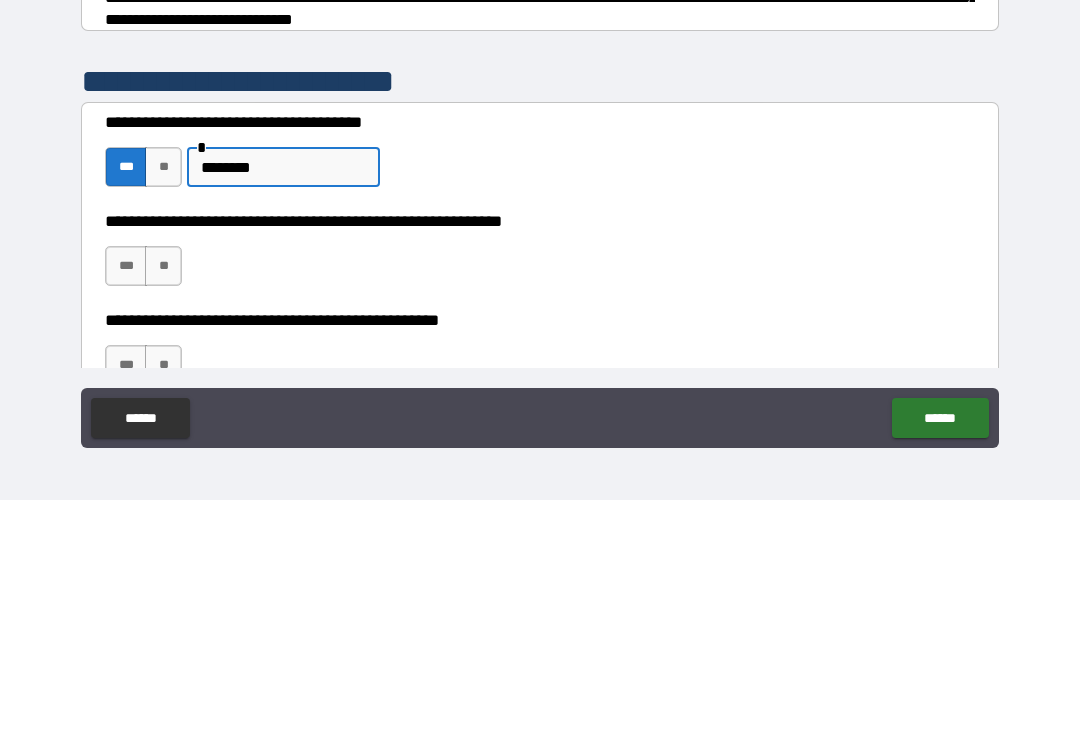 click on "***" at bounding box center [126, 508] 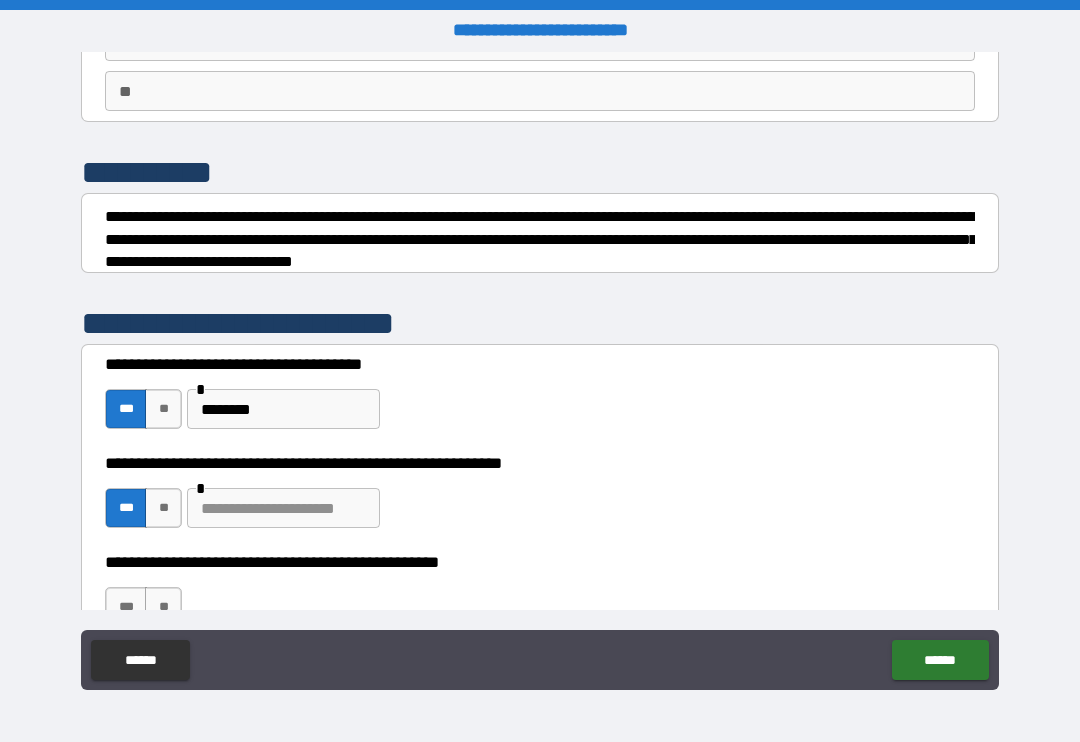 click at bounding box center [283, 508] 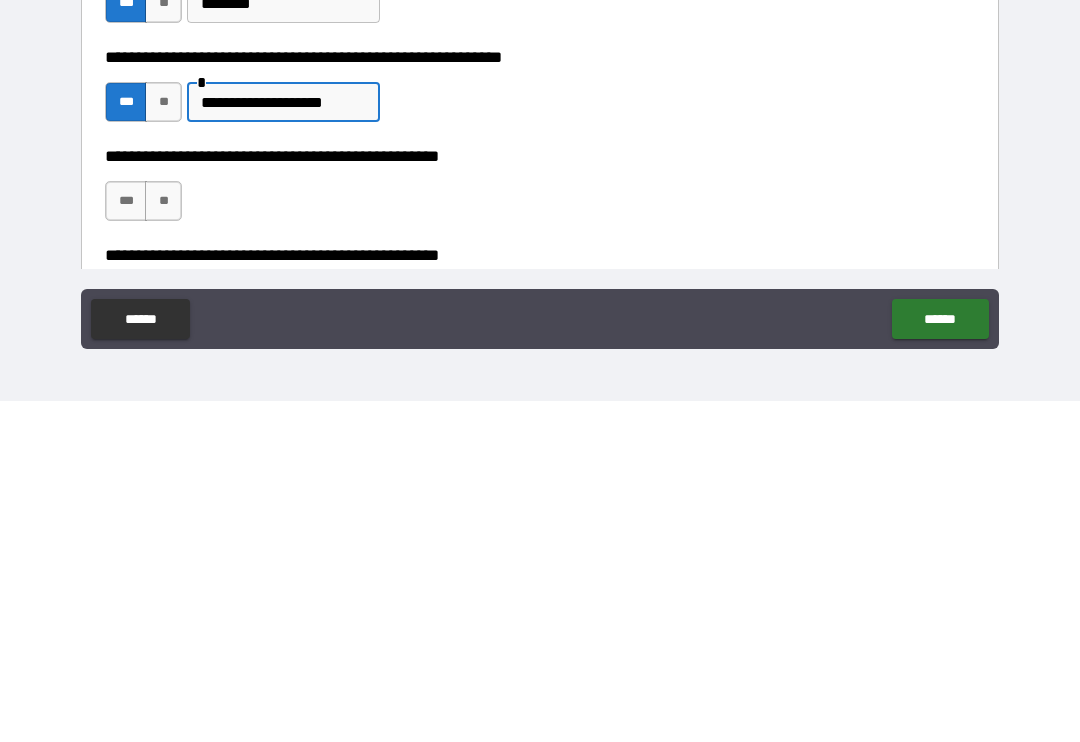 scroll, scrollTop: 242, scrollLeft: 0, axis: vertical 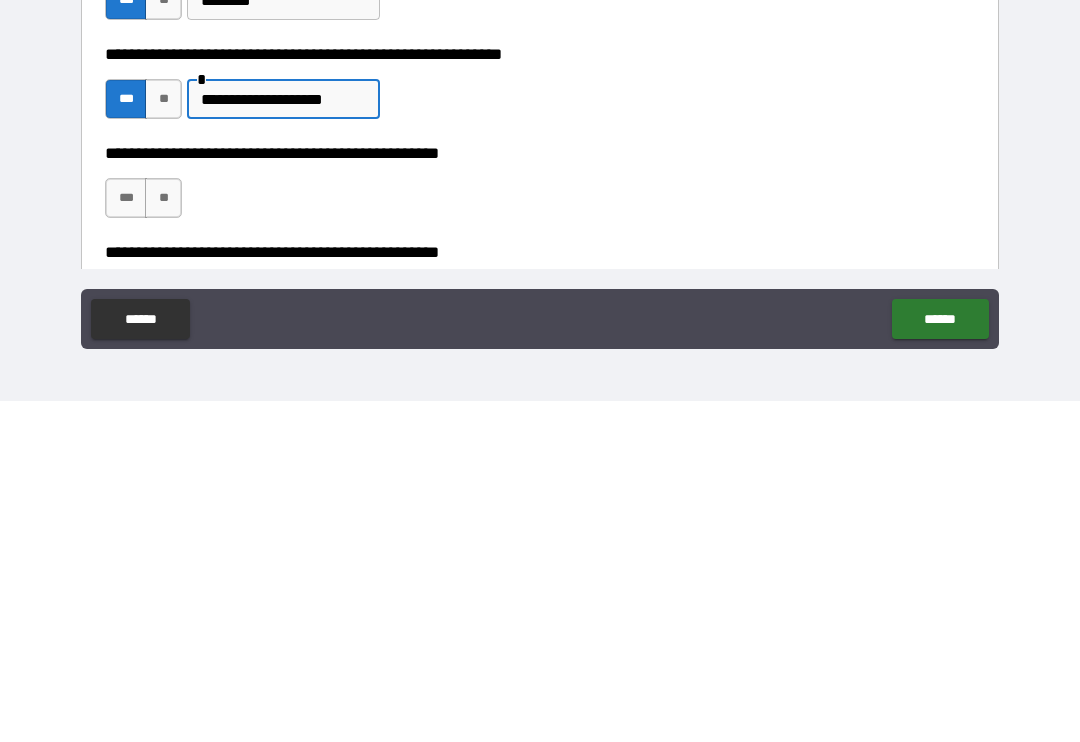 click on "***" at bounding box center (126, 539) 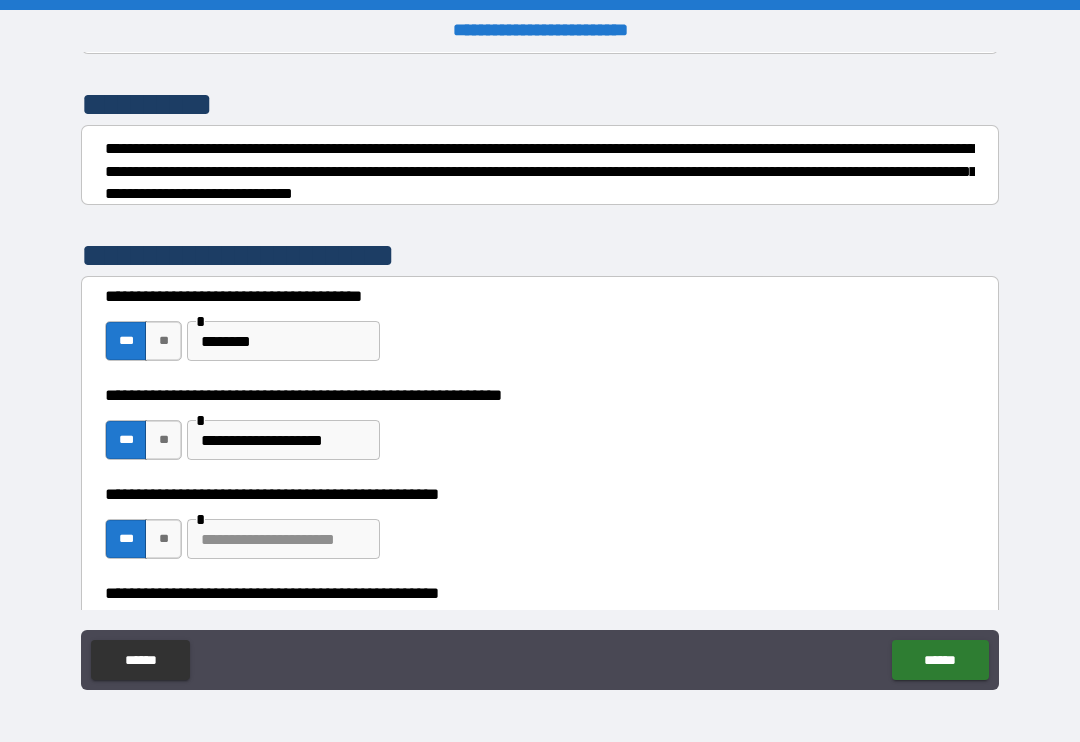 click at bounding box center (283, 539) 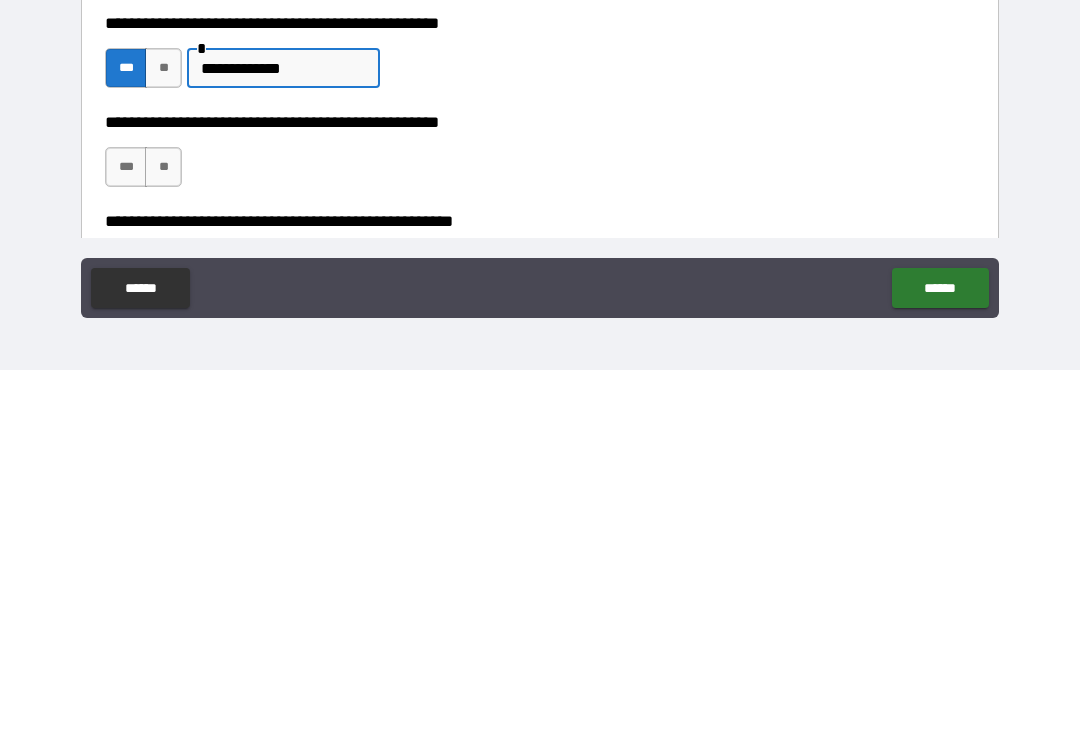 scroll, scrollTop: 346, scrollLeft: 0, axis: vertical 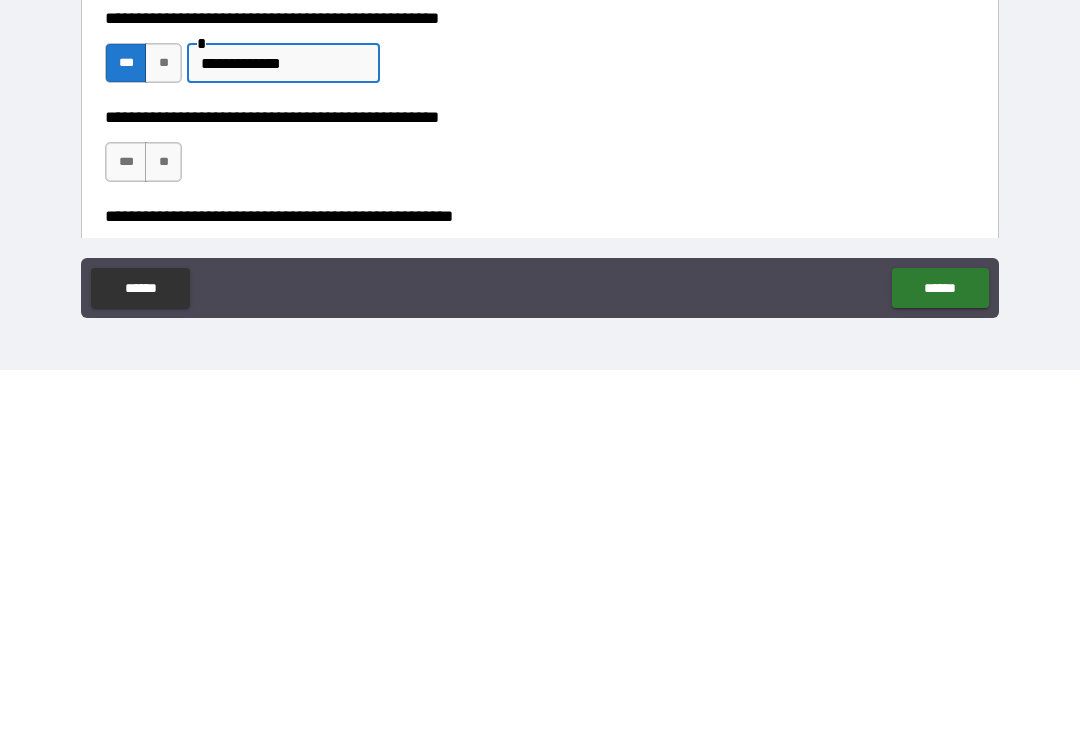 click on "***" at bounding box center (126, 534) 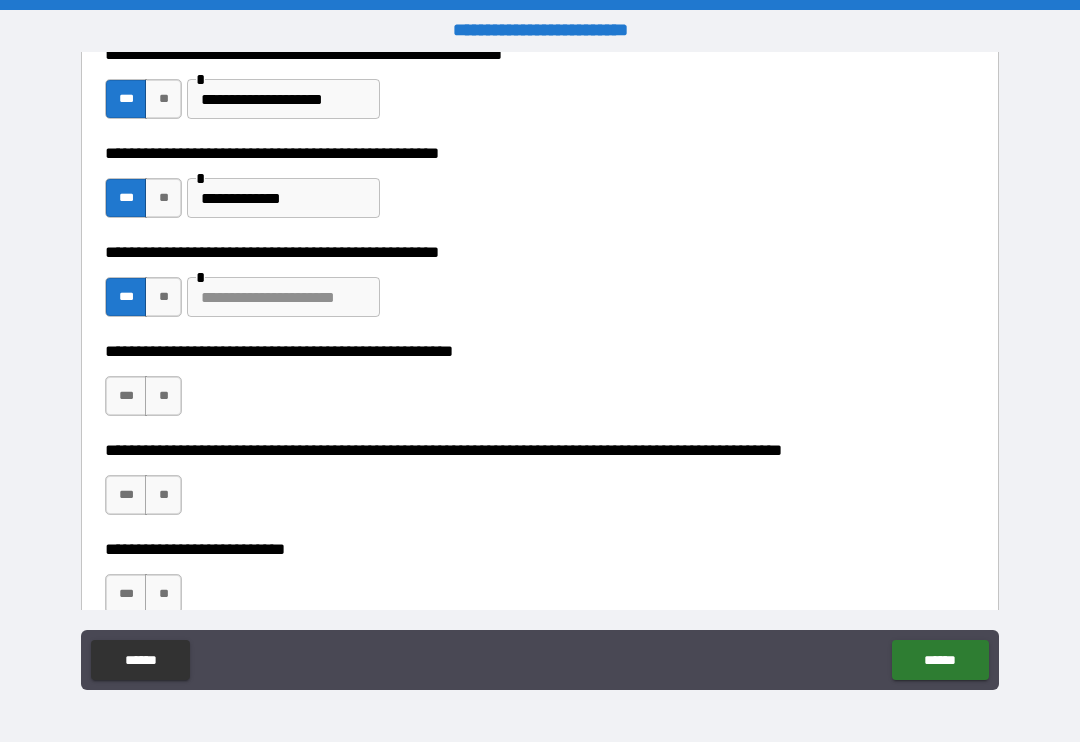 scroll, scrollTop: 584, scrollLeft: 0, axis: vertical 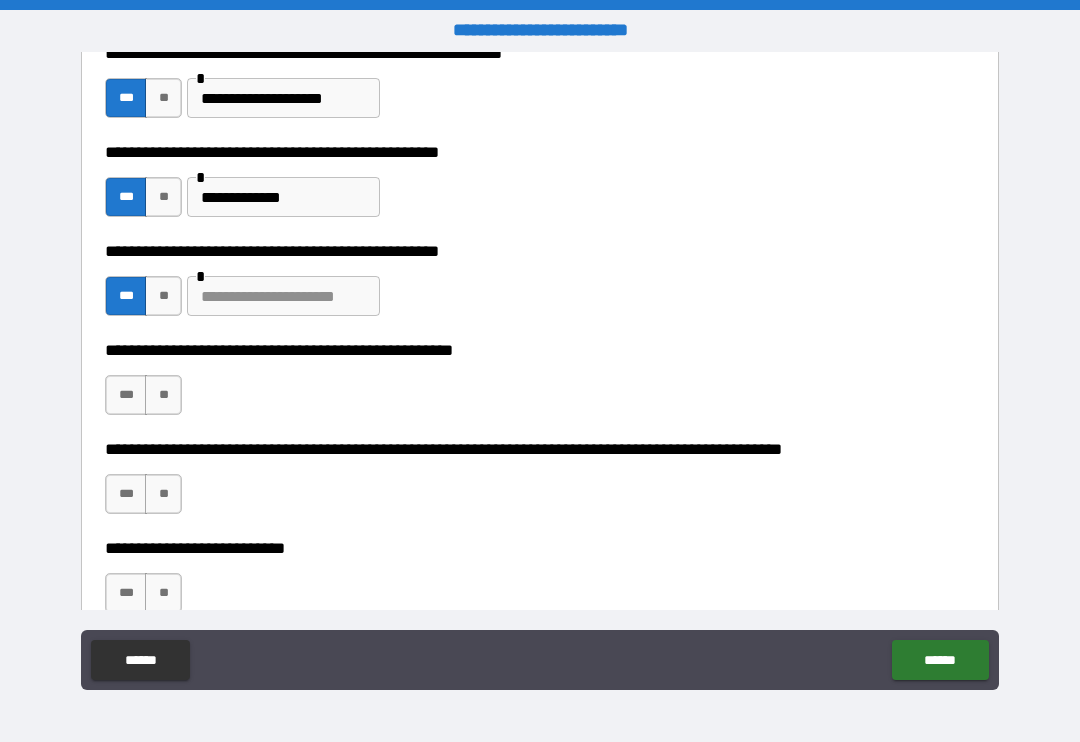 click on "**" at bounding box center (163, 395) 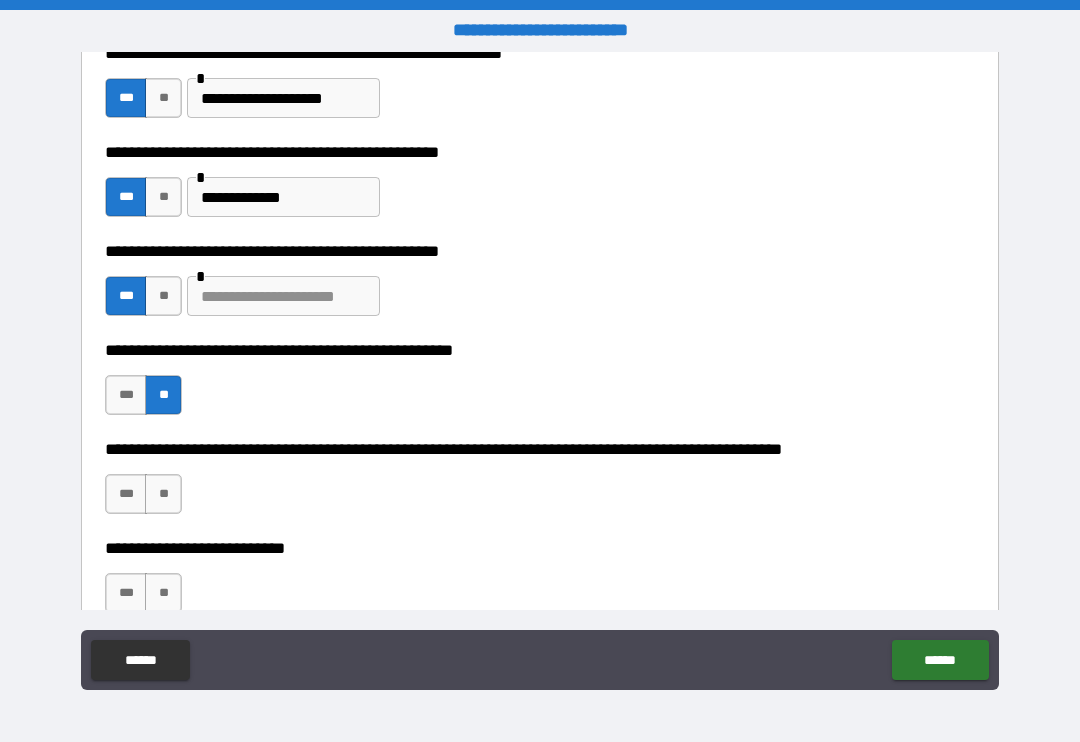 click on "**" at bounding box center (163, 494) 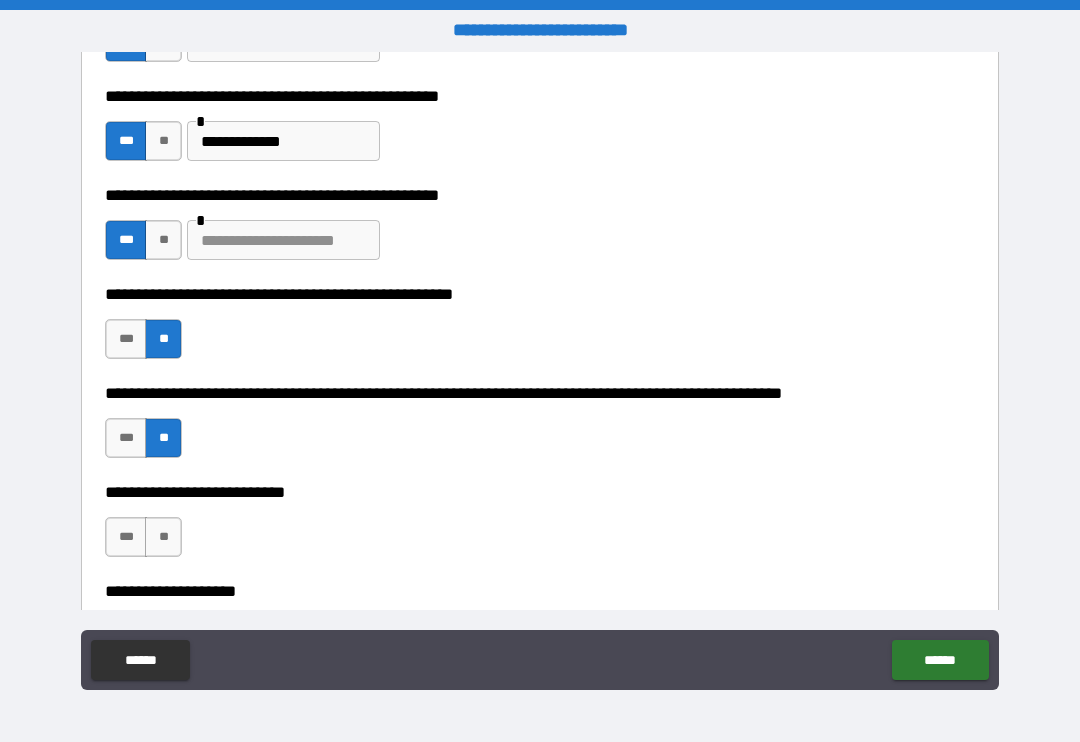 scroll, scrollTop: 643, scrollLeft: 0, axis: vertical 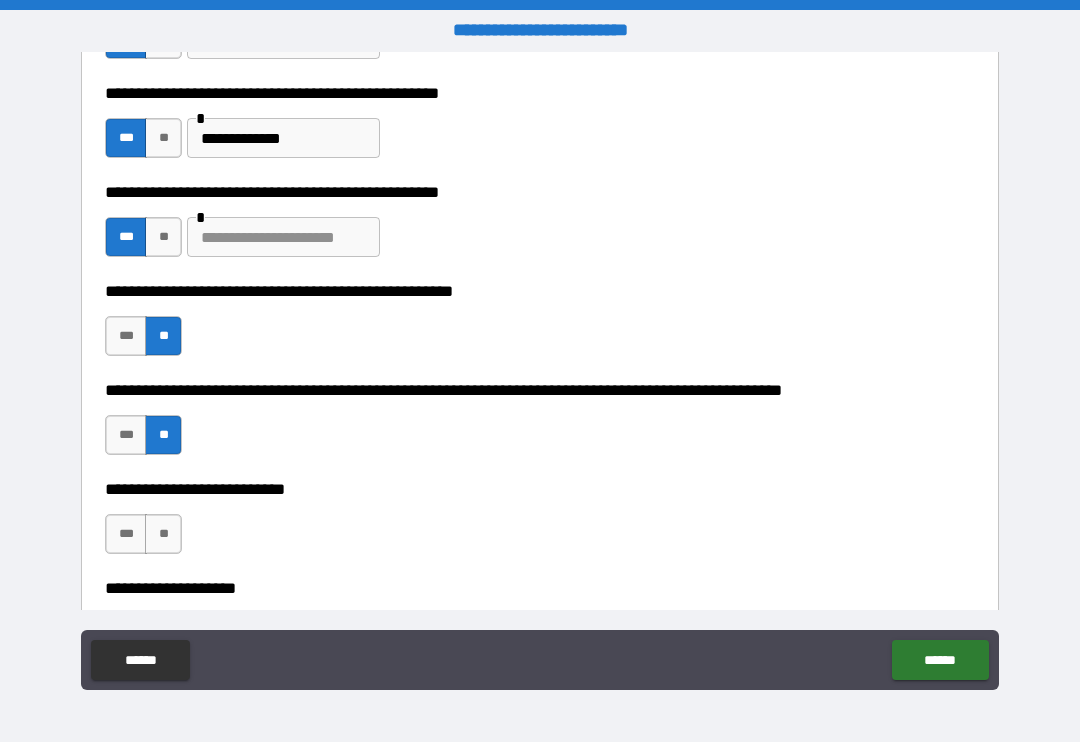 click on "**" at bounding box center (163, 534) 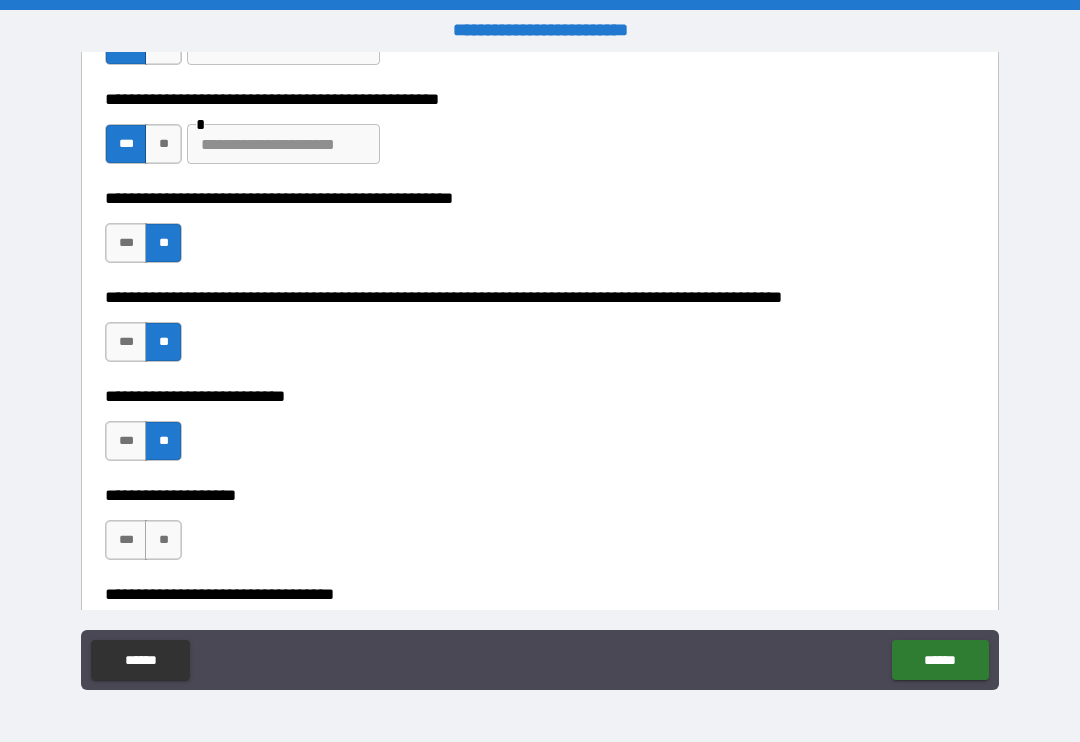 scroll, scrollTop: 737, scrollLeft: 0, axis: vertical 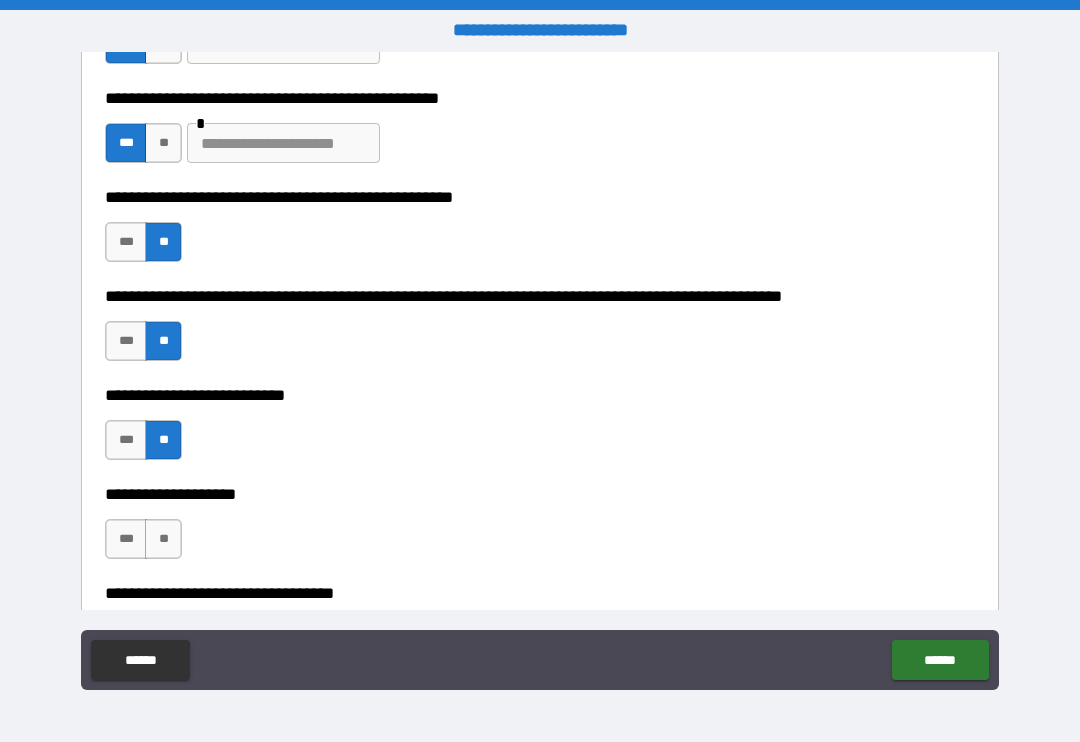 click on "***" at bounding box center (126, 539) 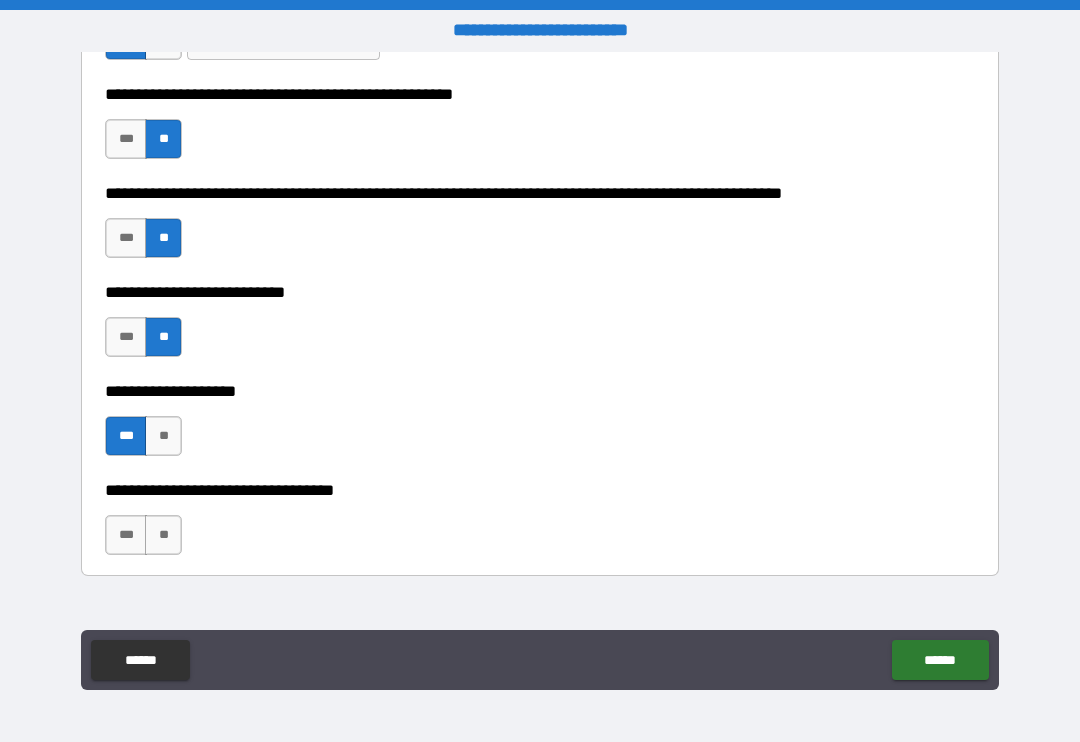 scroll, scrollTop: 842, scrollLeft: 0, axis: vertical 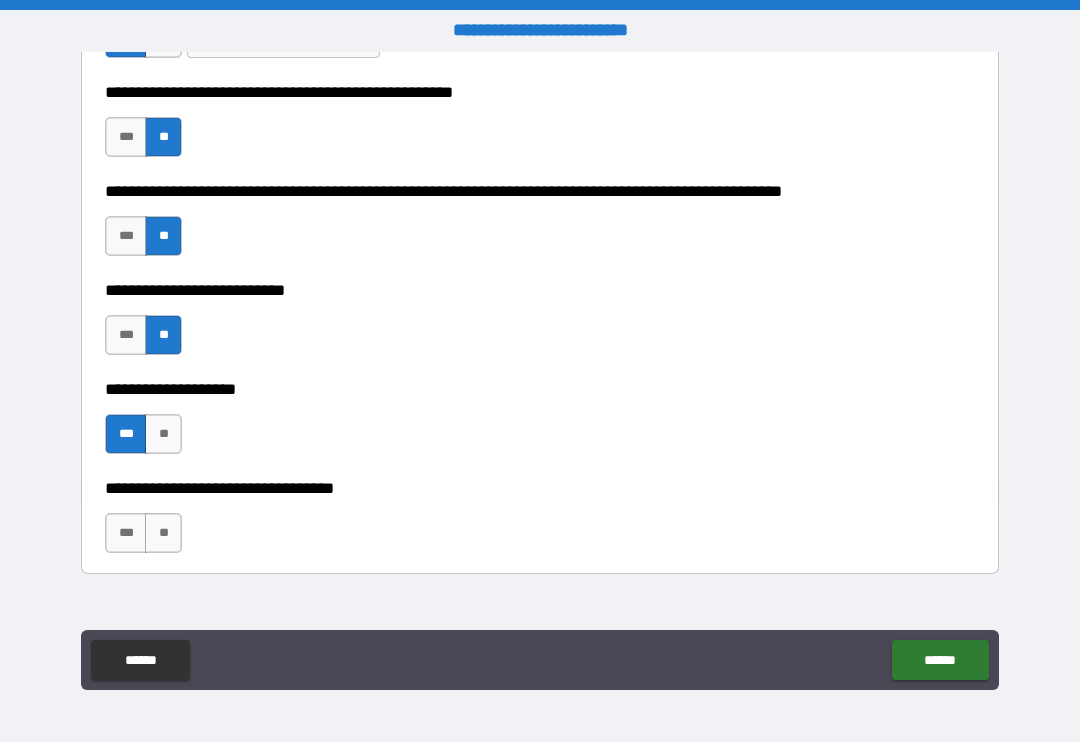 click on "**" at bounding box center (163, 533) 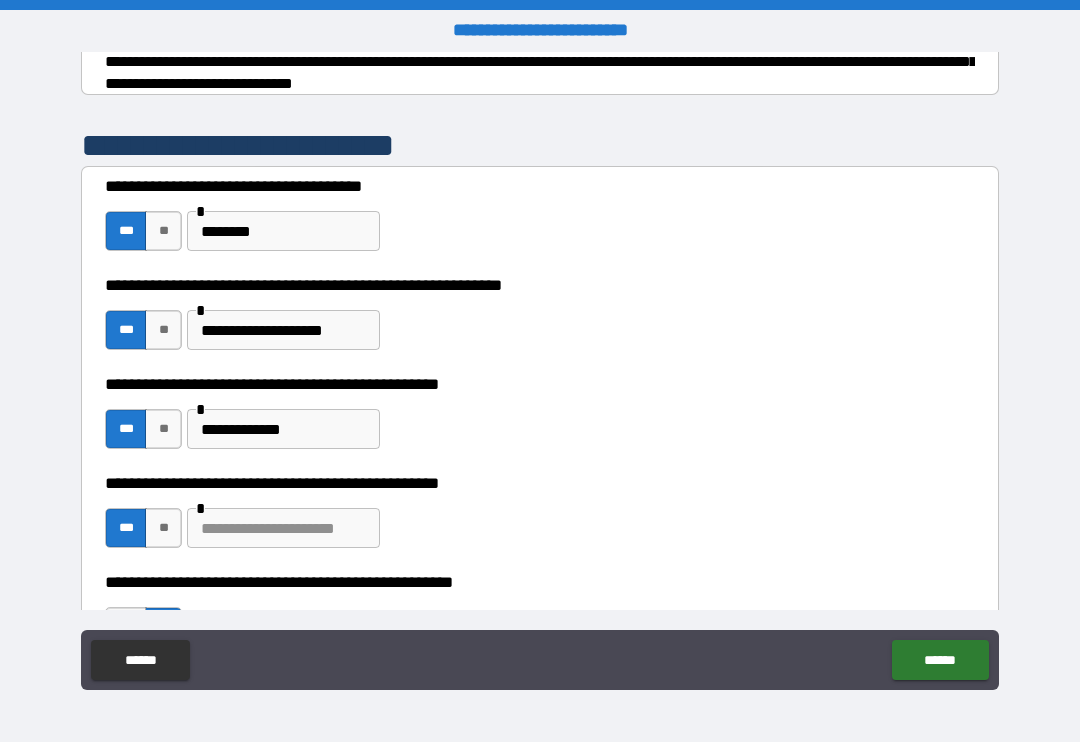 scroll, scrollTop: 380, scrollLeft: 0, axis: vertical 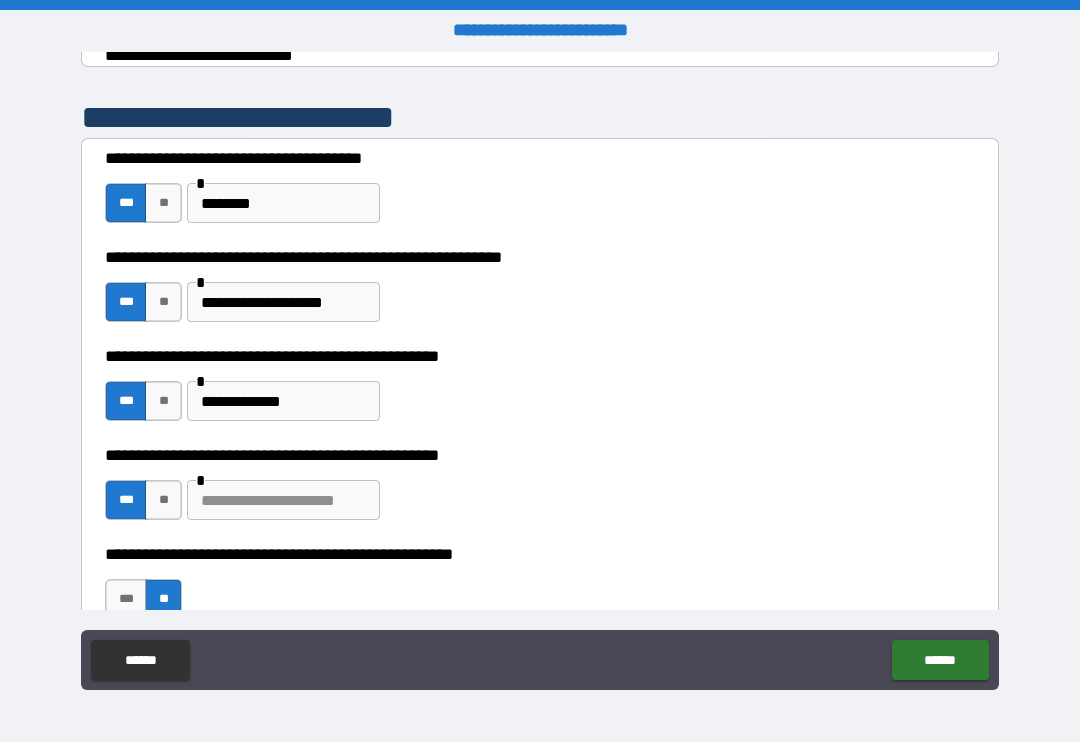 click at bounding box center [283, 500] 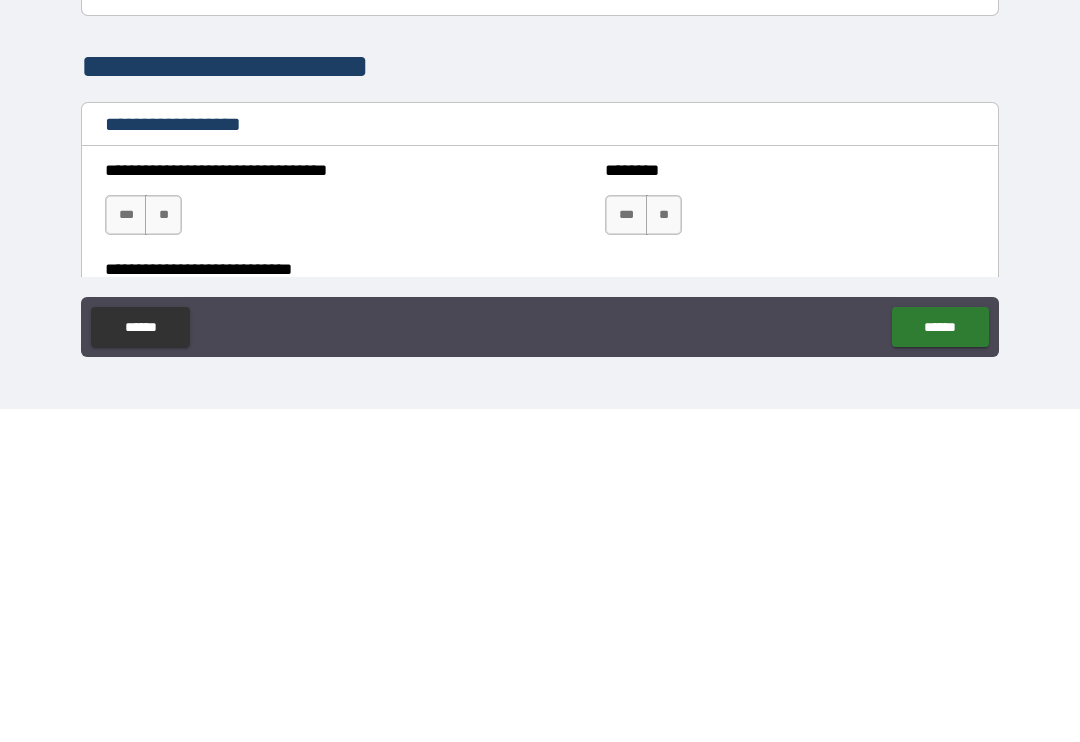 scroll, scrollTop: 1078, scrollLeft: 0, axis: vertical 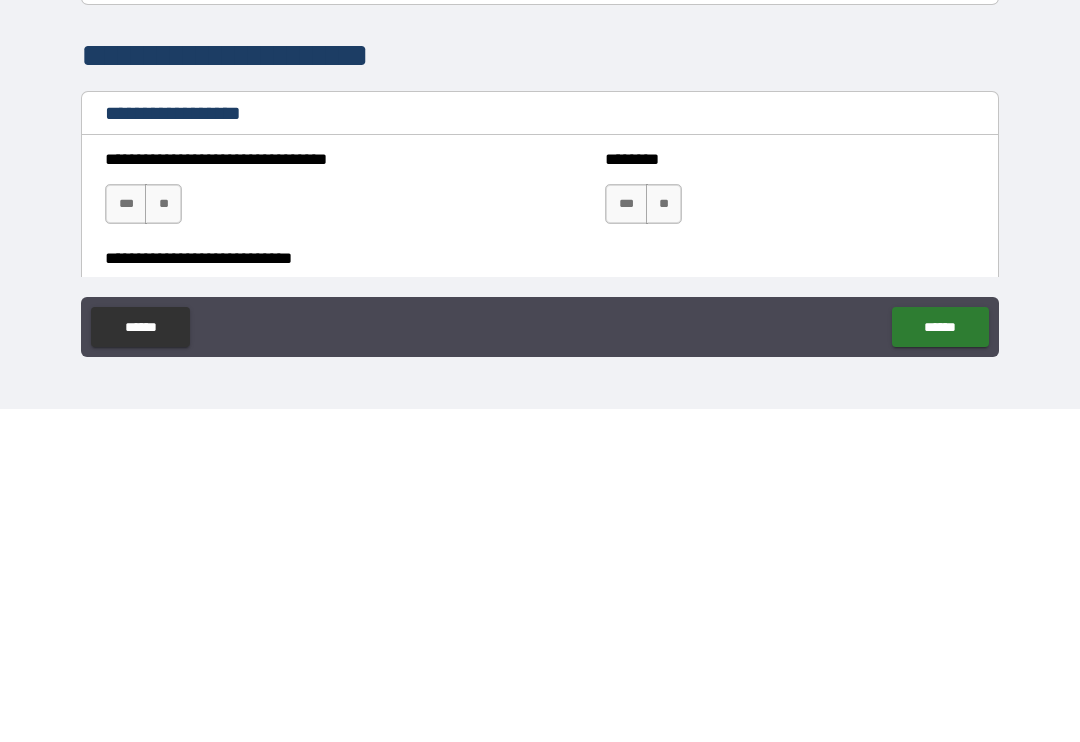 click on "**" at bounding box center [163, 537] 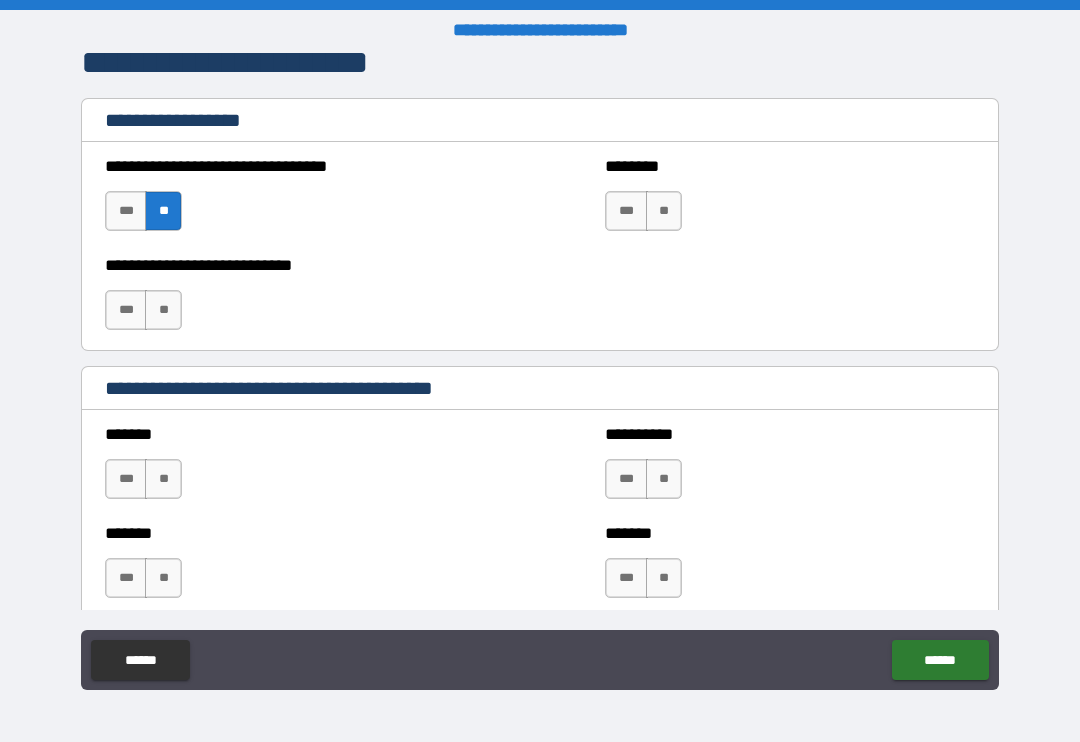 scroll, scrollTop: 1404, scrollLeft: 0, axis: vertical 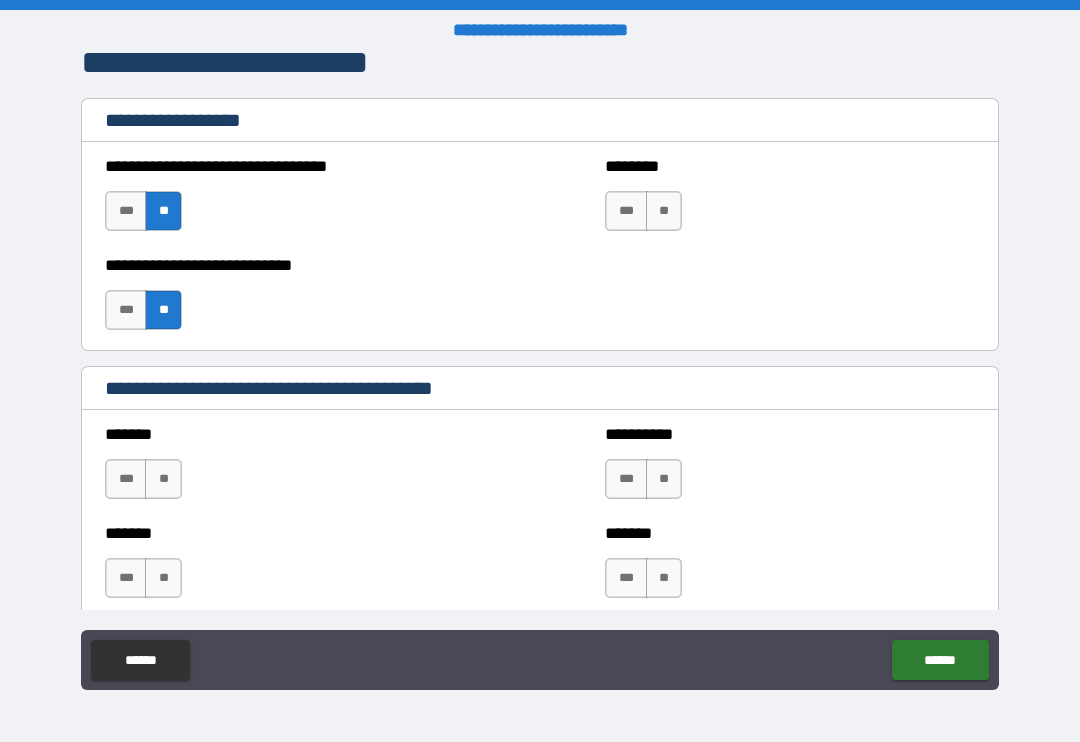 click on "**" at bounding box center [163, 479] 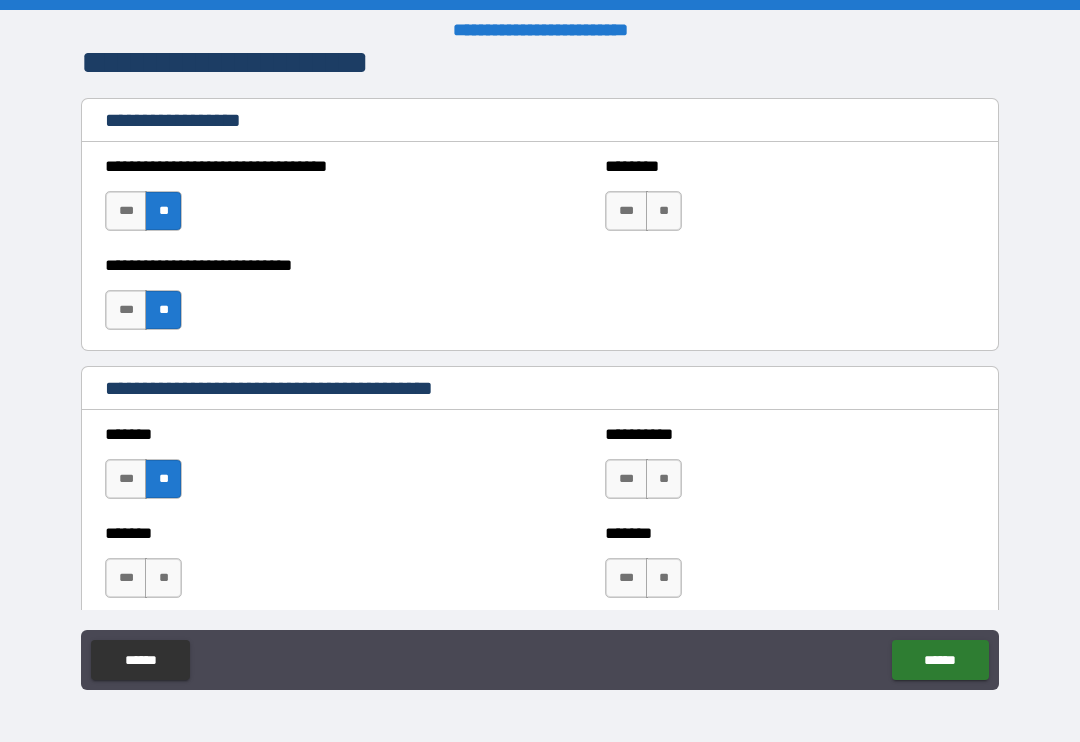 click on "**" at bounding box center (163, 578) 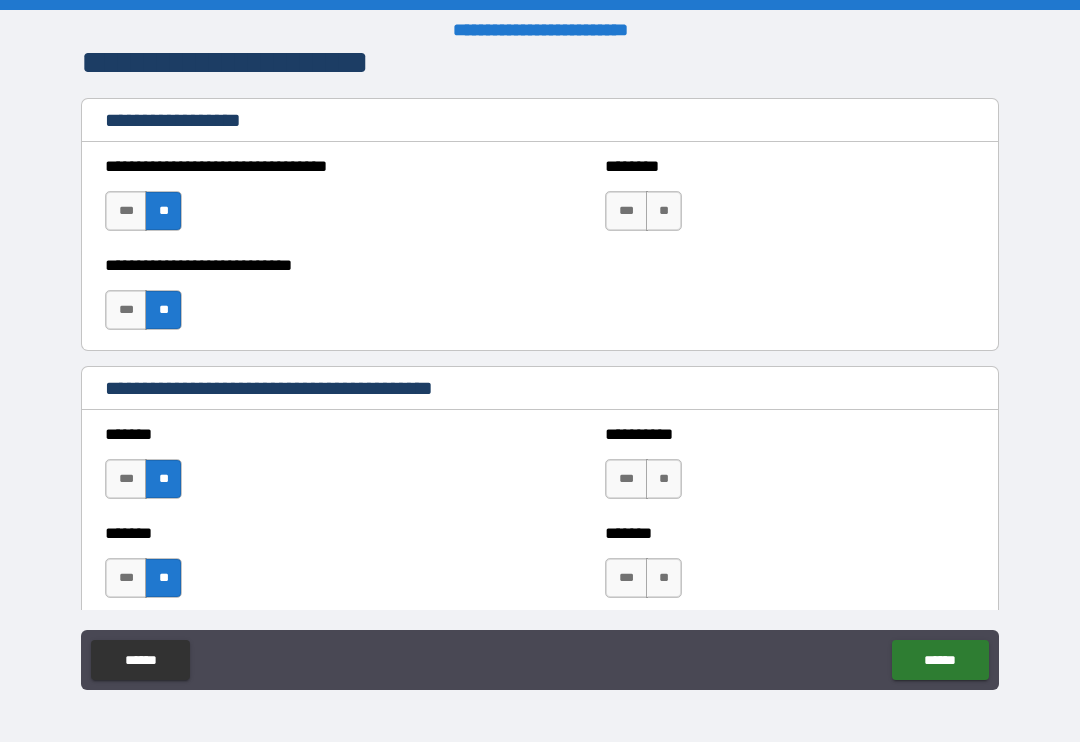 click on "**" at bounding box center (664, 479) 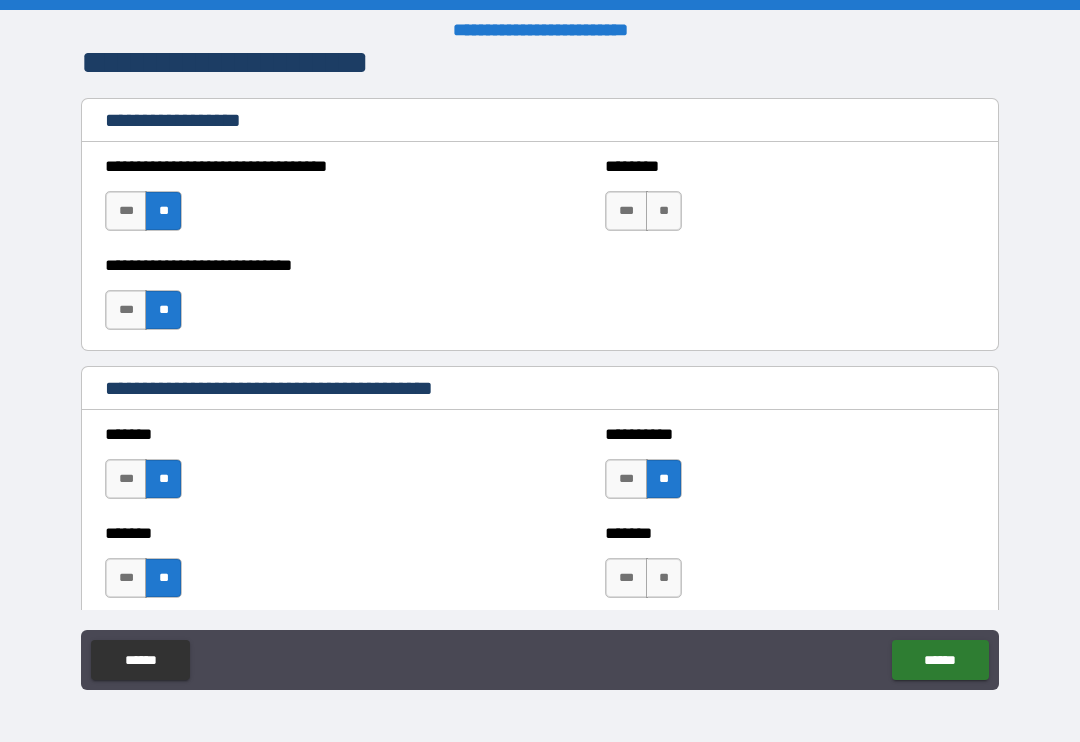 click on "**" at bounding box center (664, 578) 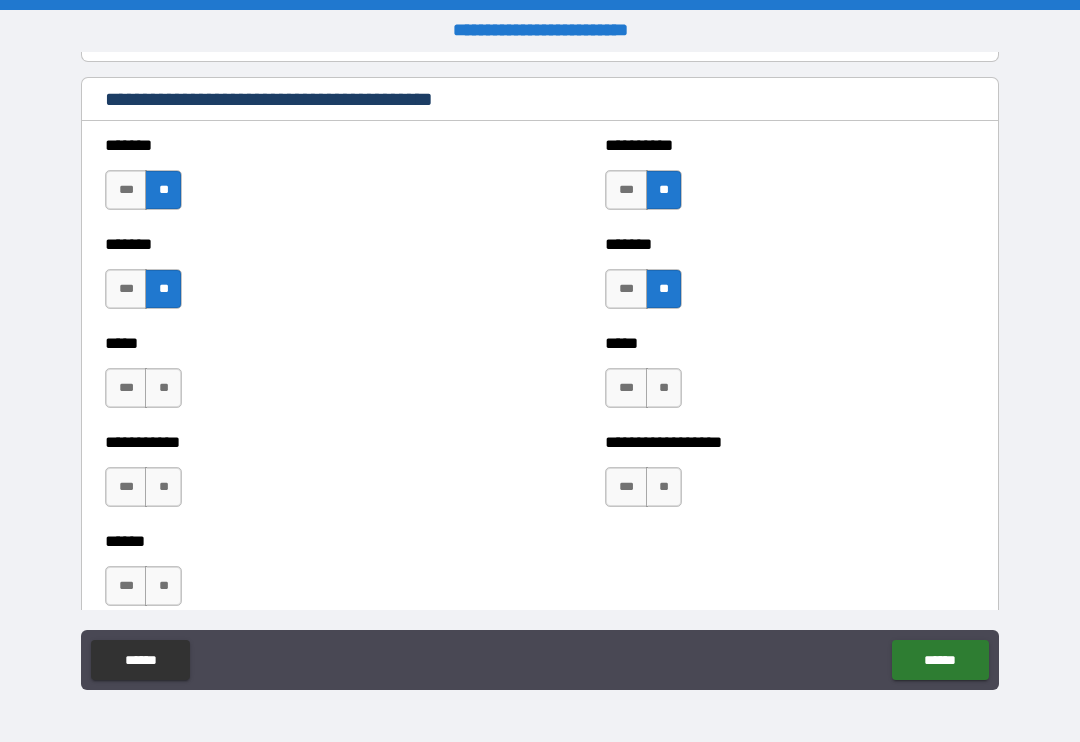 scroll, scrollTop: 1692, scrollLeft: 0, axis: vertical 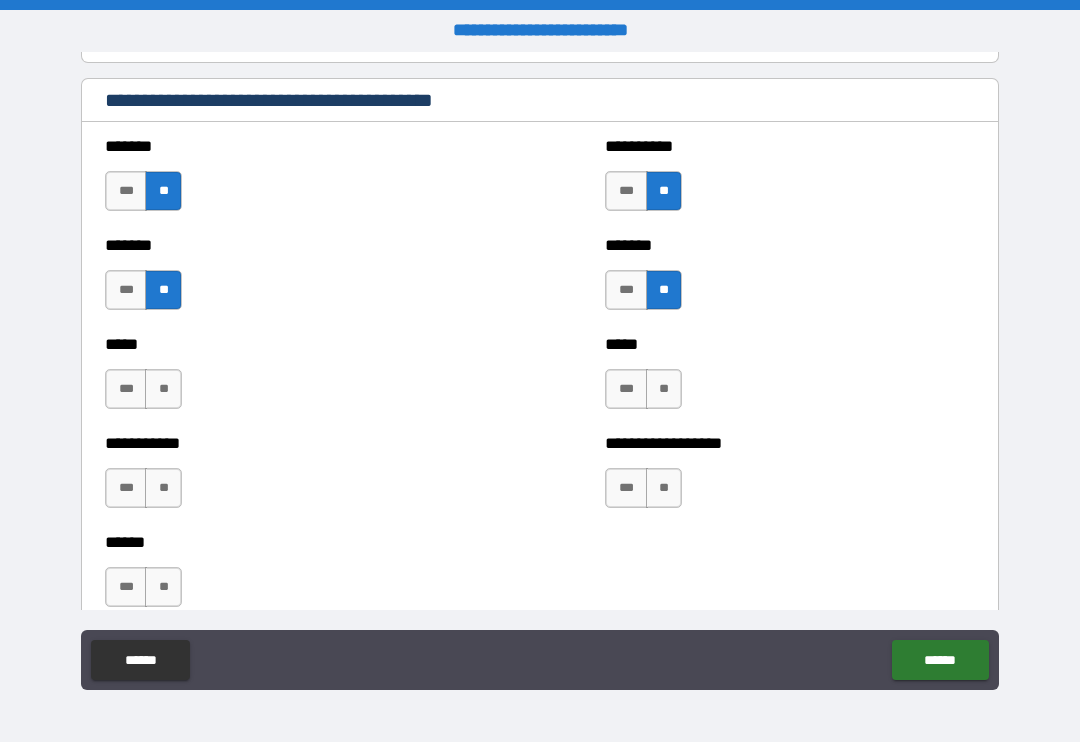 click on "**" at bounding box center (163, 389) 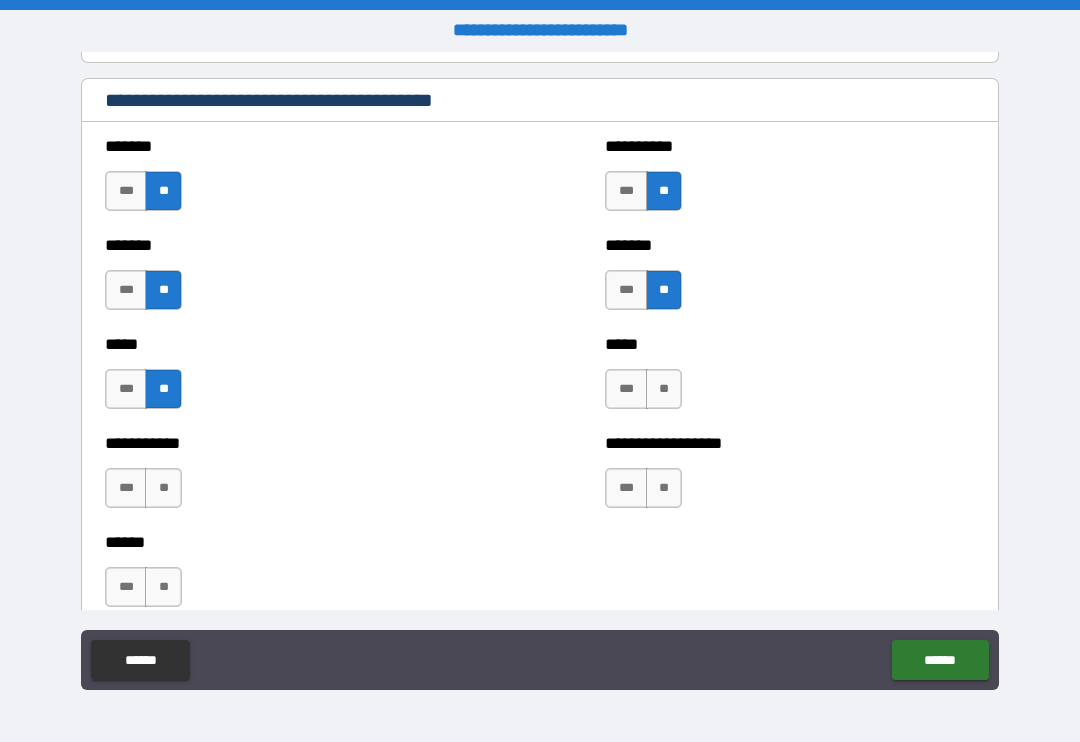 click on "**" at bounding box center [664, 389] 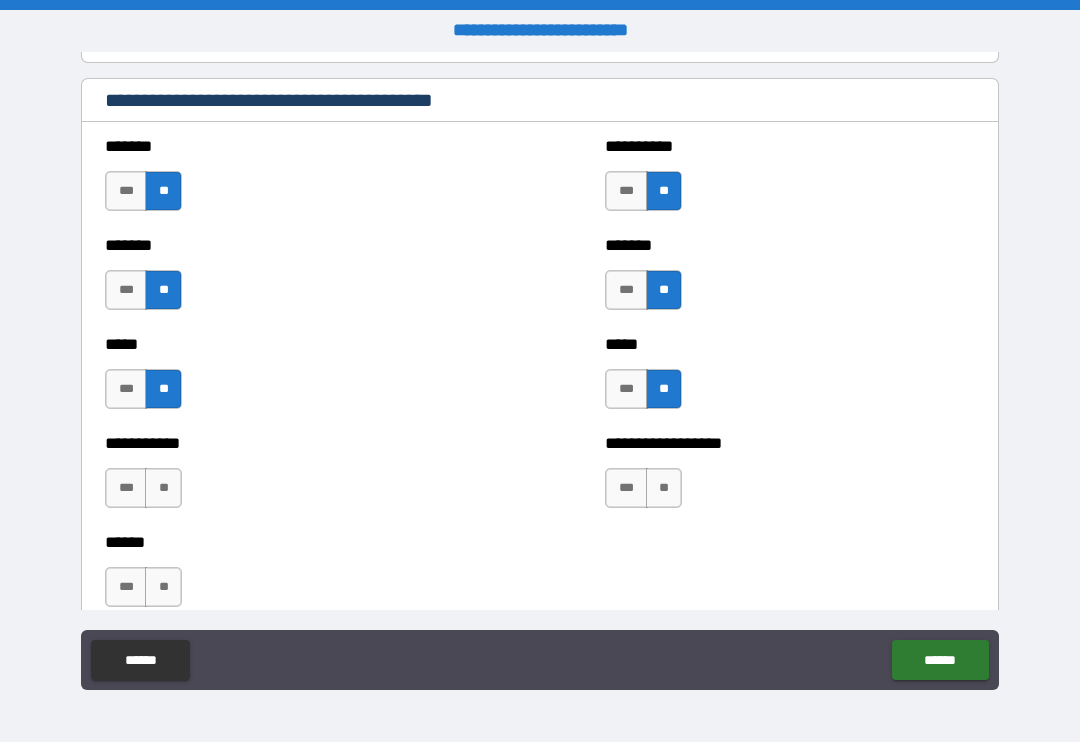 click on "**" at bounding box center (664, 488) 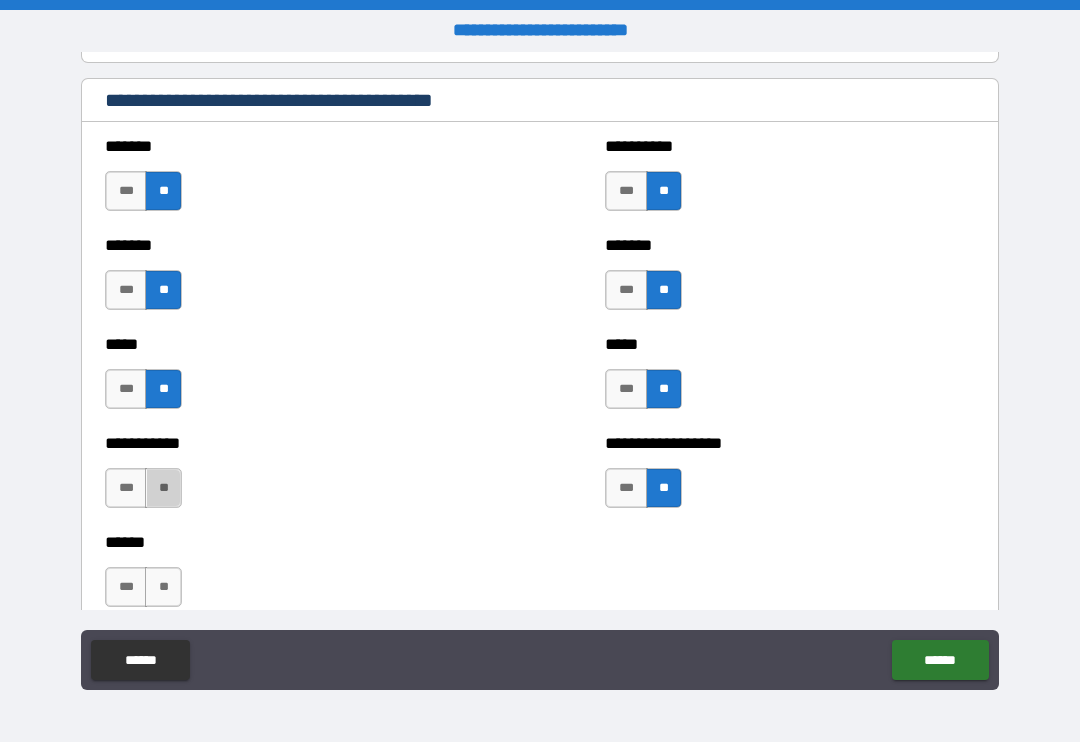 click on "**" at bounding box center (163, 488) 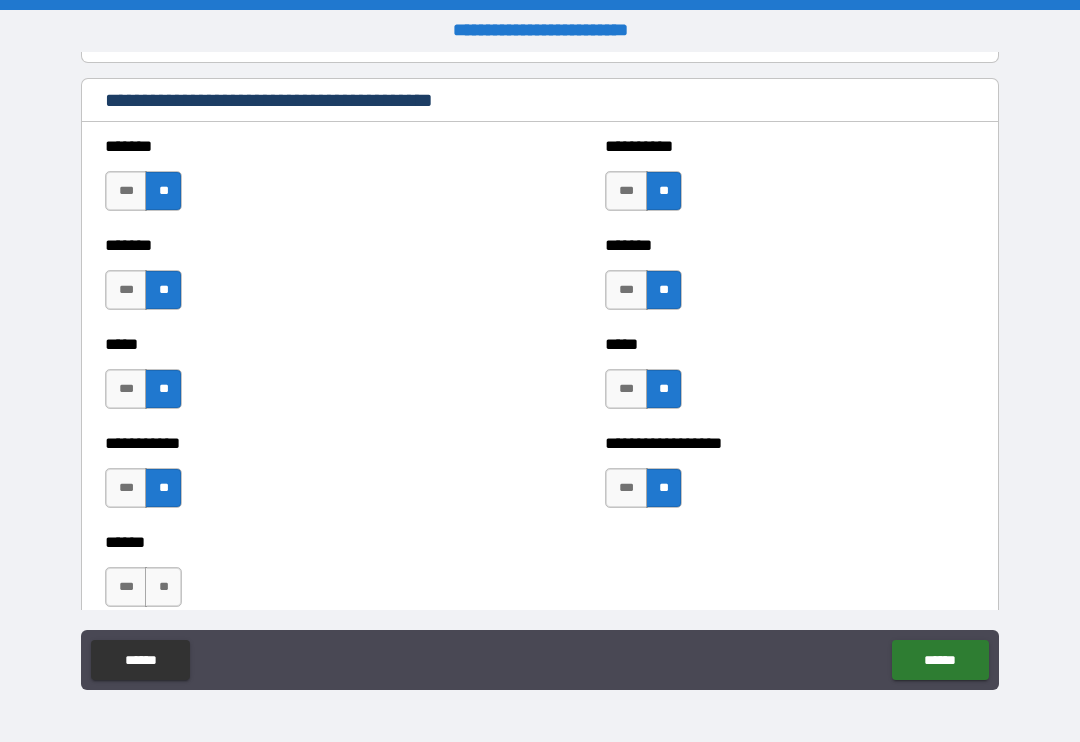 click on "**" at bounding box center [163, 587] 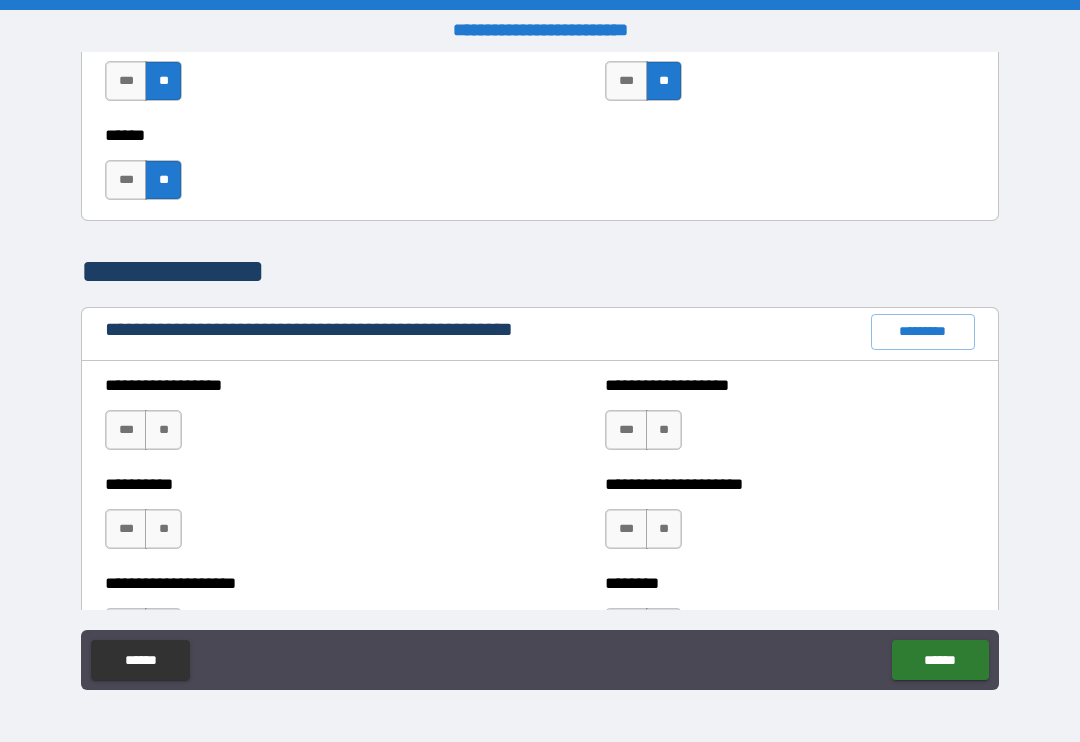 scroll, scrollTop: 2101, scrollLeft: 0, axis: vertical 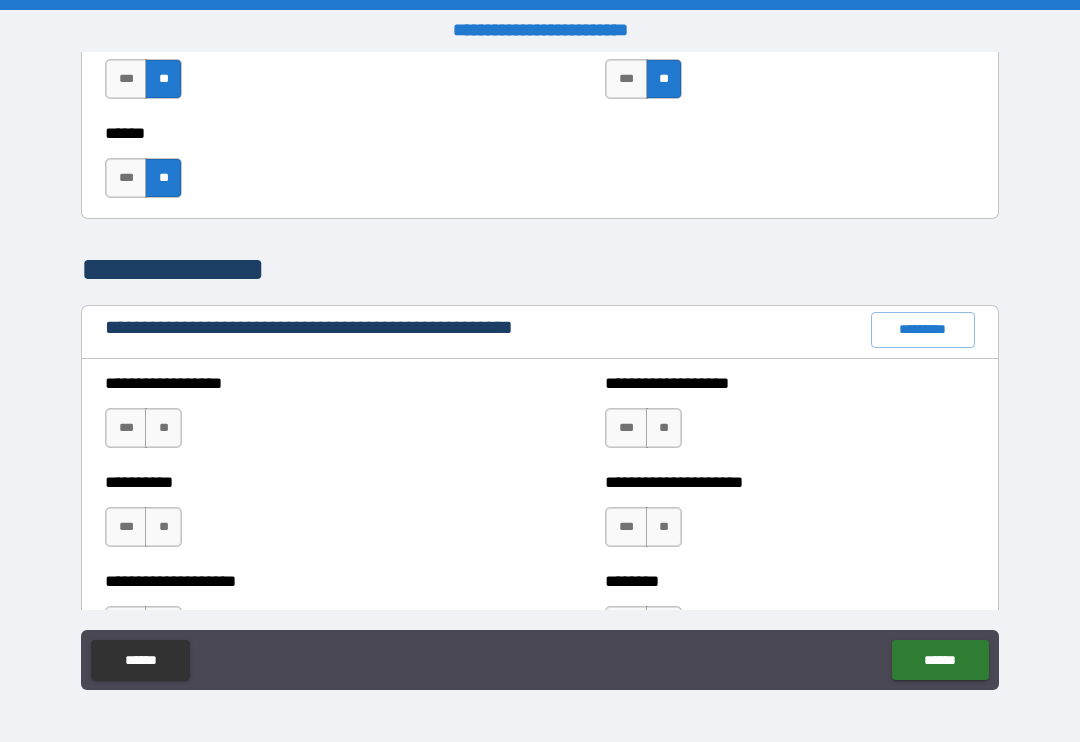 click on "**" at bounding box center [163, 428] 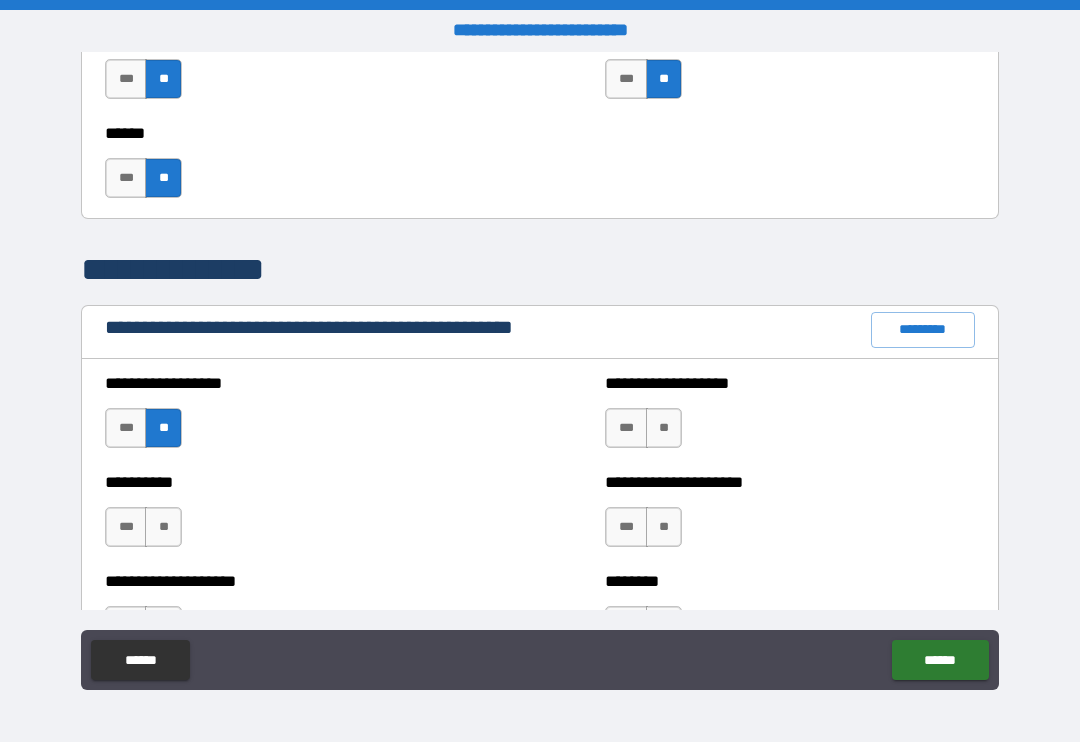 click on "**" at bounding box center [163, 527] 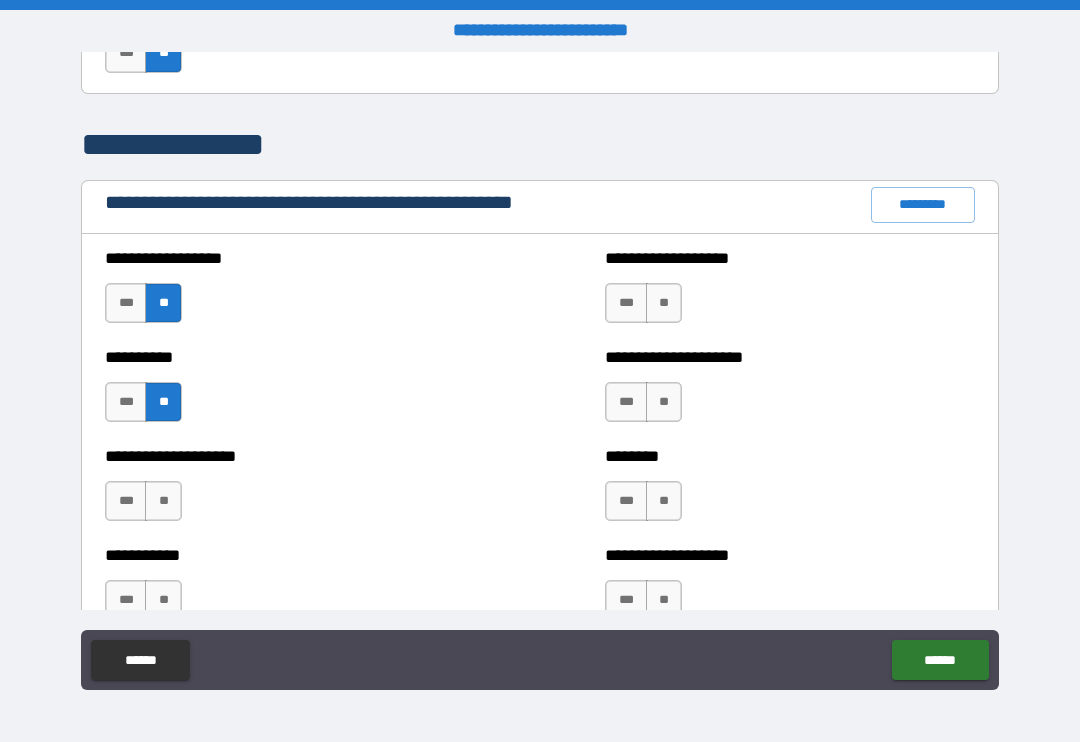 scroll, scrollTop: 2237, scrollLeft: 0, axis: vertical 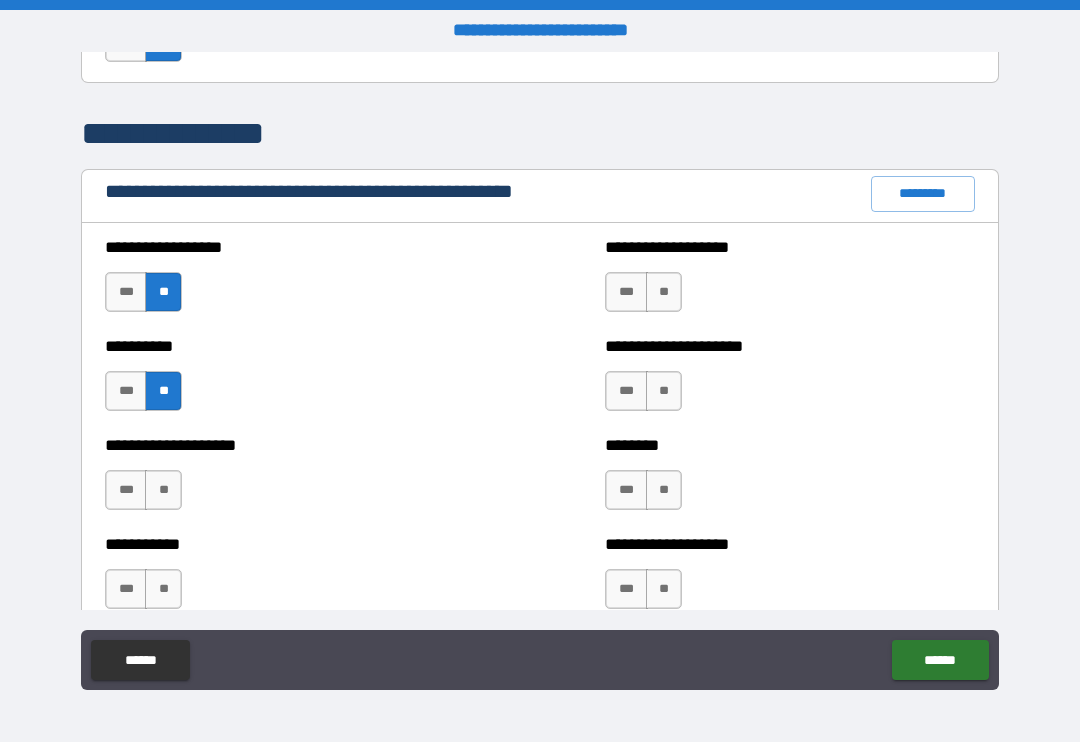 click on "**" at bounding box center [163, 490] 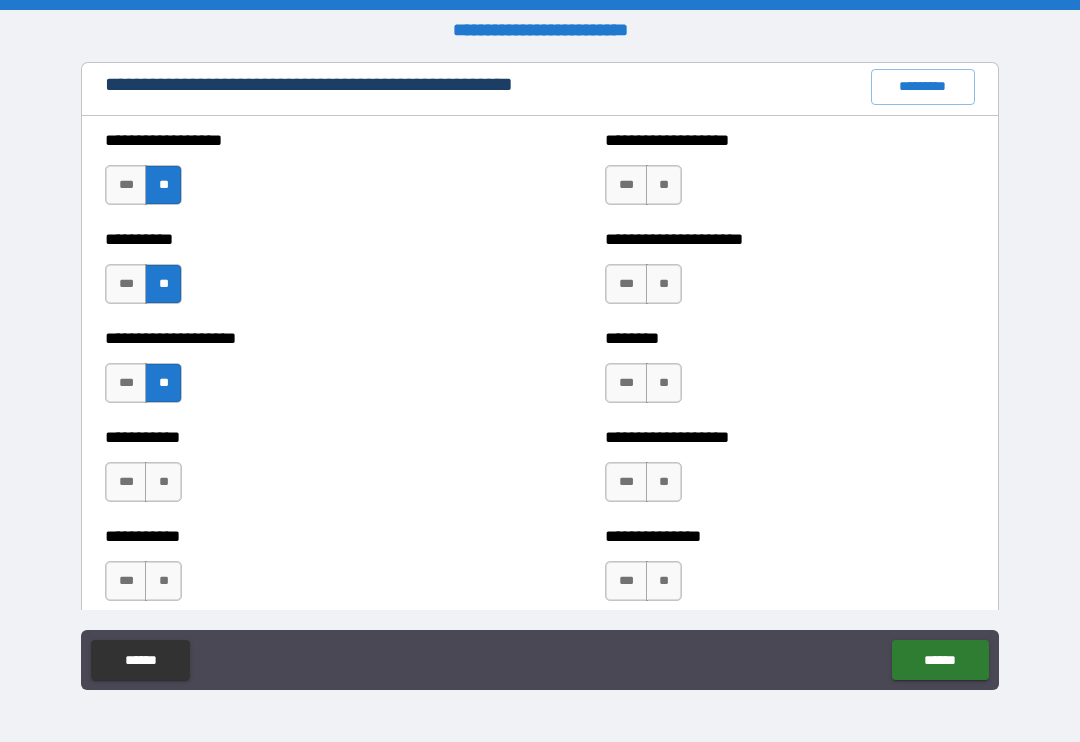 scroll, scrollTop: 2365, scrollLeft: 0, axis: vertical 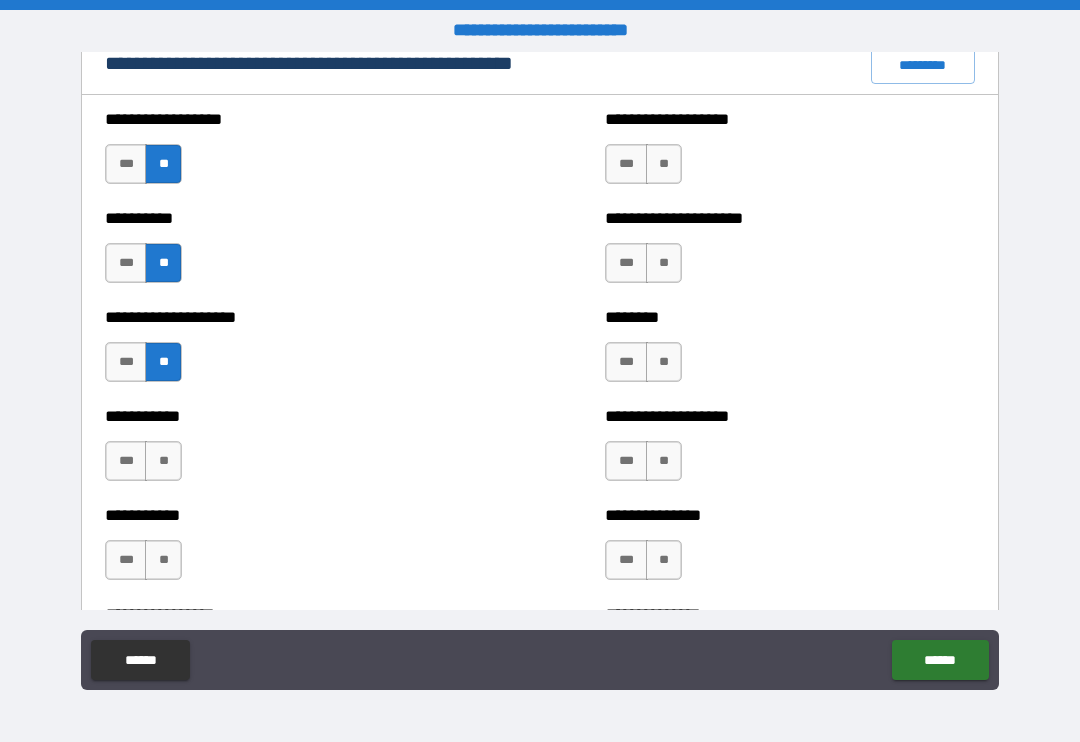 click on "**" at bounding box center (163, 461) 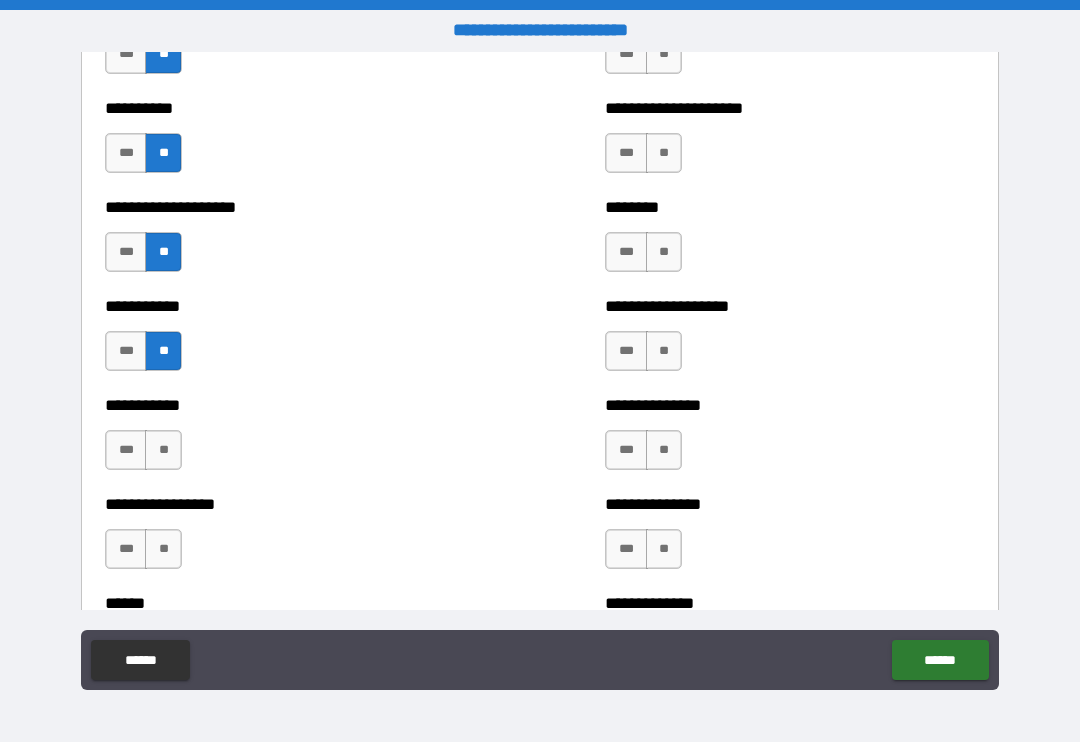 scroll, scrollTop: 2476, scrollLeft: 0, axis: vertical 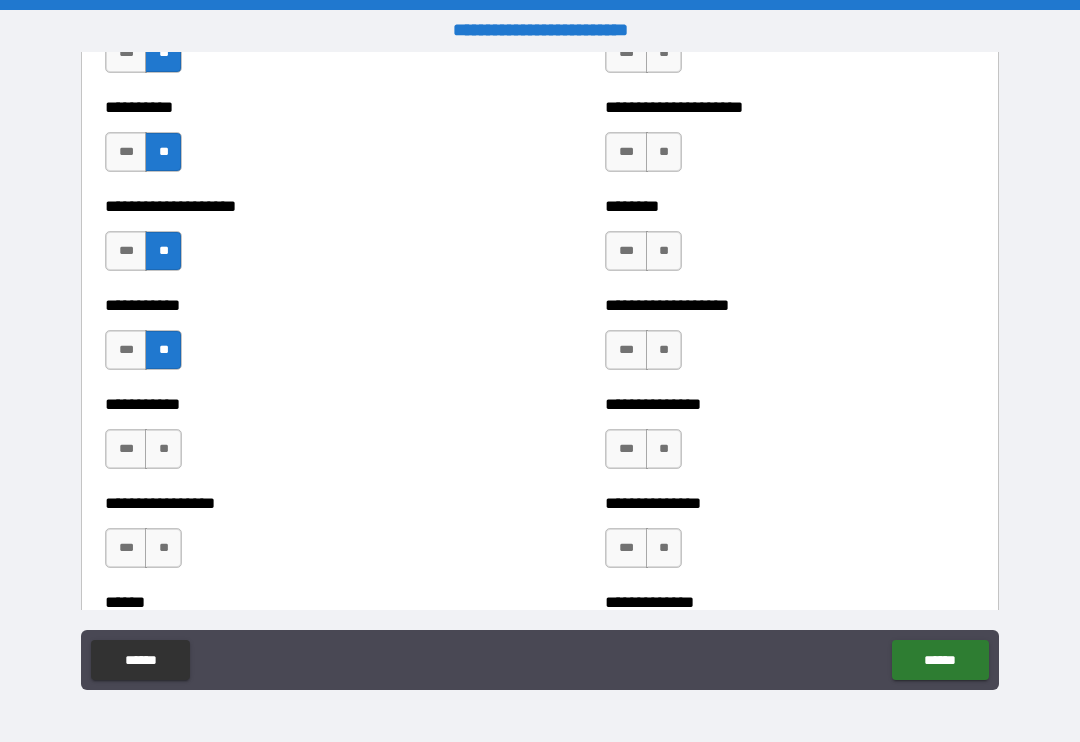 click on "**" at bounding box center (163, 449) 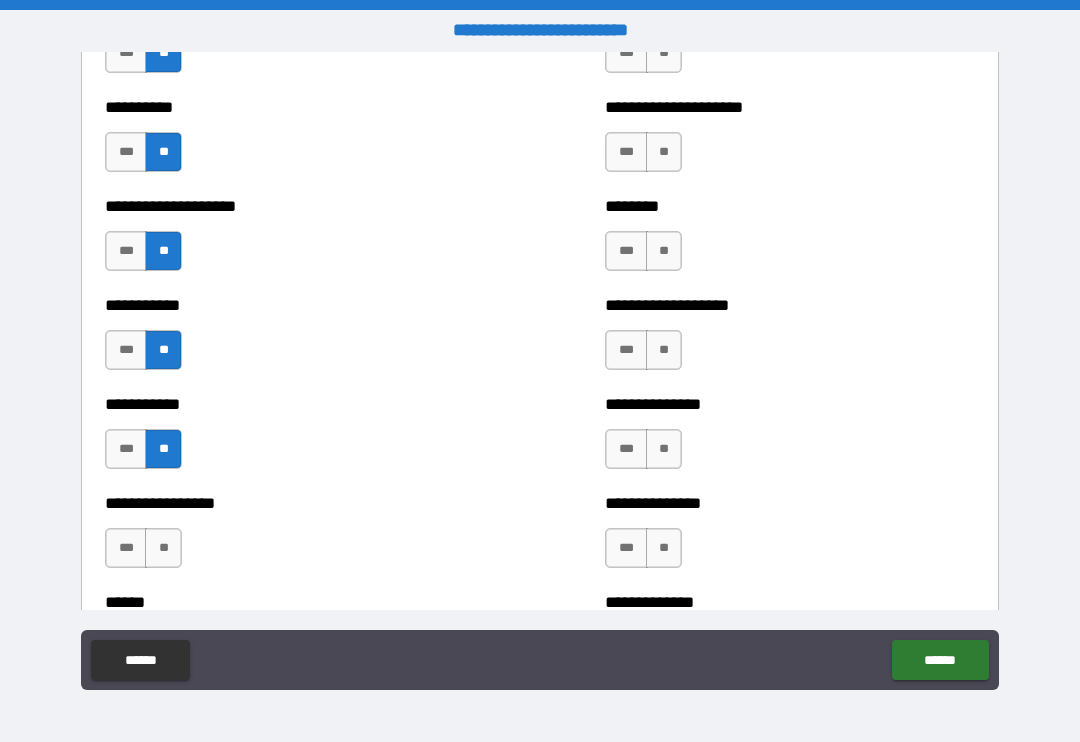 click on "**" at bounding box center [163, 548] 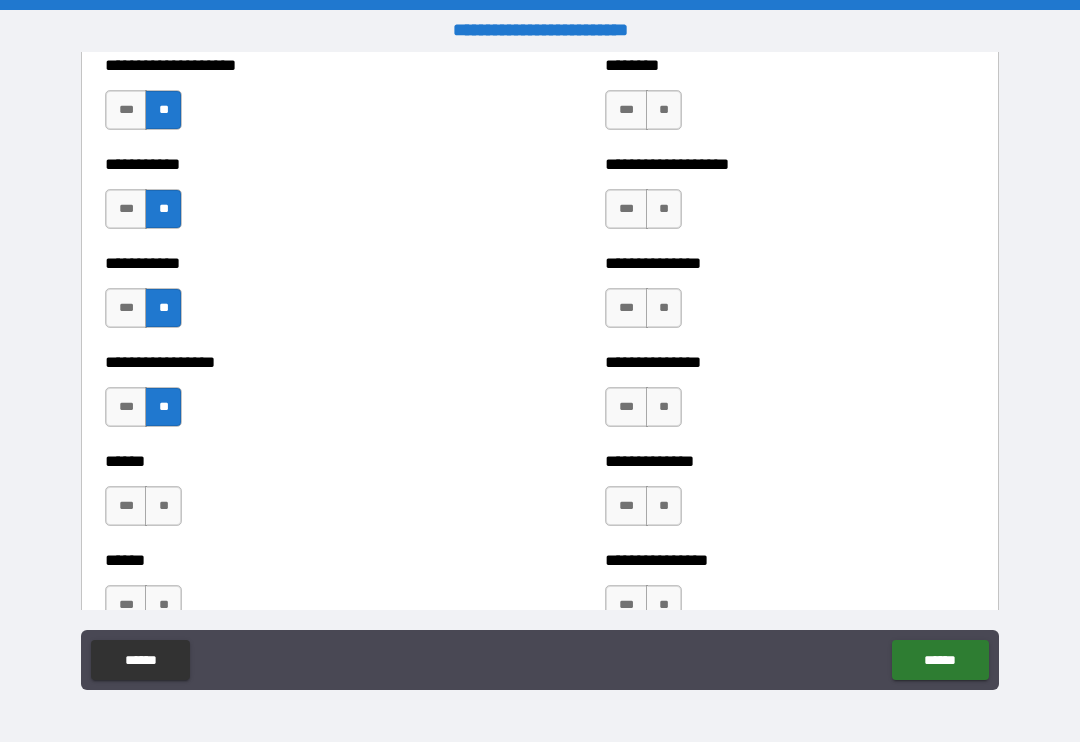 scroll, scrollTop: 2622, scrollLeft: 0, axis: vertical 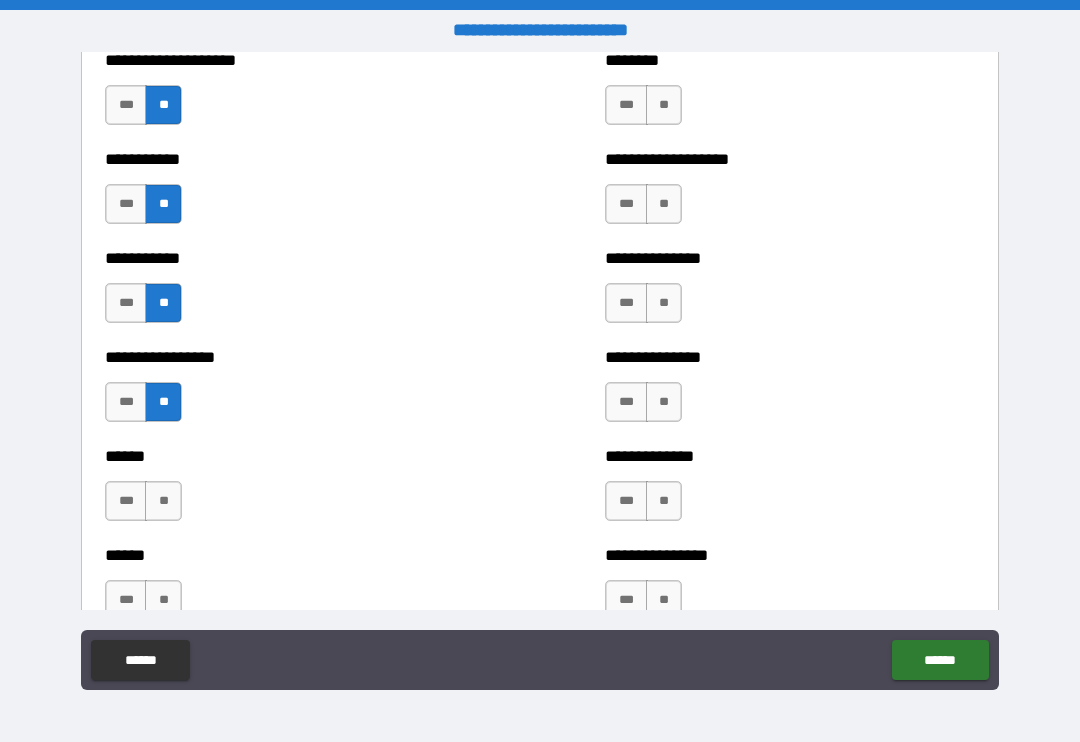 click on "**" at bounding box center (163, 501) 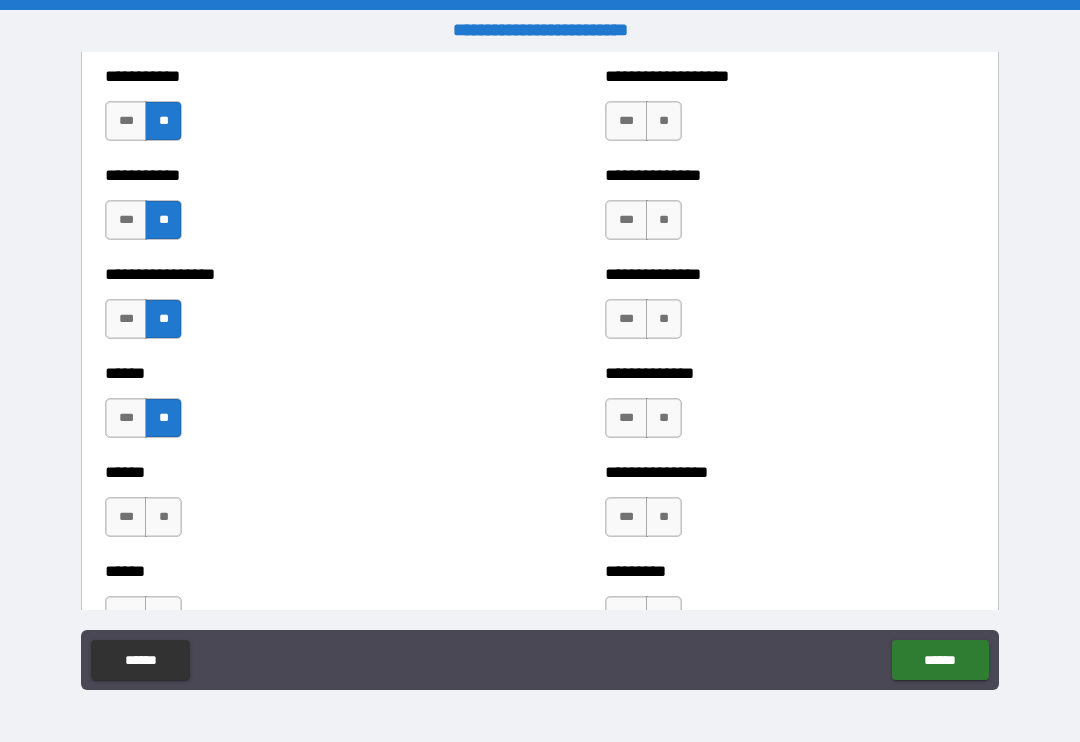 scroll, scrollTop: 2710, scrollLeft: 0, axis: vertical 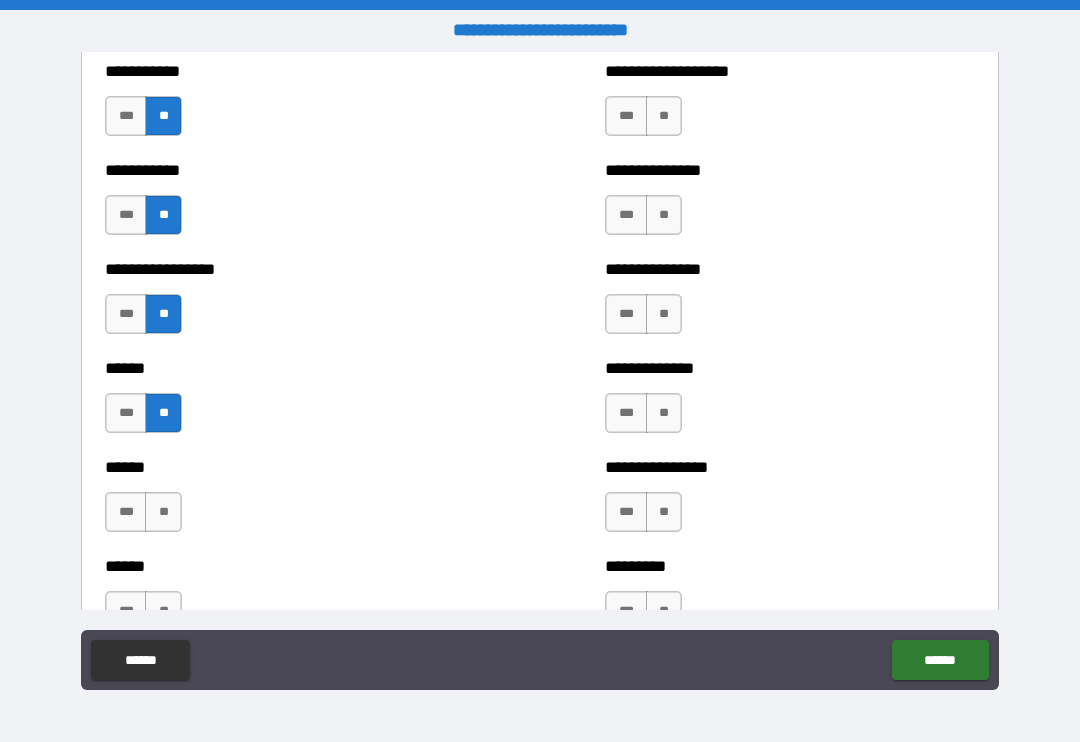 click on "**" at bounding box center (163, 512) 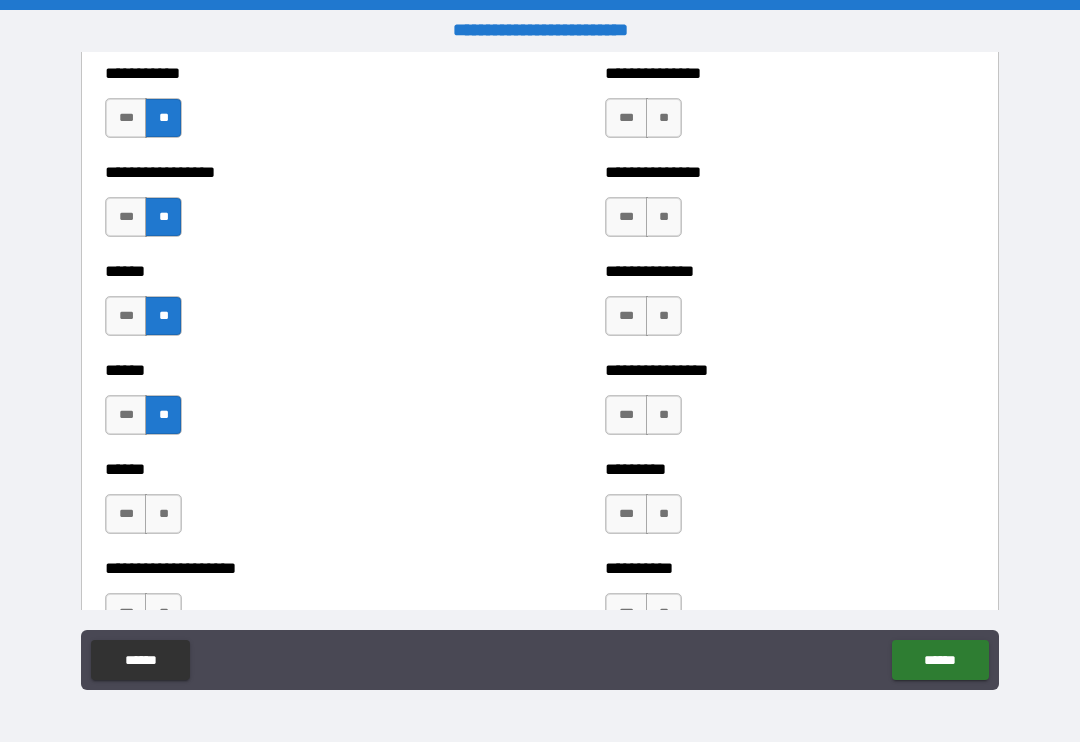 scroll, scrollTop: 2824, scrollLeft: 0, axis: vertical 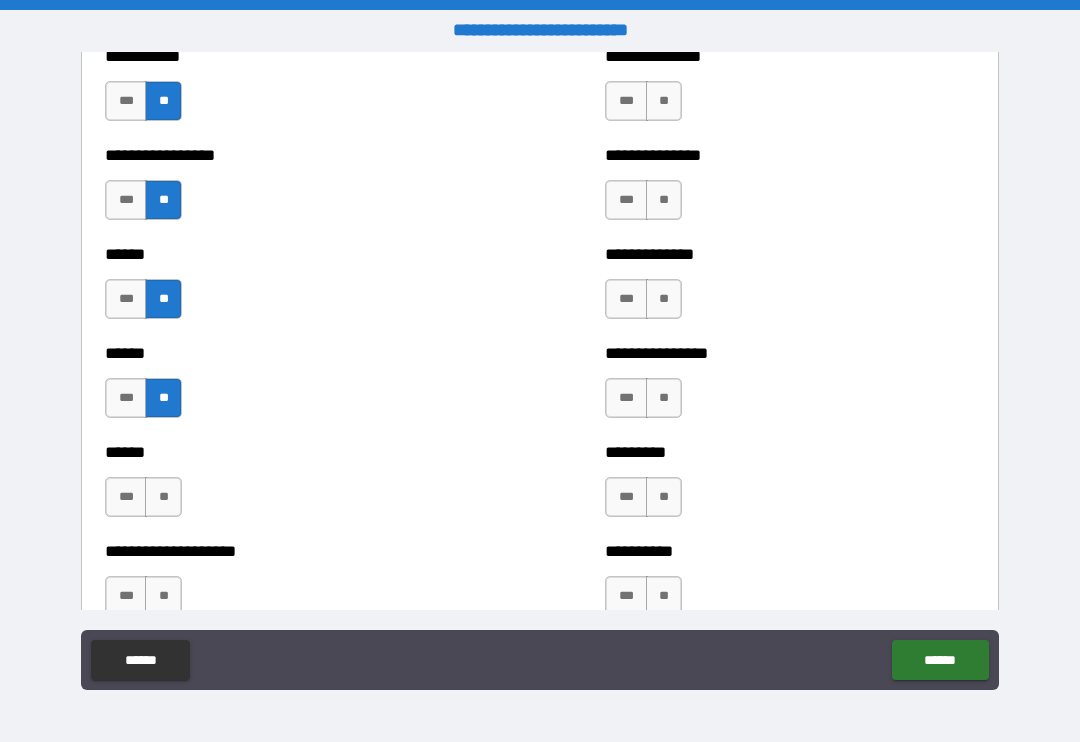 click on "**" at bounding box center (163, 497) 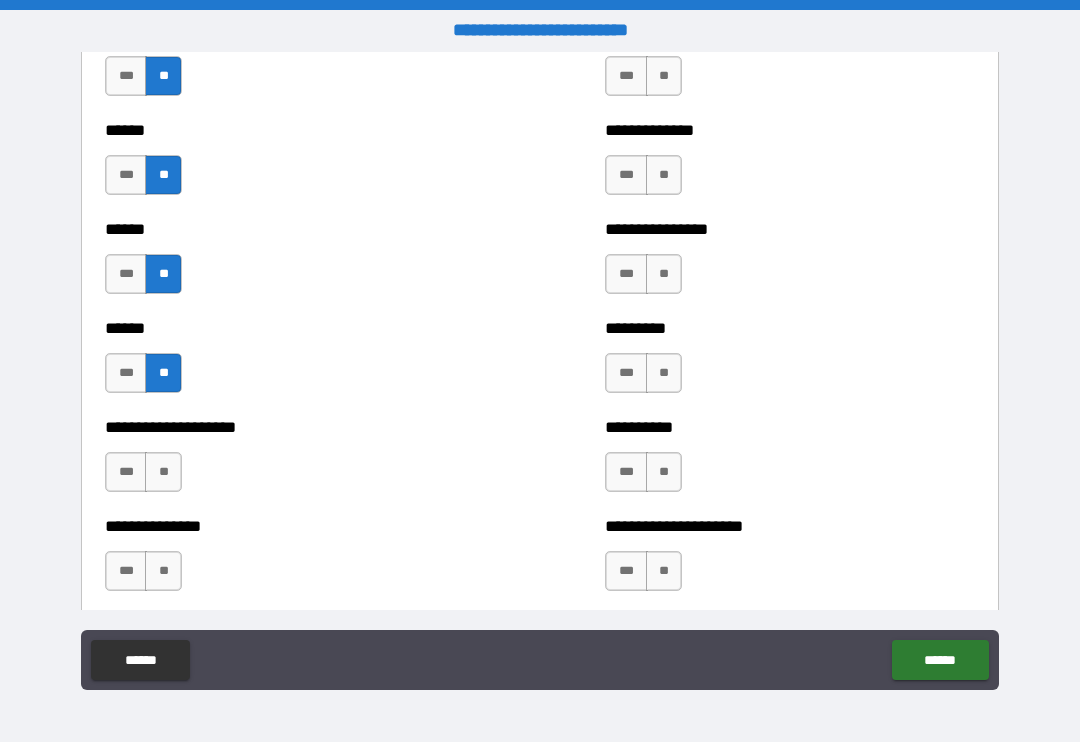 scroll, scrollTop: 2951, scrollLeft: 0, axis: vertical 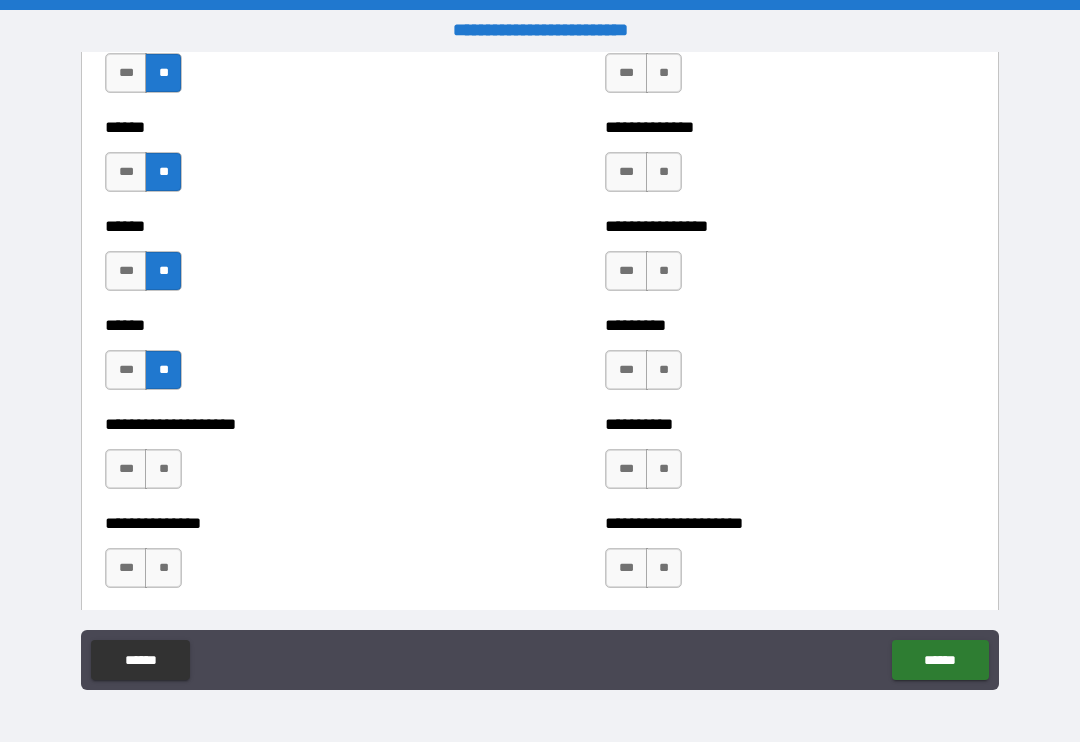 click on "***" at bounding box center [126, 469] 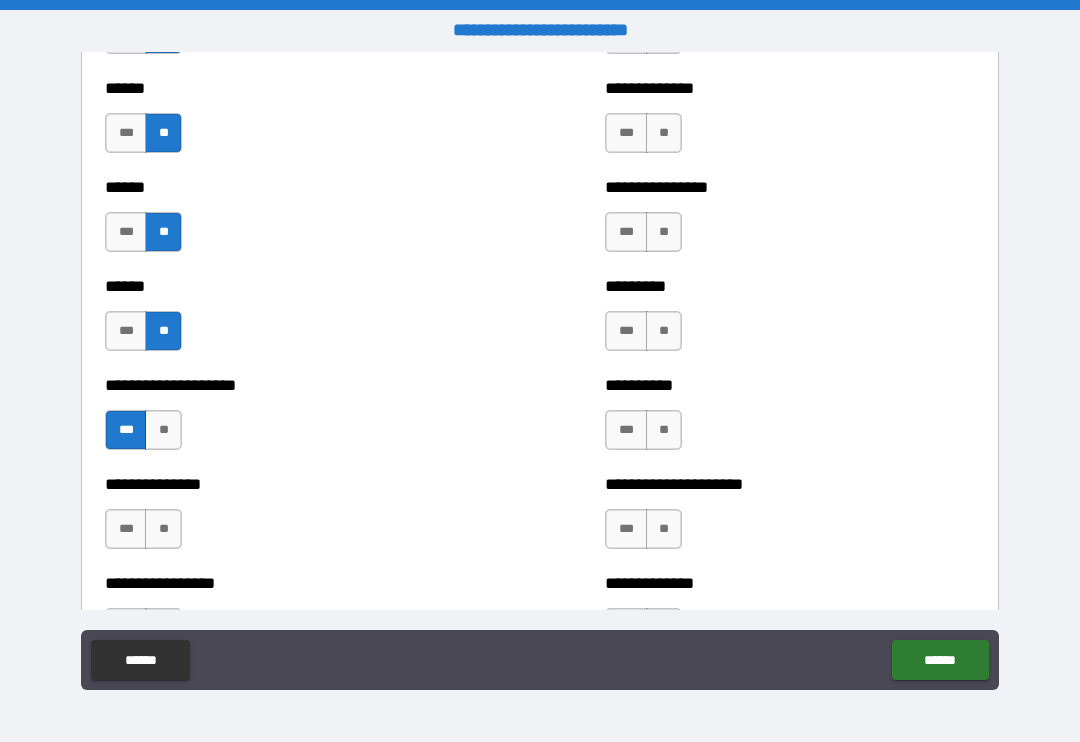 scroll, scrollTop: 2993, scrollLeft: 0, axis: vertical 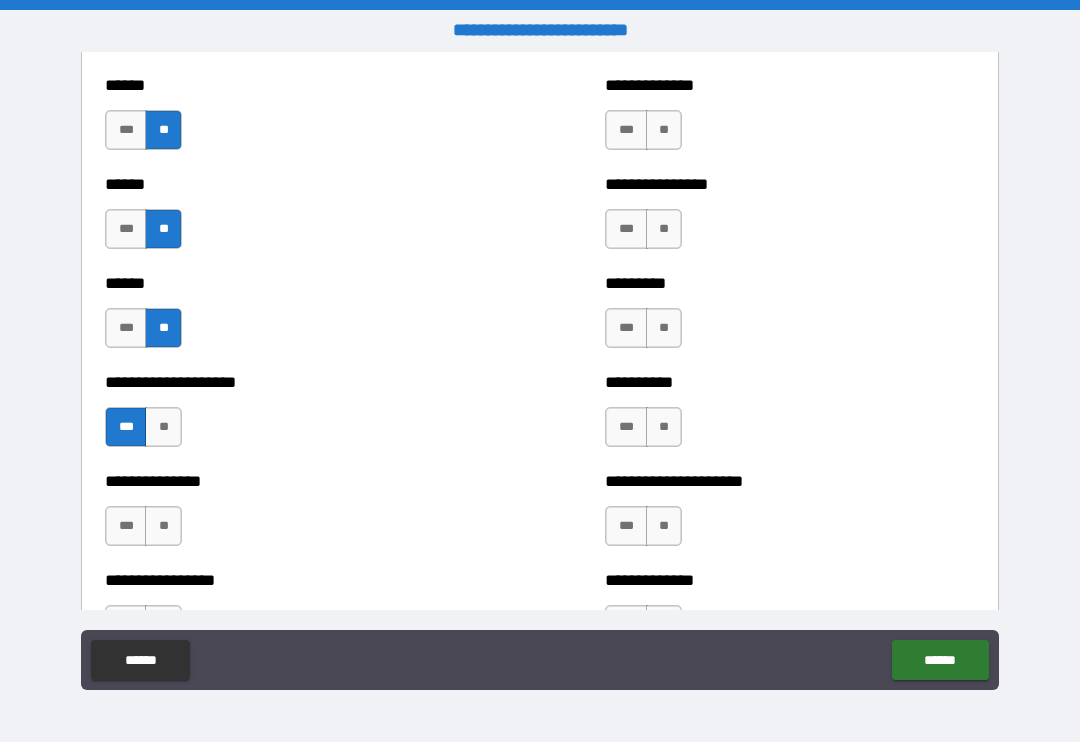 click on "***" at bounding box center [126, 526] 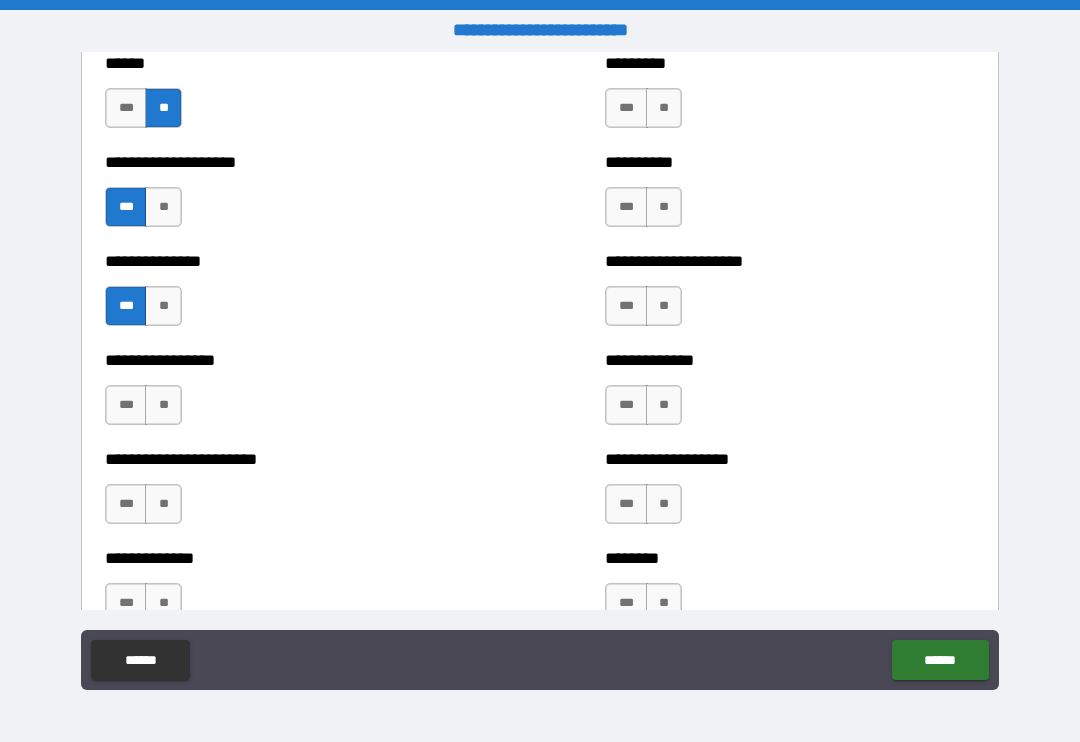 scroll, scrollTop: 3215, scrollLeft: 0, axis: vertical 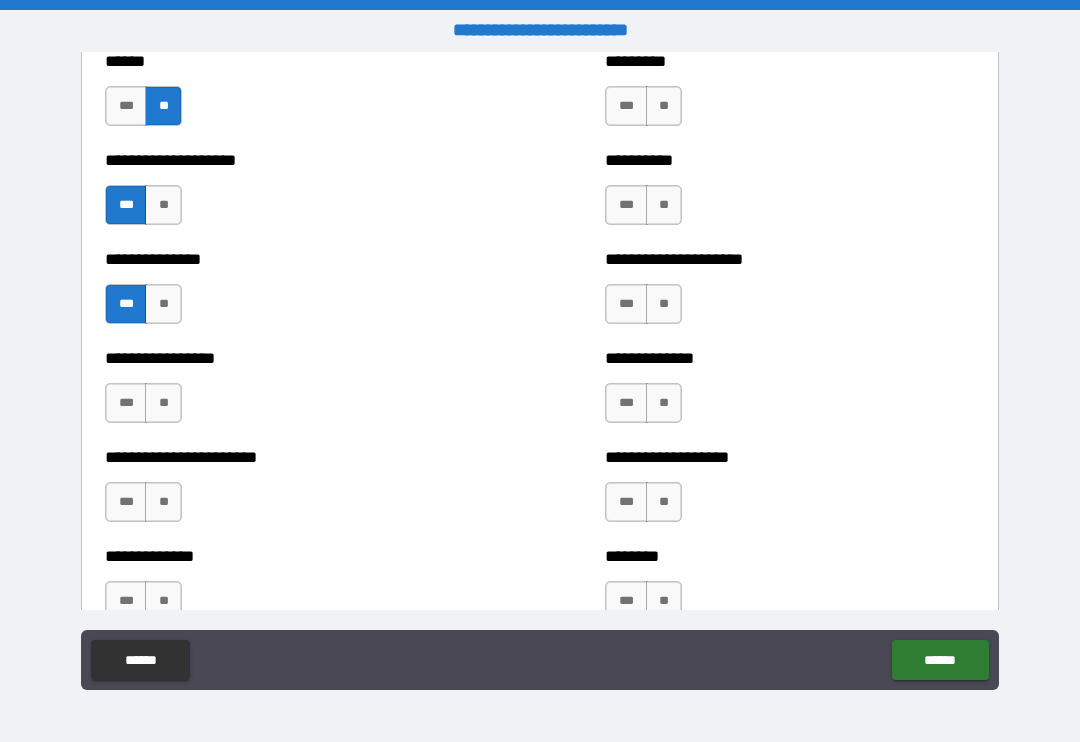 click on "**" at bounding box center [163, 403] 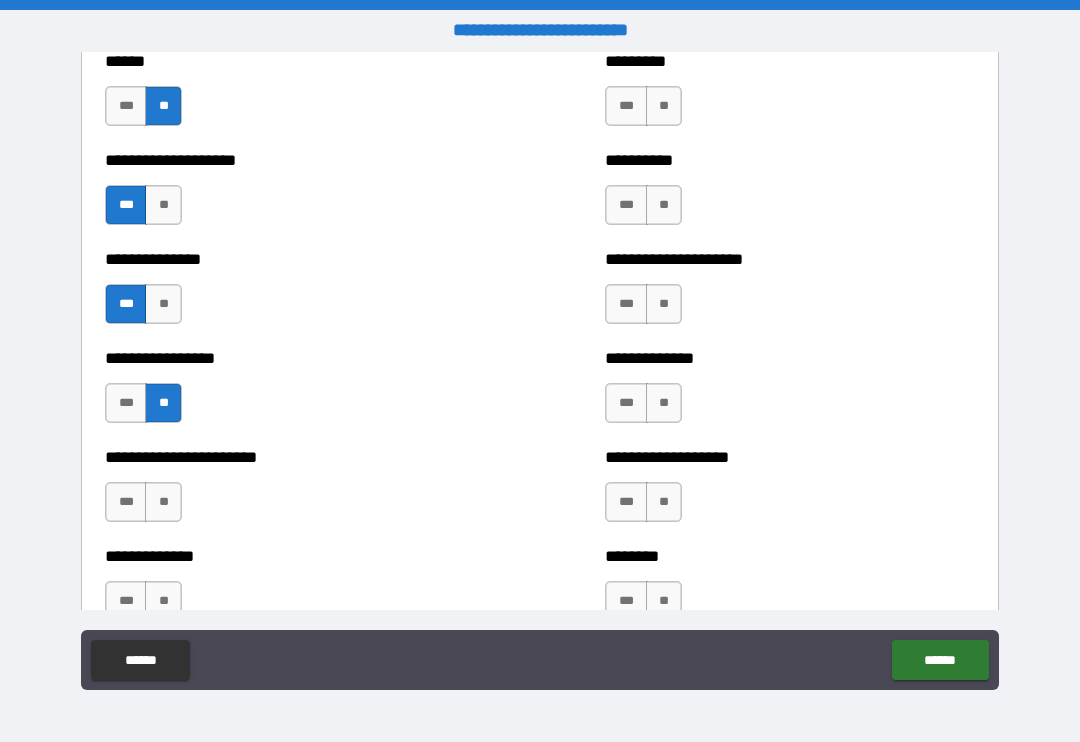 click on "**" at bounding box center [163, 502] 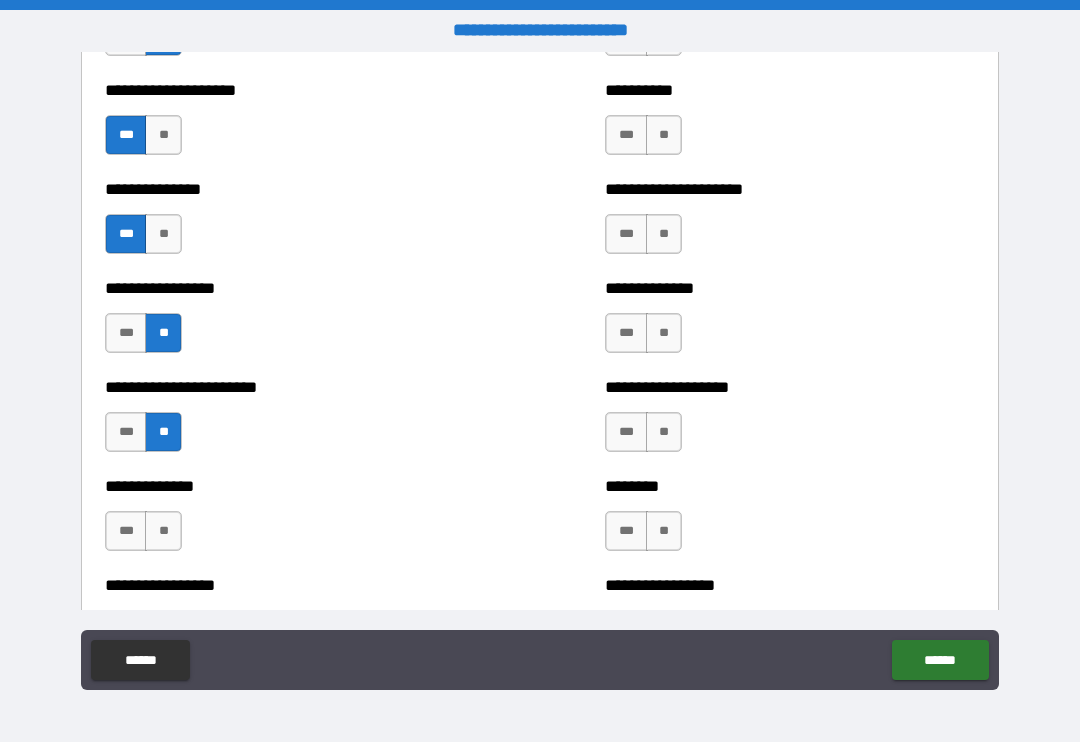 scroll, scrollTop: 3299, scrollLeft: 0, axis: vertical 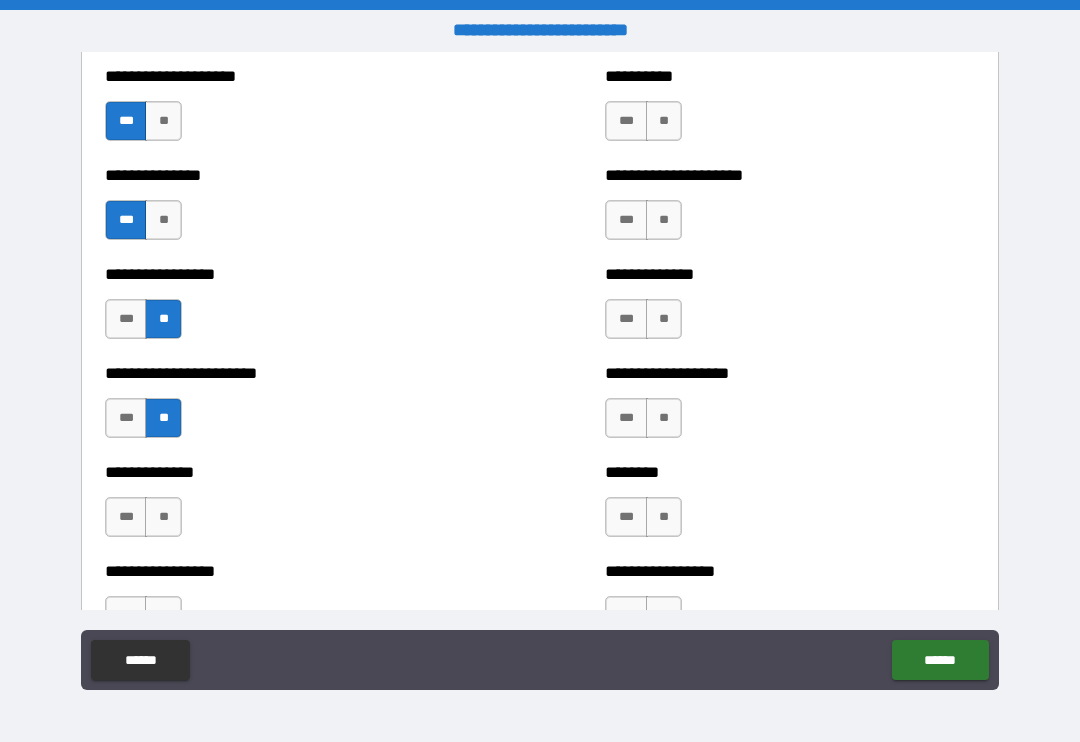 click on "**" at bounding box center [163, 517] 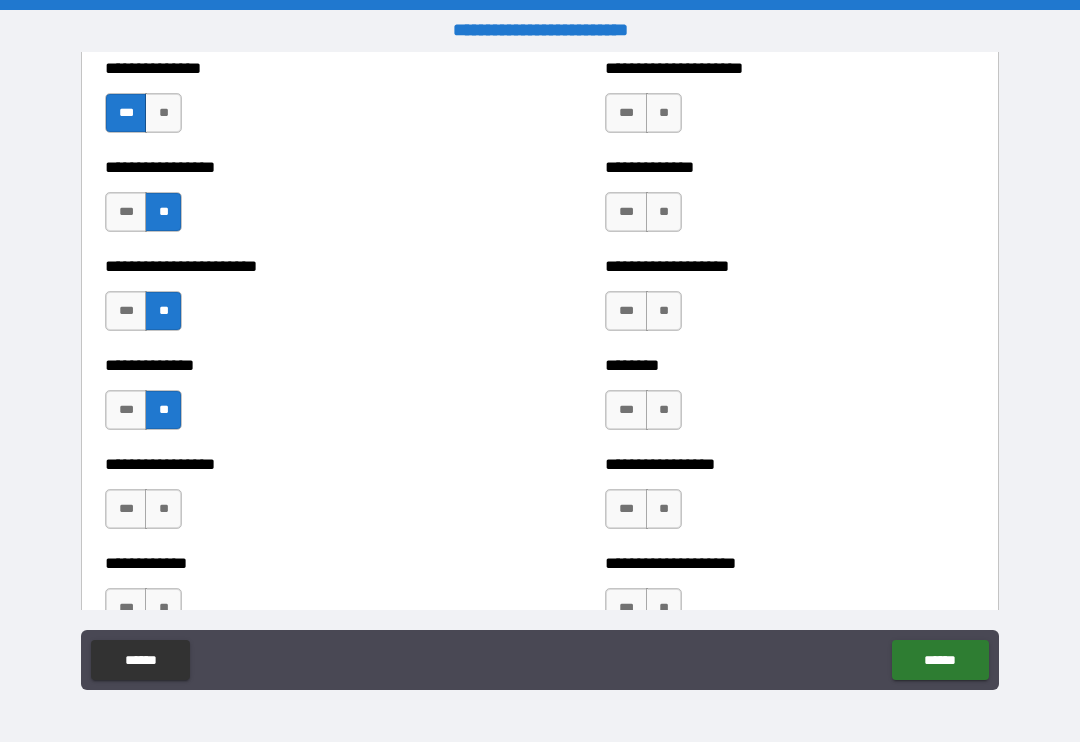 scroll, scrollTop: 3407, scrollLeft: 0, axis: vertical 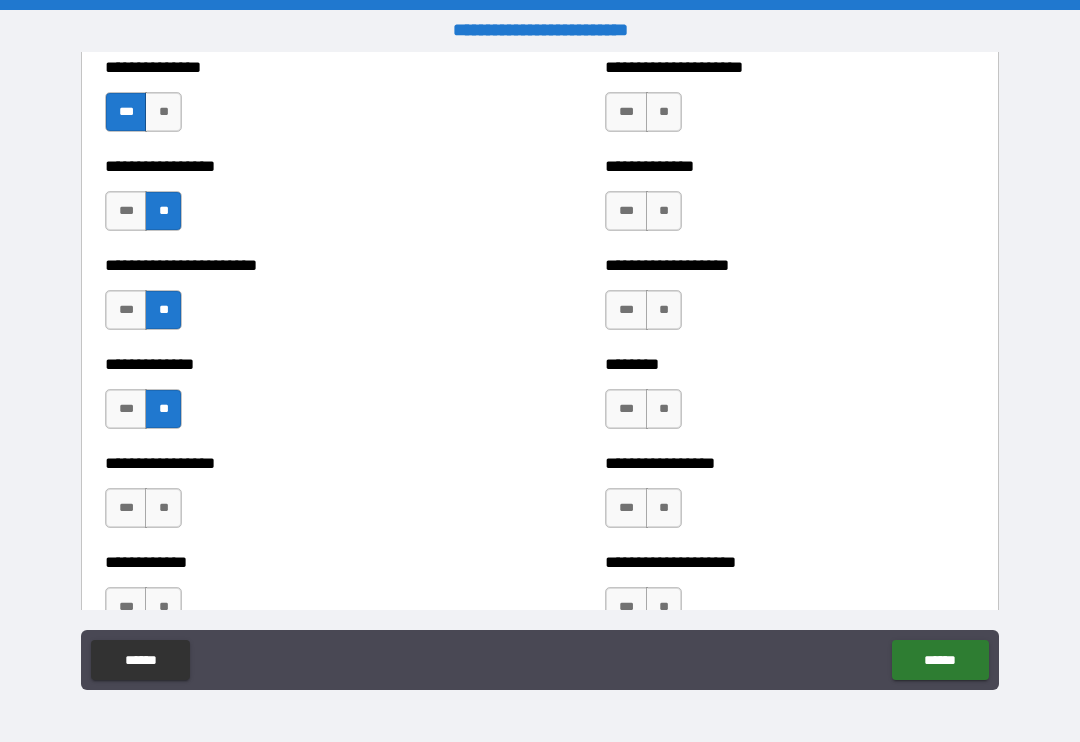 click on "**" at bounding box center [163, 508] 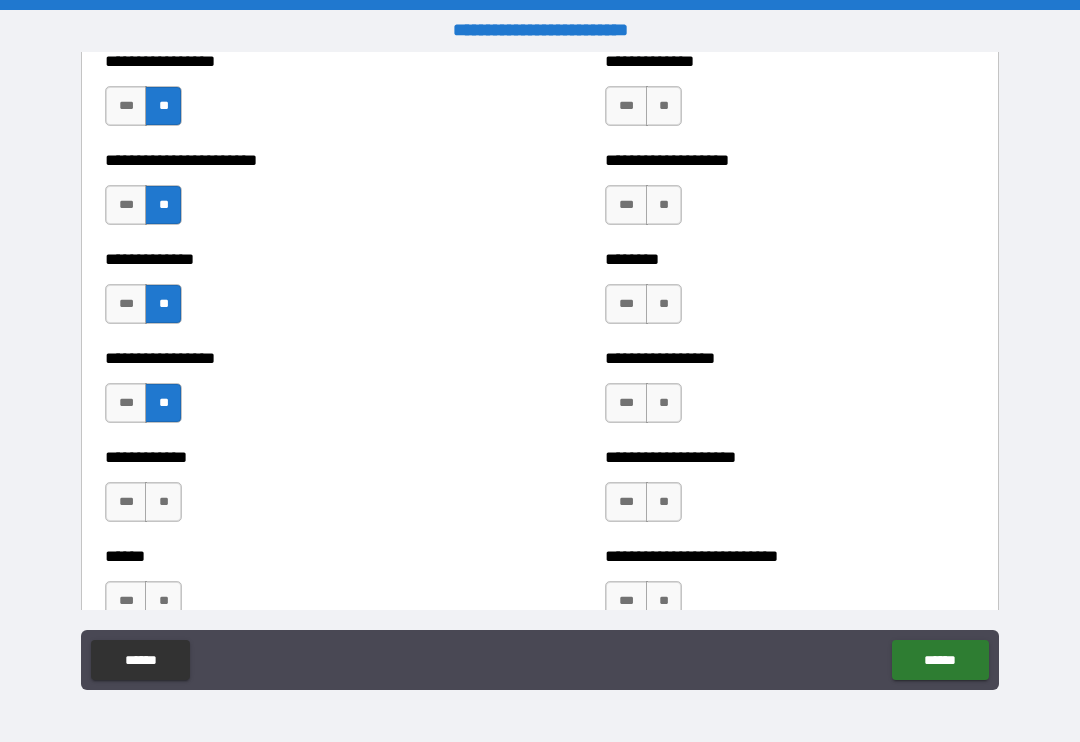 scroll, scrollTop: 3520, scrollLeft: 0, axis: vertical 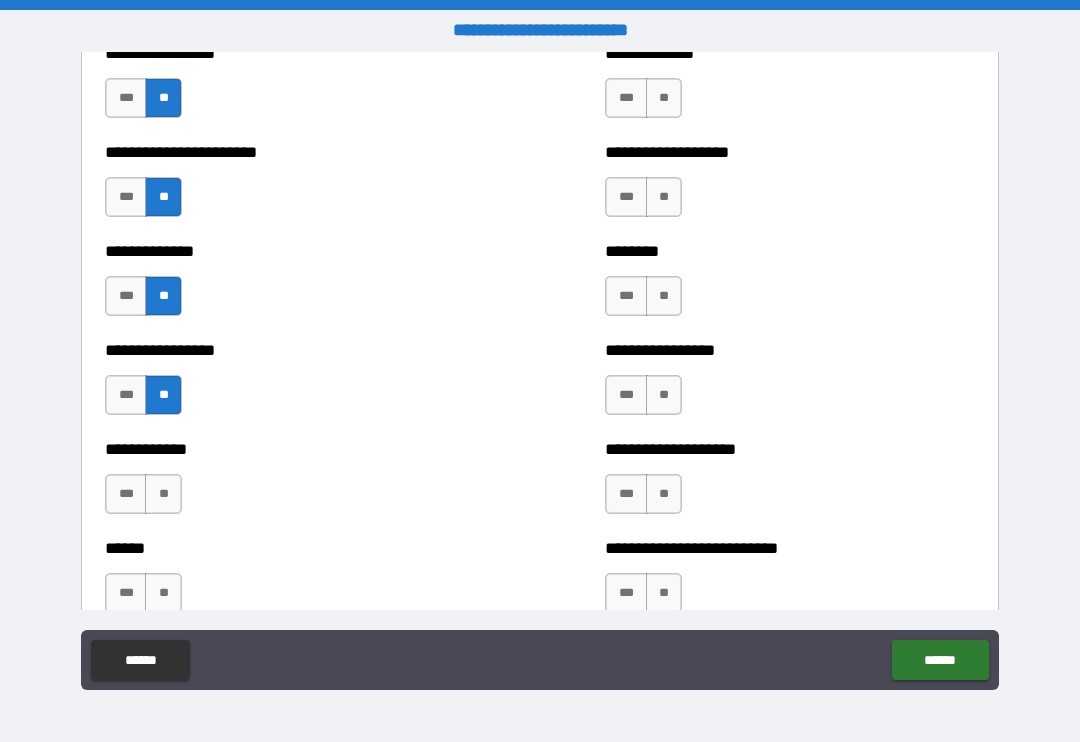 click on "**********" at bounding box center (290, 484) 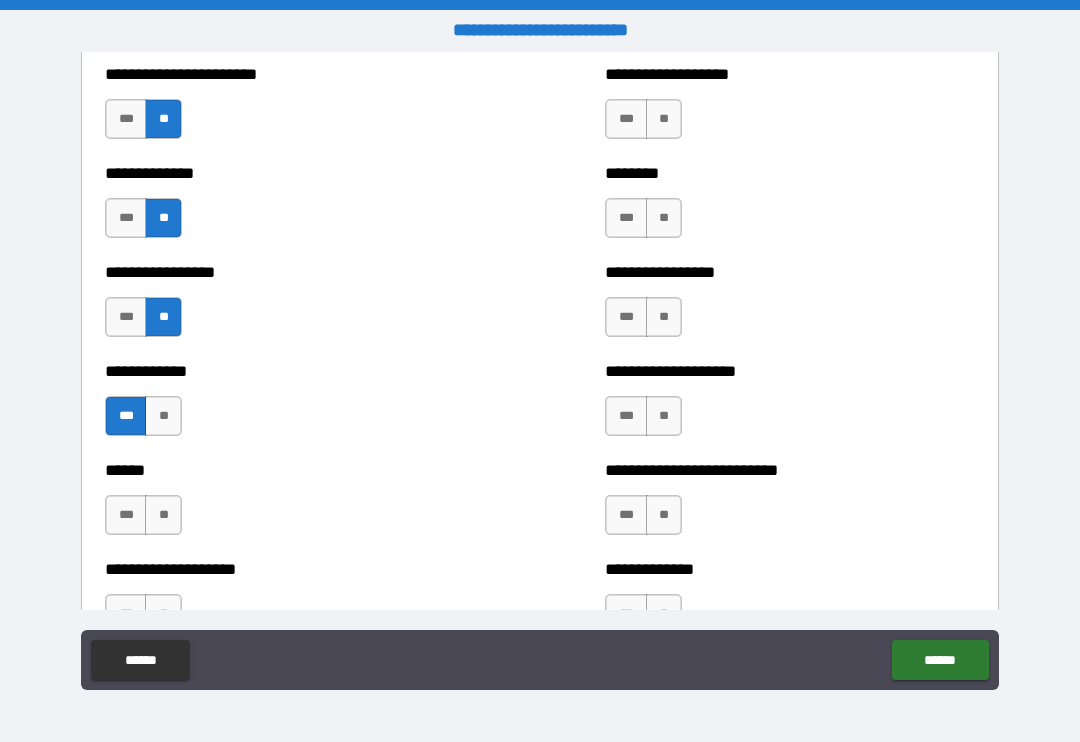 scroll, scrollTop: 3606, scrollLeft: 0, axis: vertical 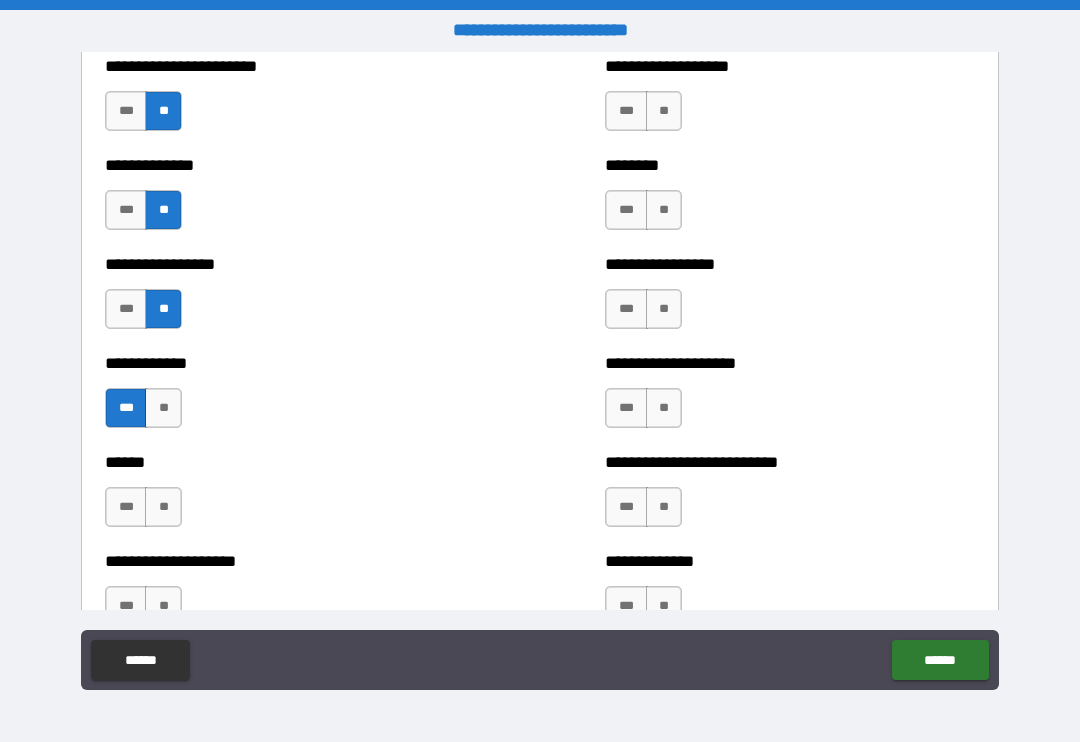 click on "**" at bounding box center (163, 507) 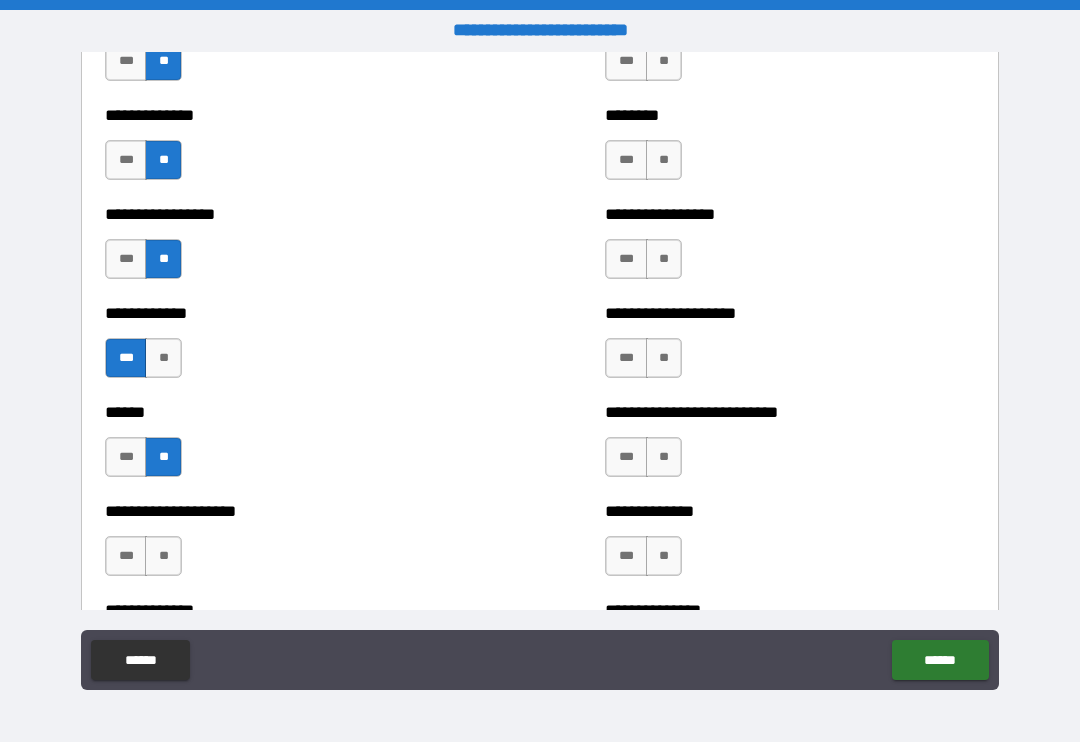 scroll, scrollTop: 3683, scrollLeft: 0, axis: vertical 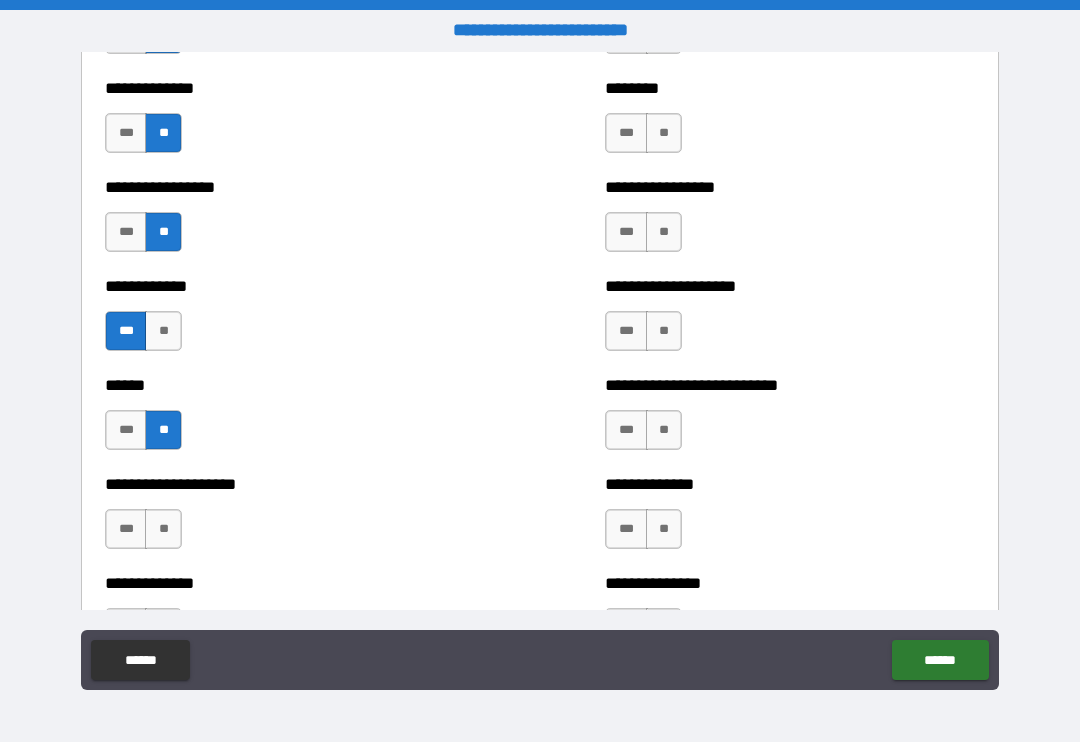 click on "***" at bounding box center [126, 529] 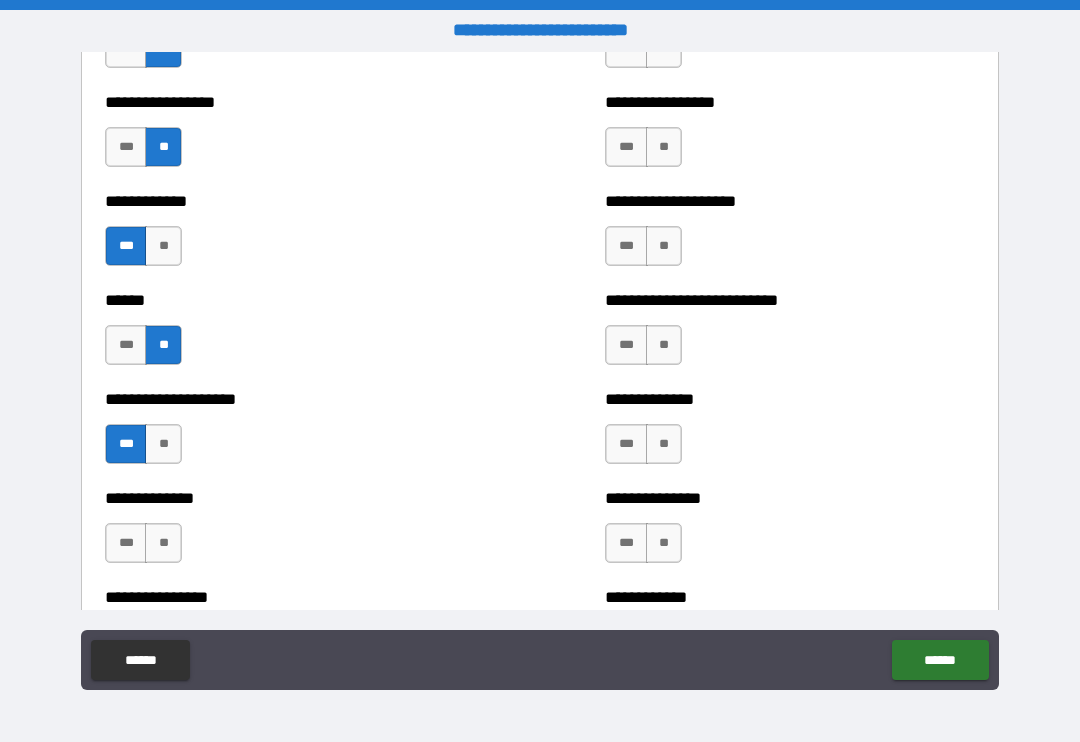 scroll, scrollTop: 3783, scrollLeft: 0, axis: vertical 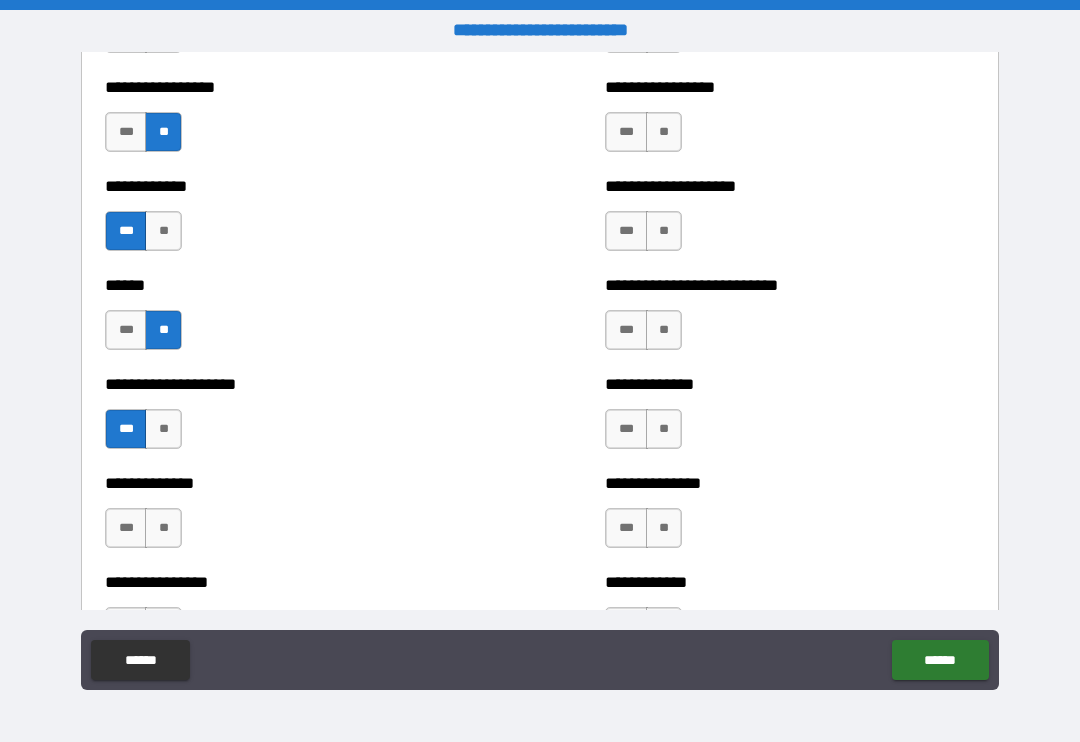 click on "*** **" at bounding box center [146, 533] 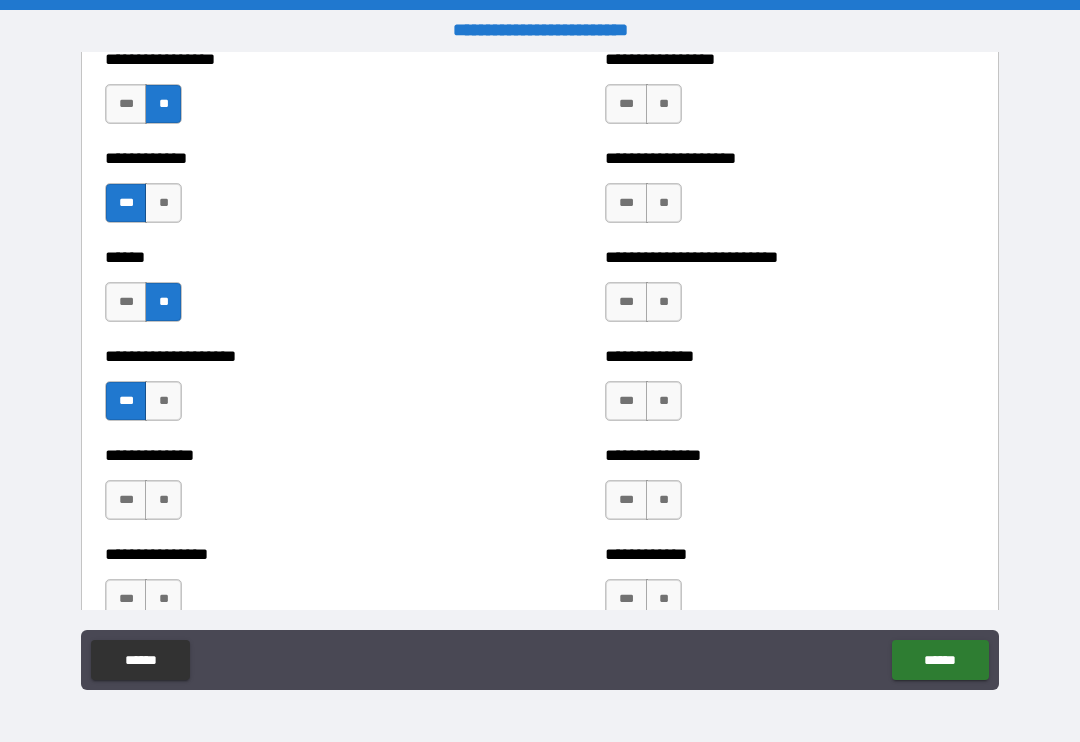 scroll, scrollTop: 3816, scrollLeft: 0, axis: vertical 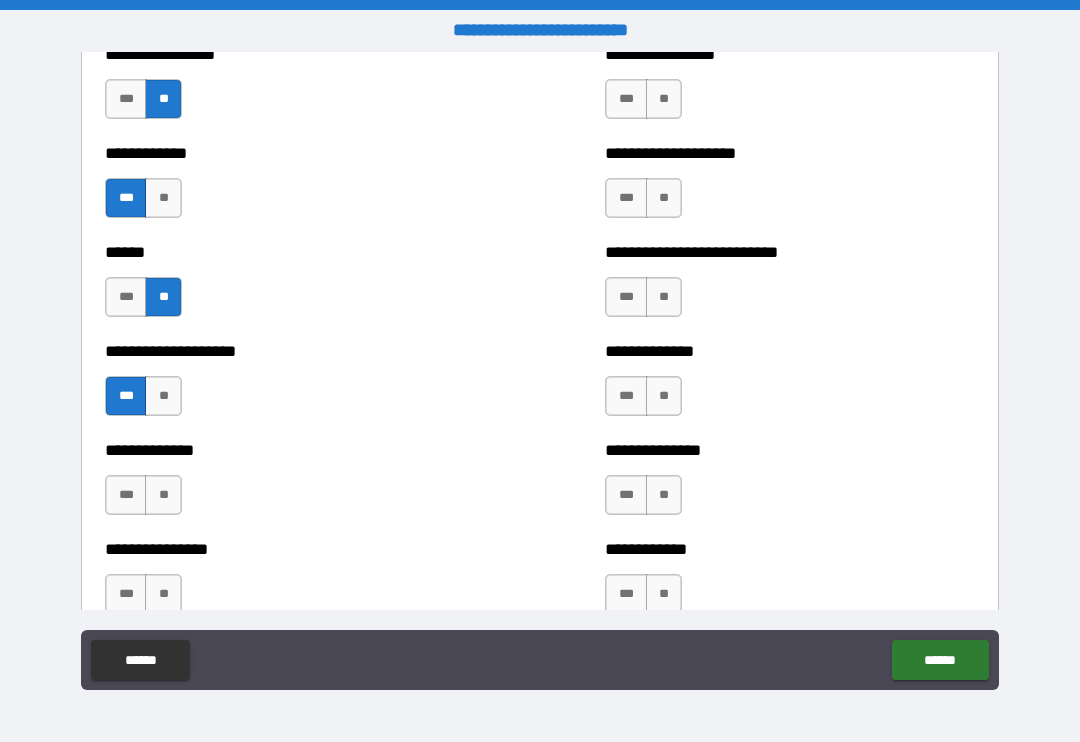 click on "**" at bounding box center (163, 495) 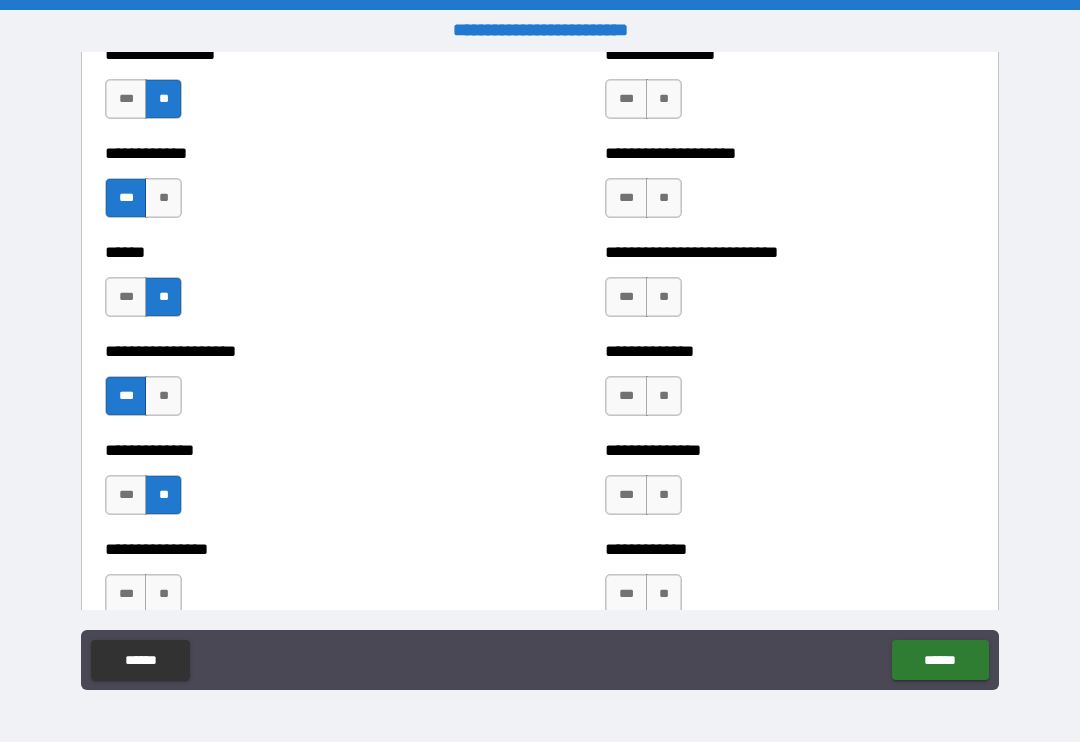 click on "**********" at bounding box center [290, 584] 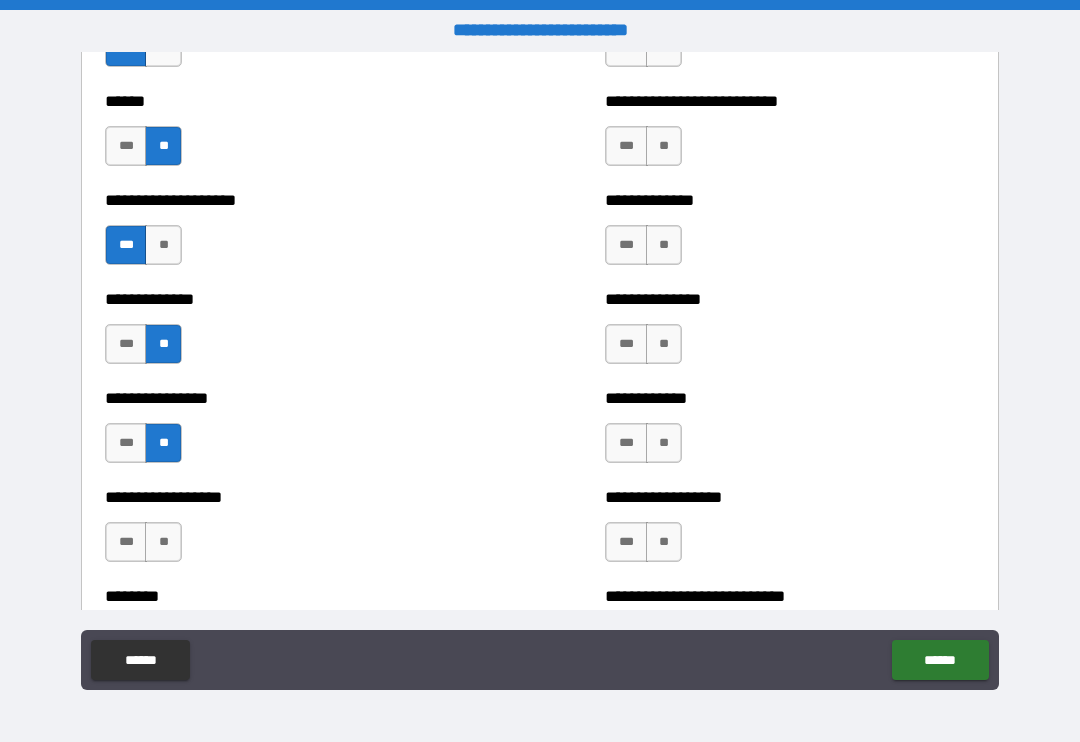 scroll, scrollTop: 3969, scrollLeft: 0, axis: vertical 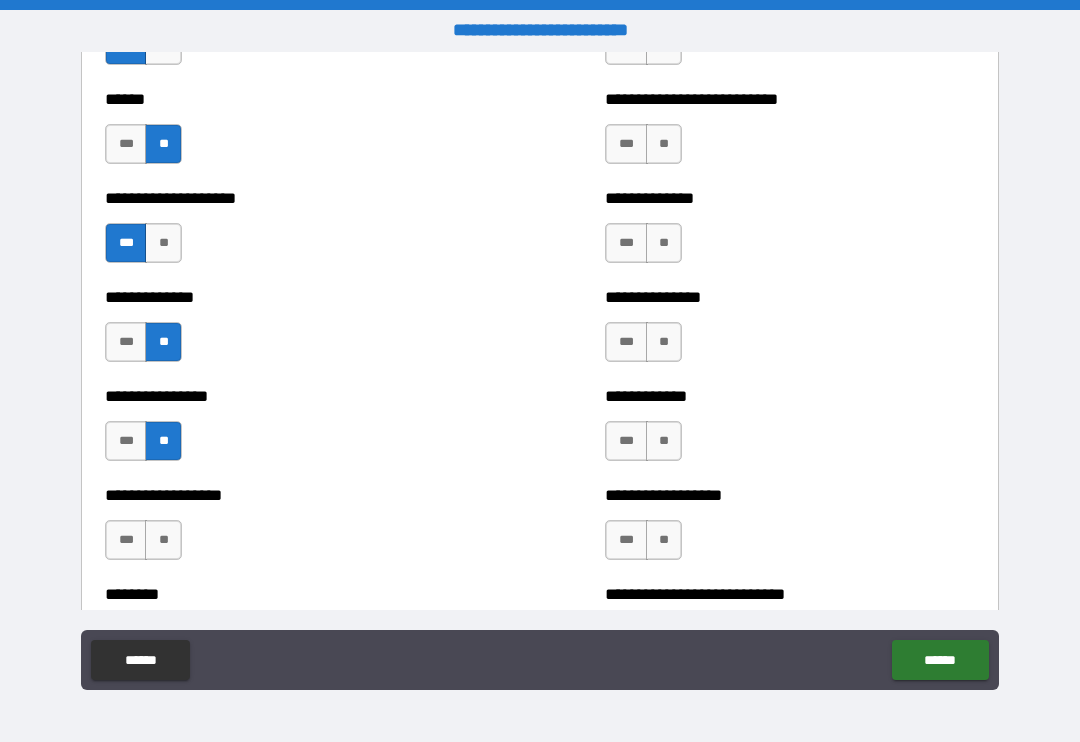 click on "**" at bounding box center [163, 540] 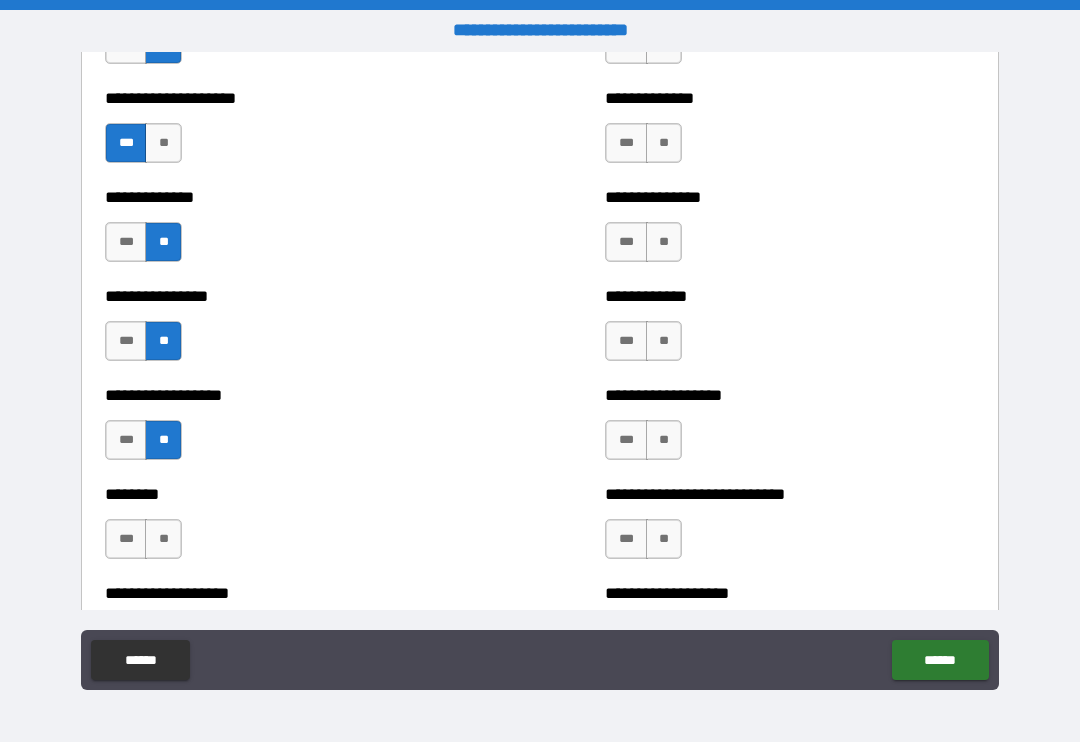scroll, scrollTop: 4085, scrollLeft: 0, axis: vertical 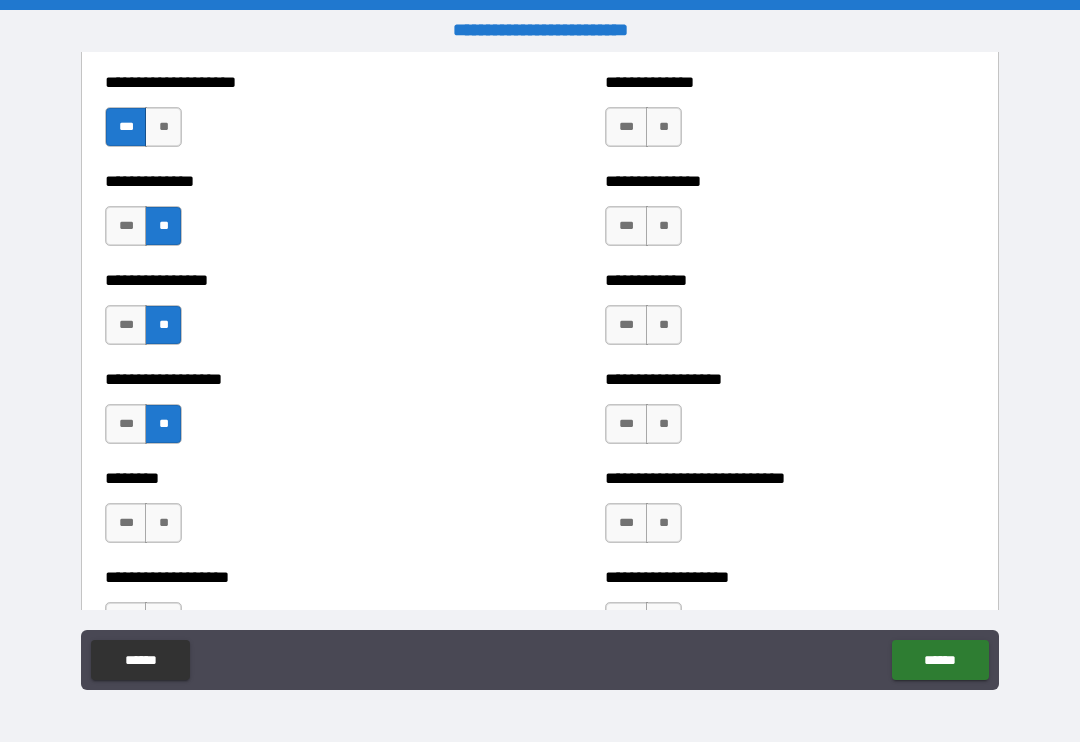 click on "**" at bounding box center (163, 523) 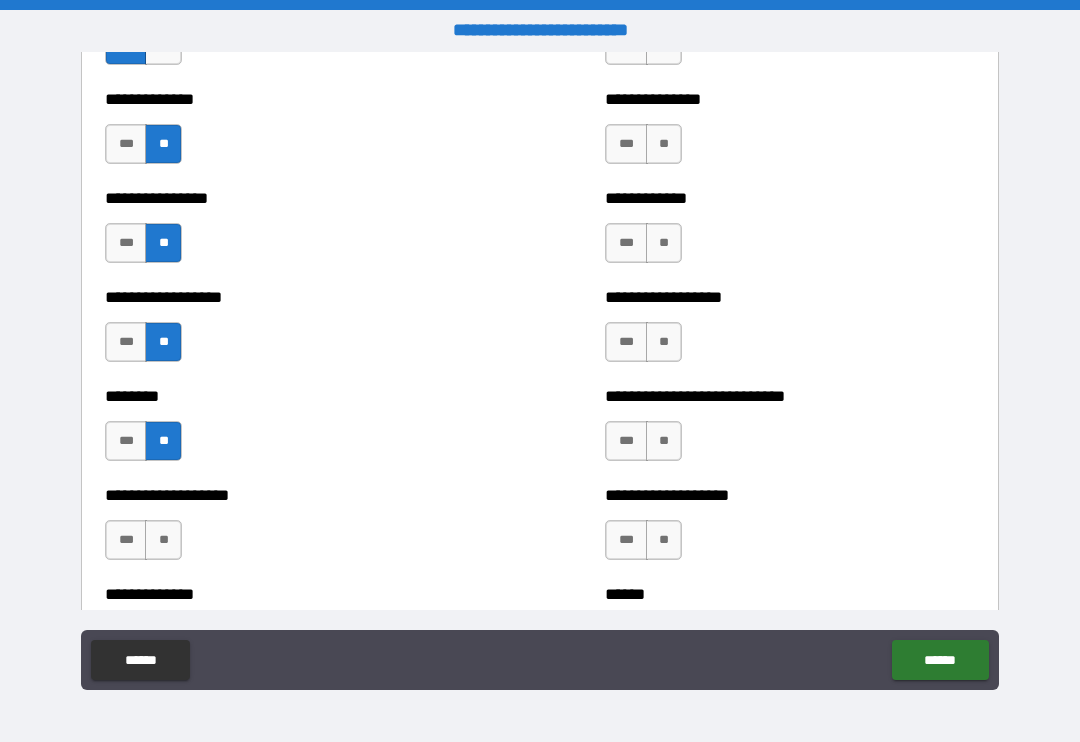 scroll, scrollTop: 4193, scrollLeft: 0, axis: vertical 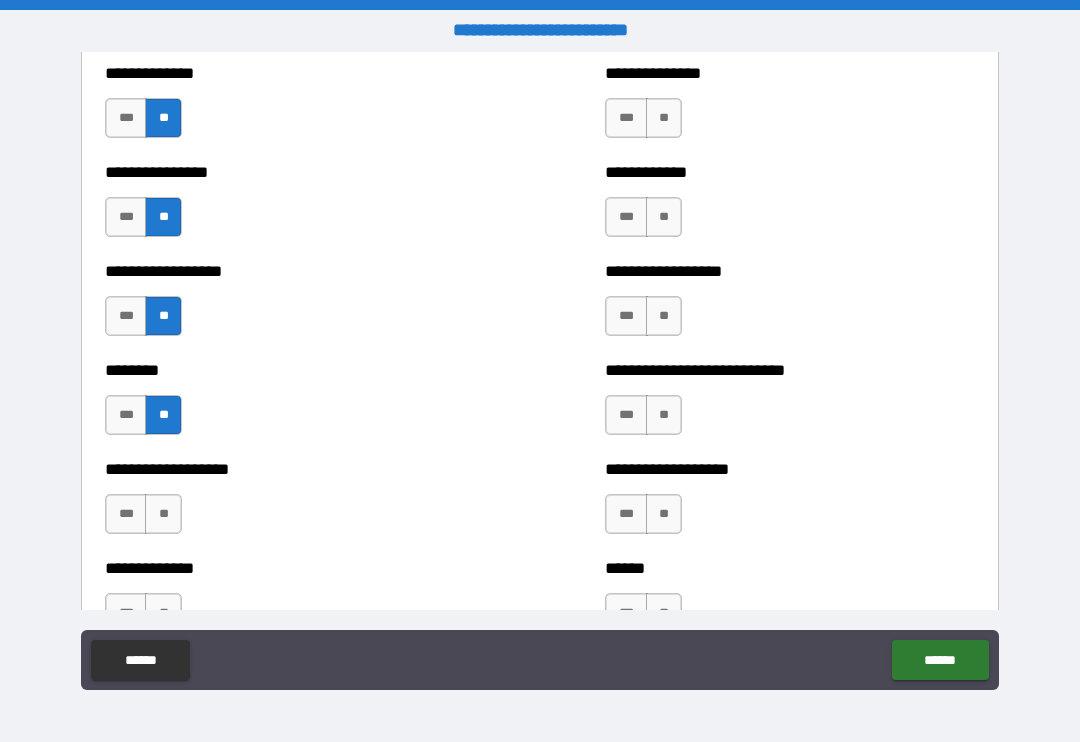 click on "**" at bounding box center (163, 514) 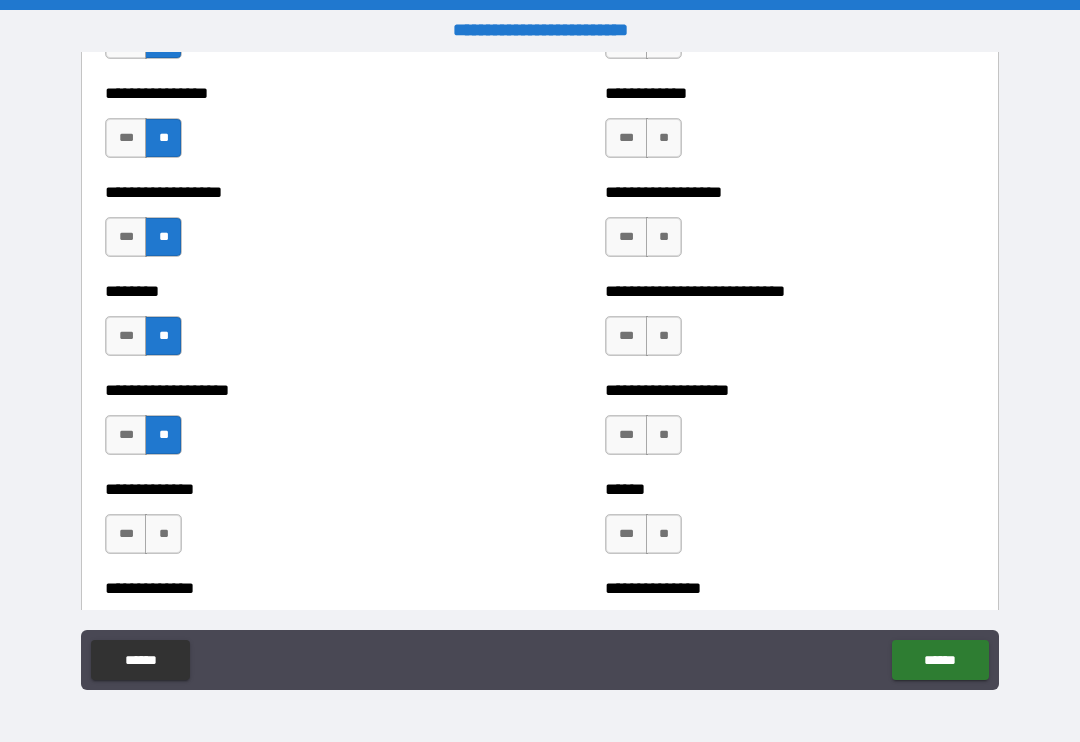 scroll, scrollTop: 4292, scrollLeft: 0, axis: vertical 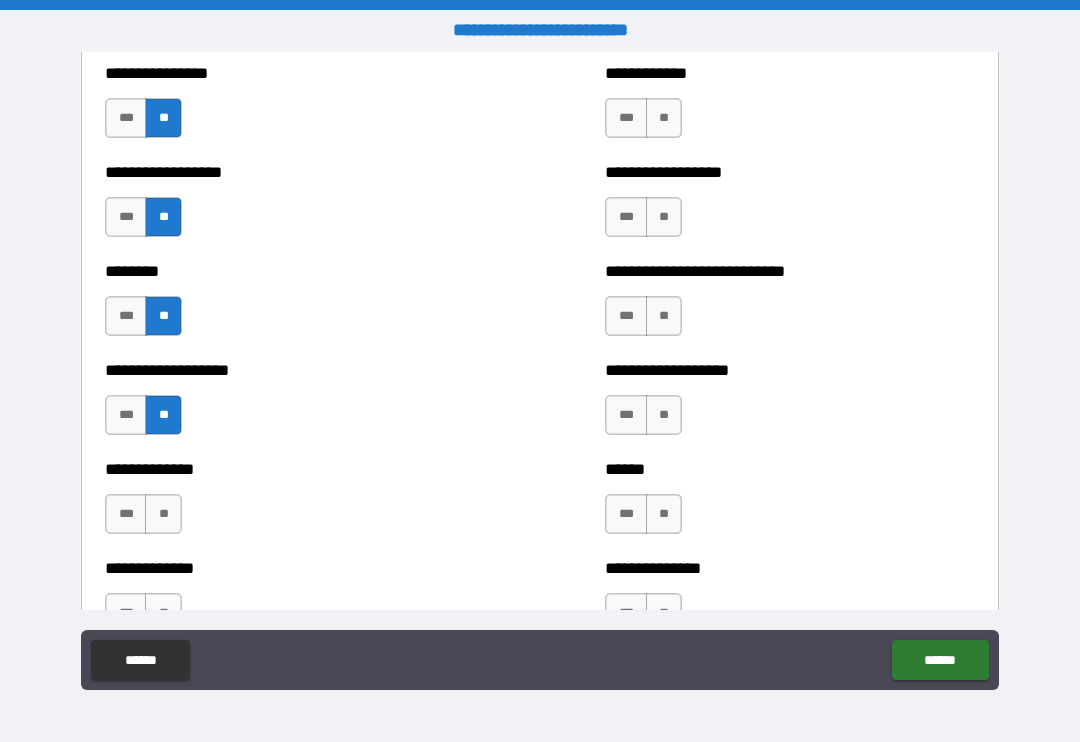 click on "**" at bounding box center (163, 514) 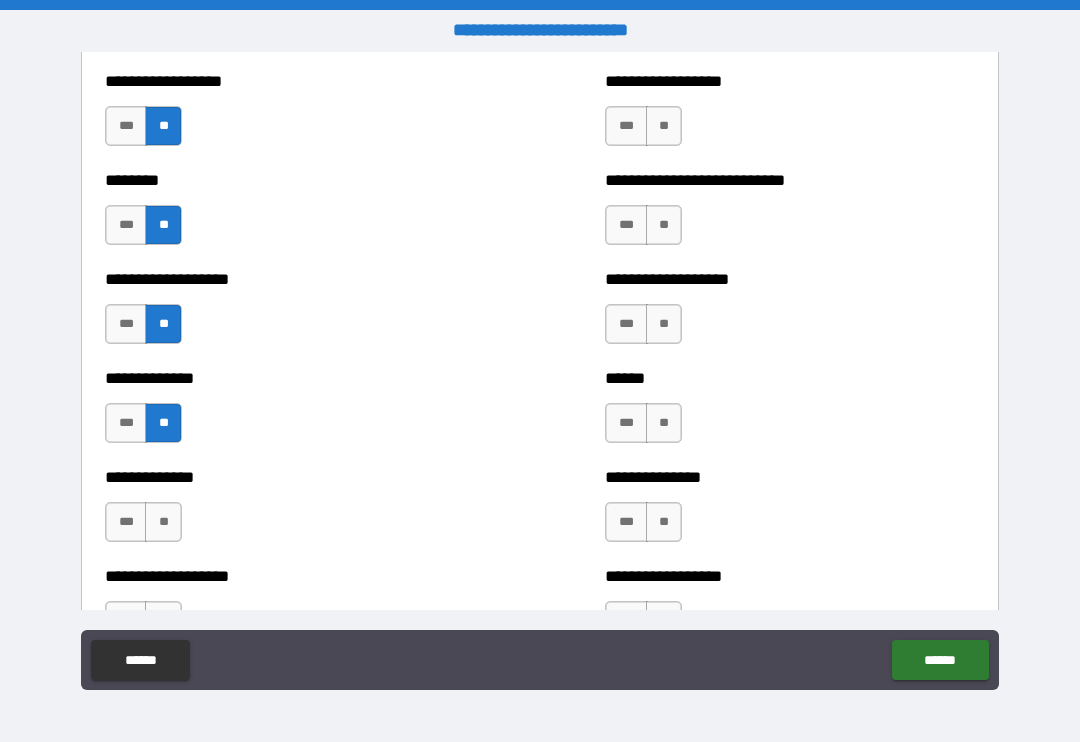 scroll, scrollTop: 4387, scrollLeft: 0, axis: vertical 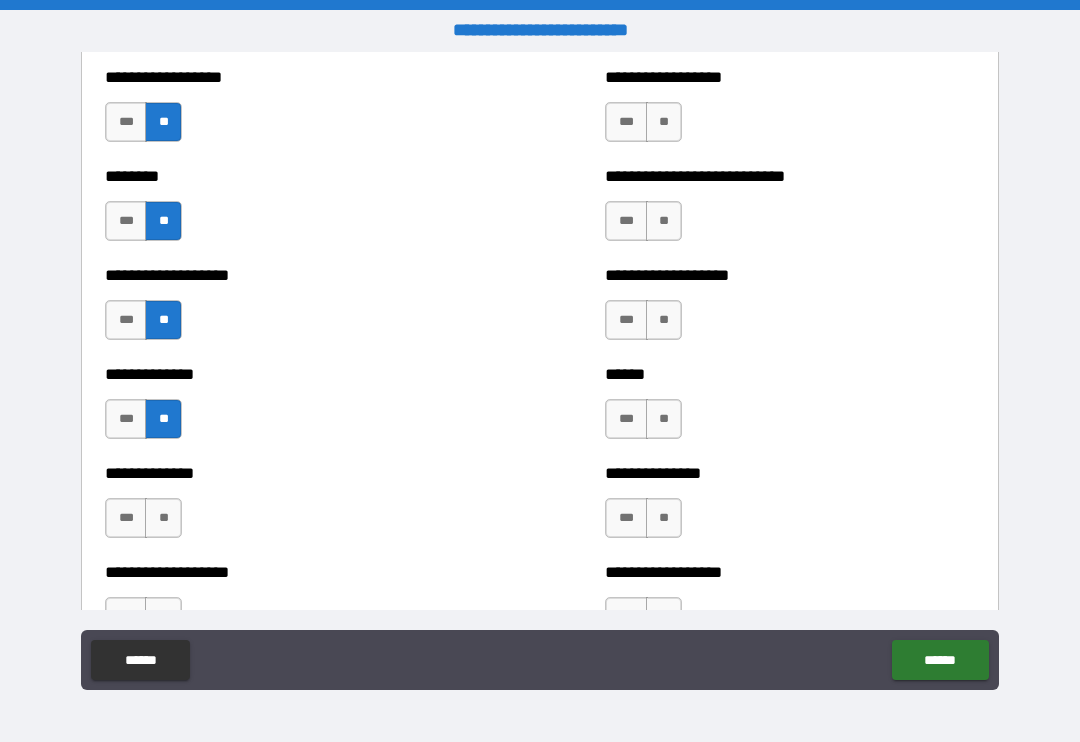 click on "***" at bounding box center [126, 518] 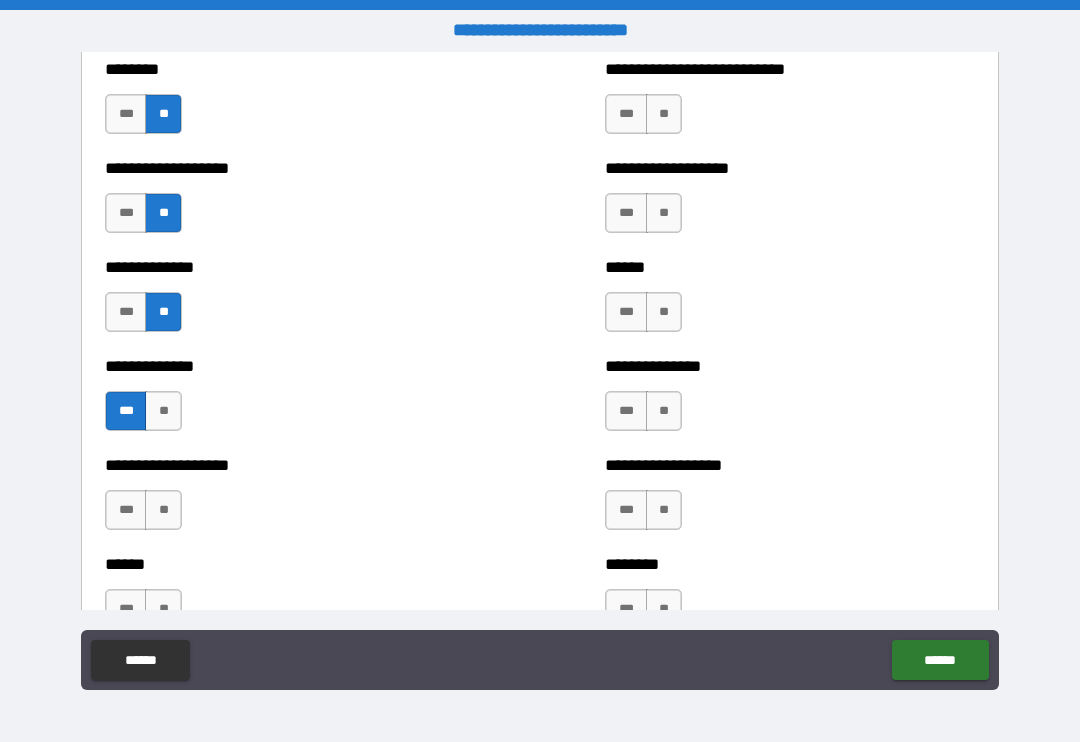 scroll, scrollTop: 4502, scrollLeft: 0, axis: vertical 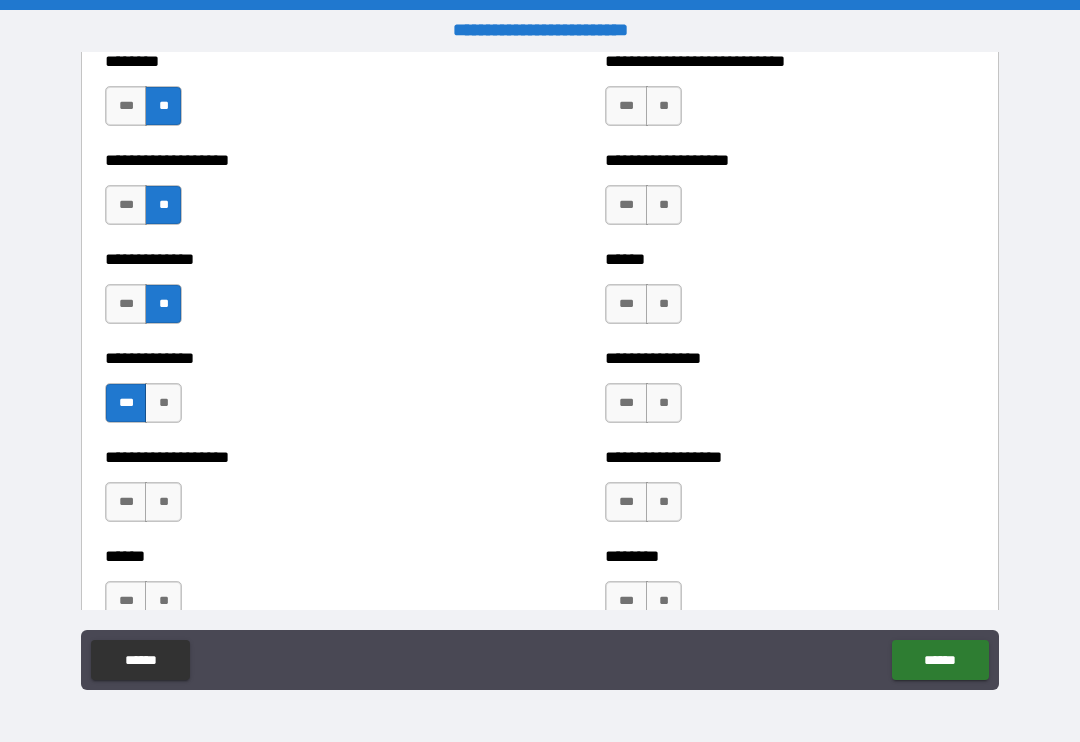 click on "**" at bounding box center [163, 502] 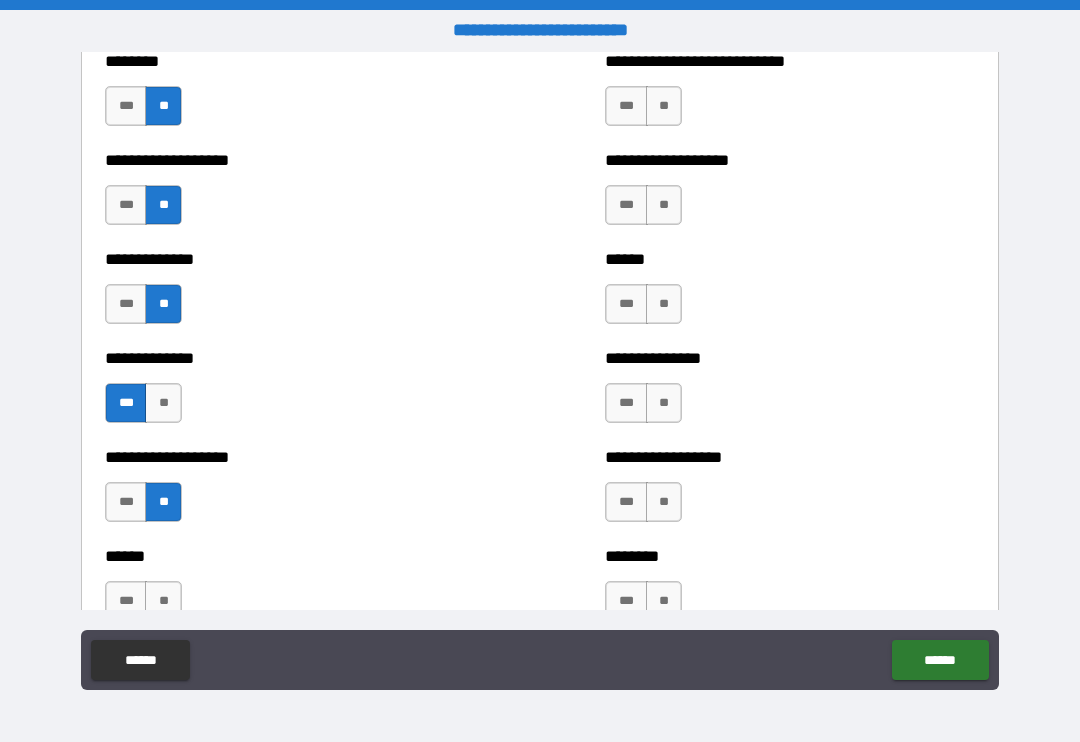 click on "**" at bounding box center (163, 601) 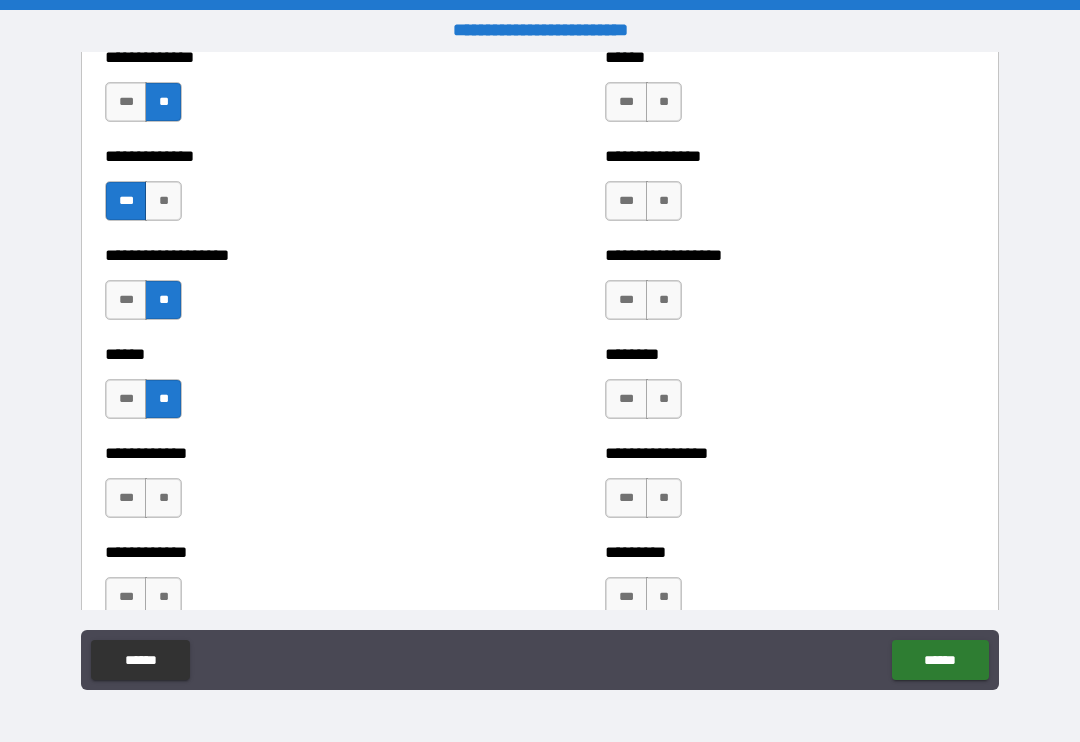 scroll, scrollTop: 4705, scrollLeft: 0, axis: vertical 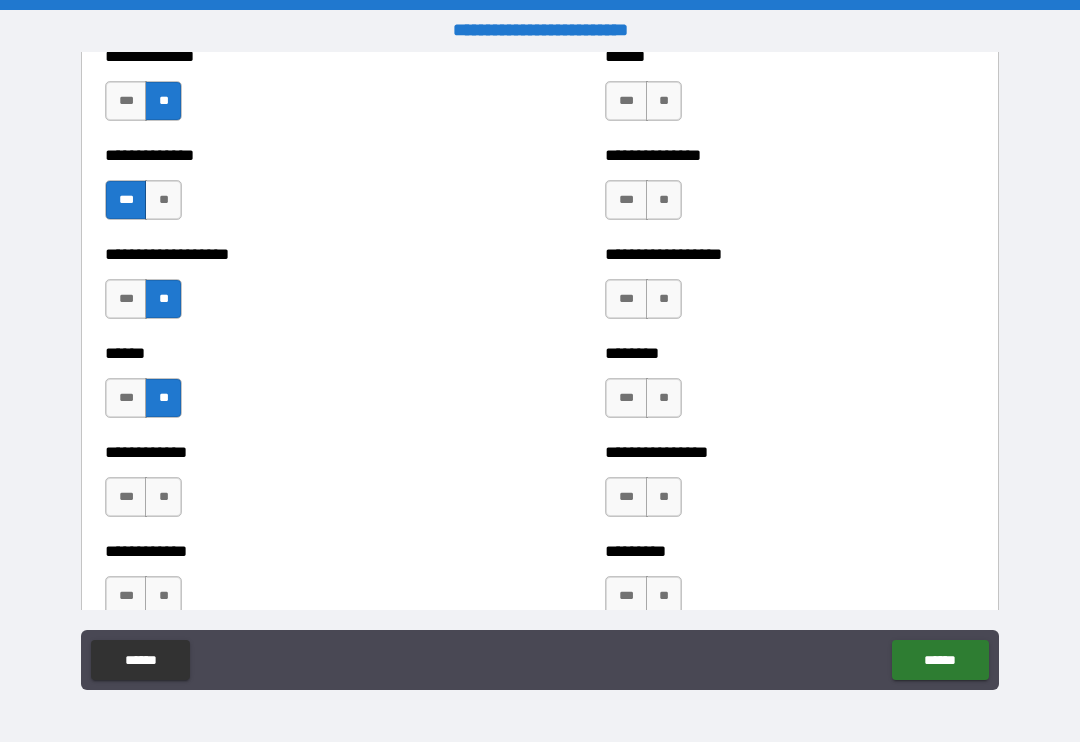 click on "*** **" at bounding box center [146, 502] 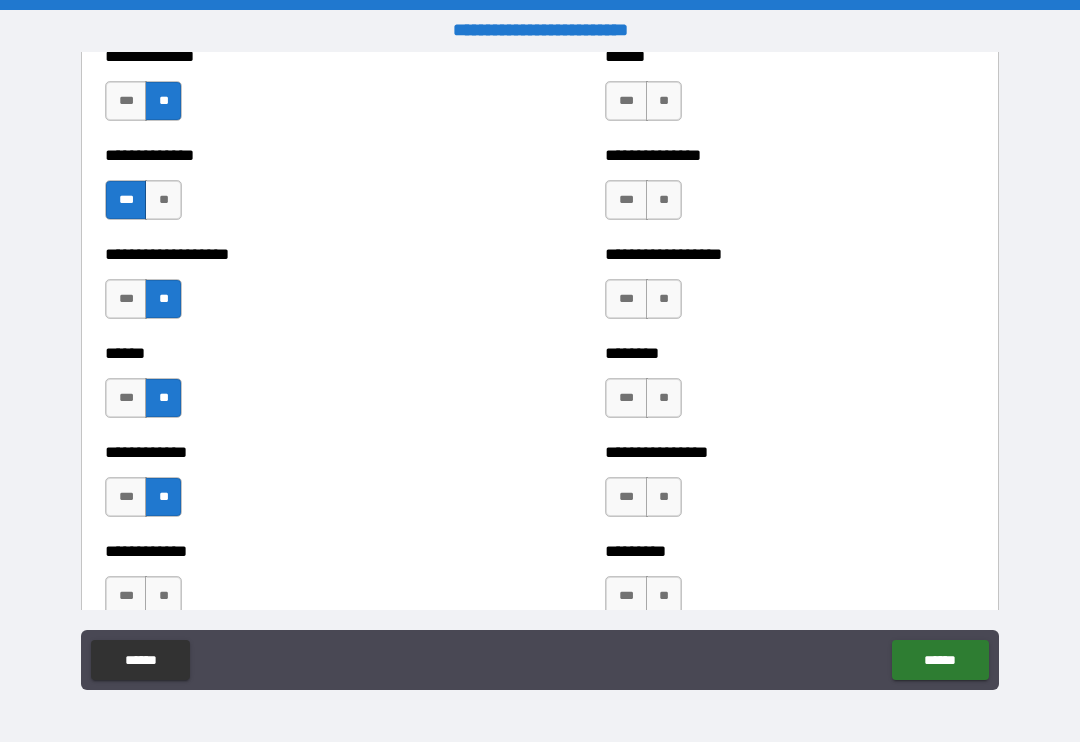 click on "**" at bounding box center [163, 596] 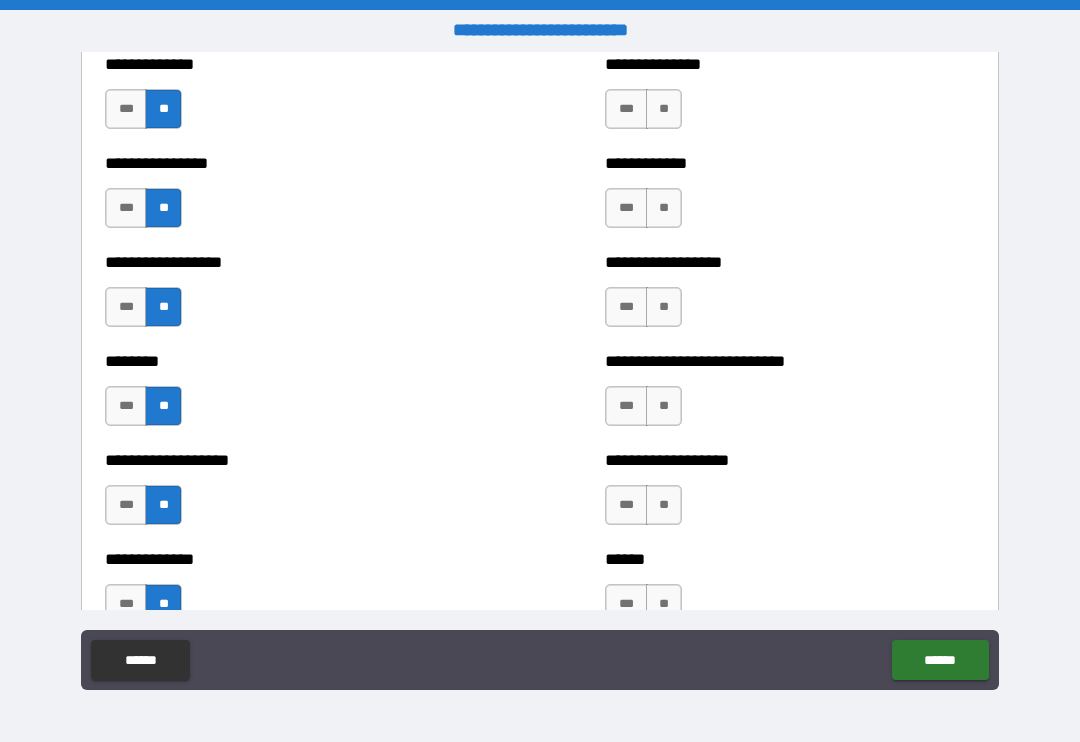 click on "**********" at bounding box center (540, 373) 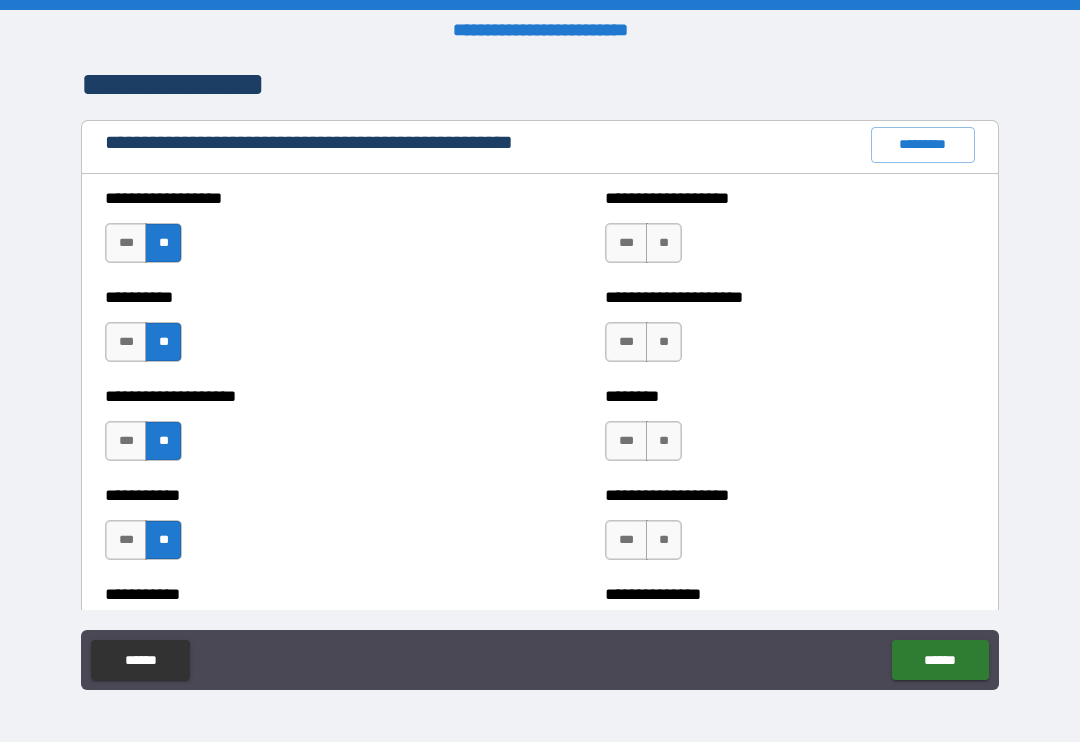 scroll, scrollTop: 2289, scrollLeft: 0, axis: vertical 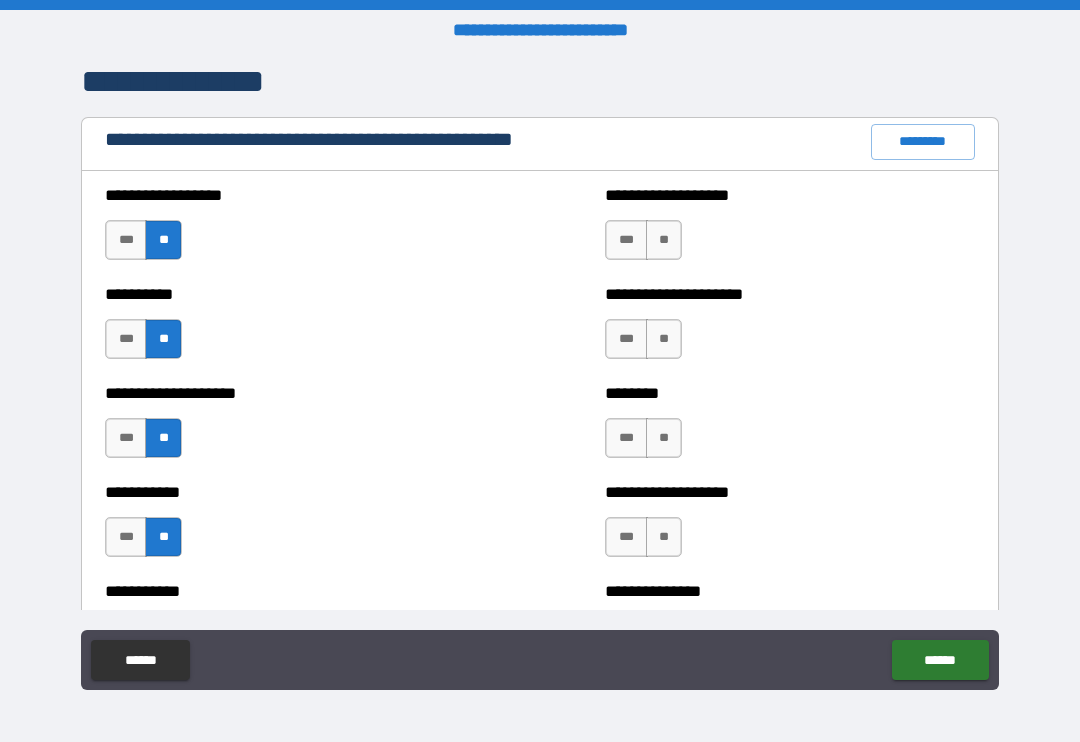 click on "**" at bounding box center (664, 240) 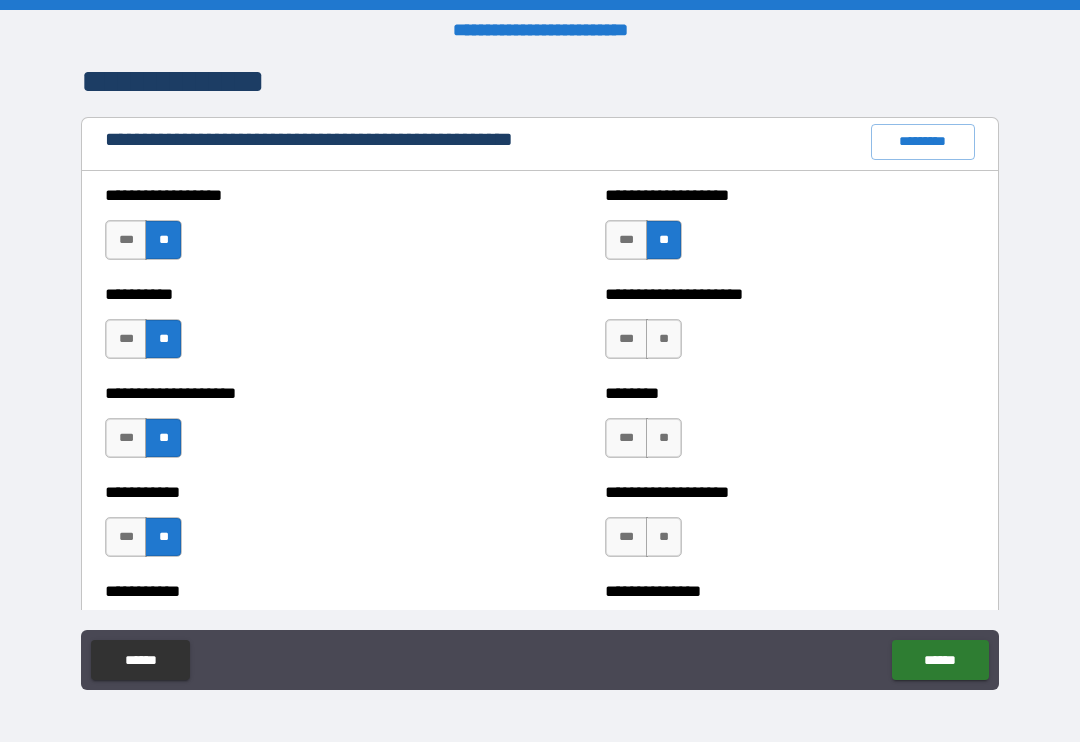 click on "**" at bounding box center (664, 339) 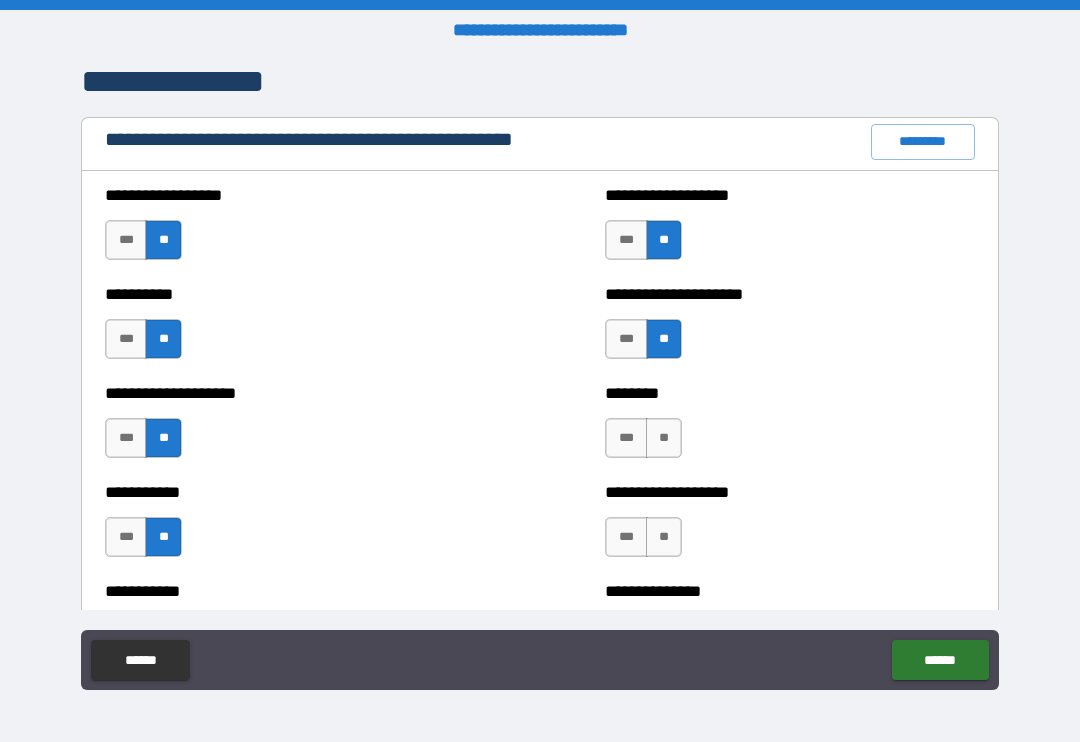 click on "***" at bounding box center (626, 438) 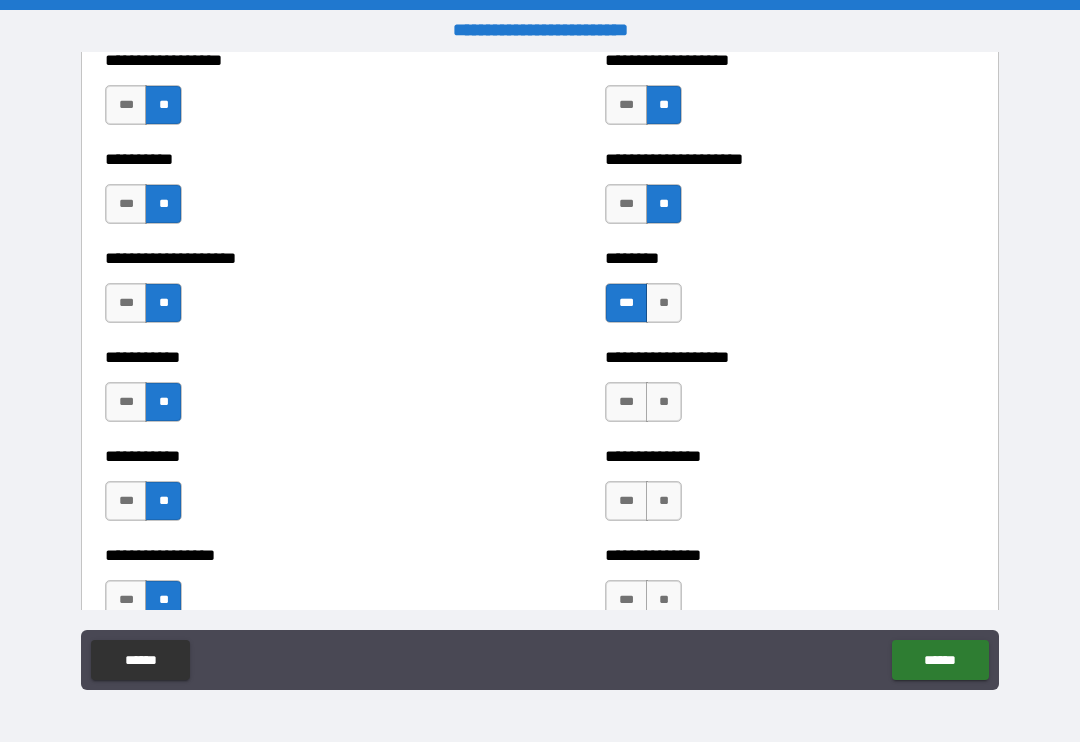 scroll, scrollTop: 2426, scrollLeft: 0, axis: vertical 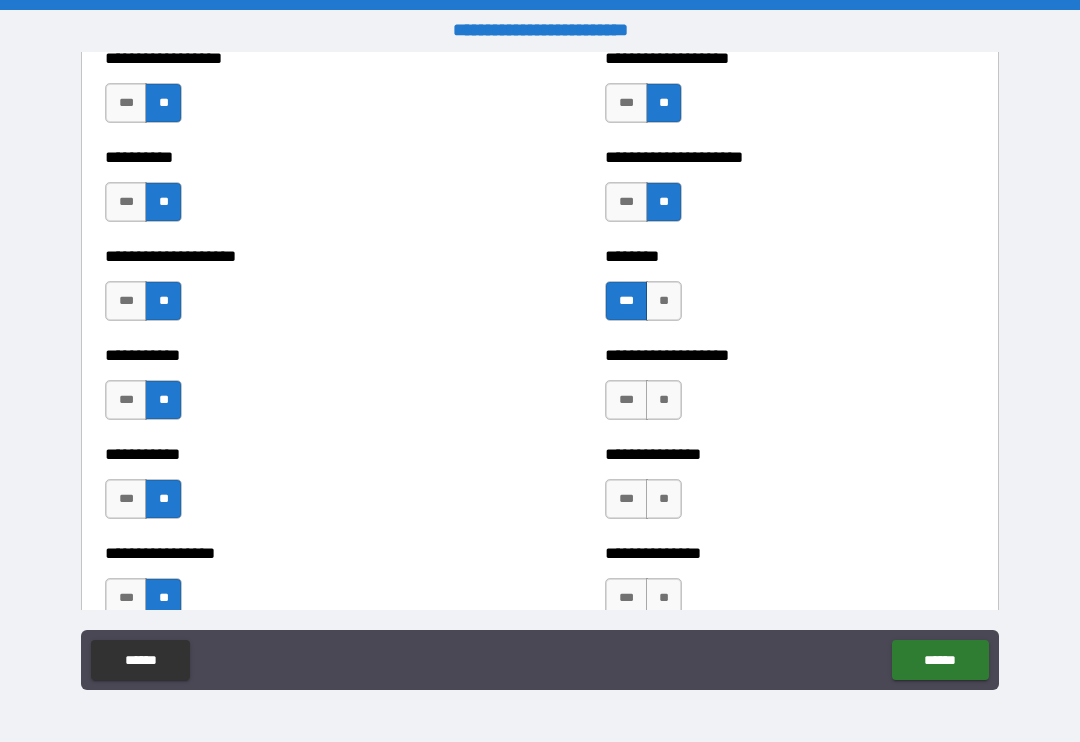 click on "**" at bounding box center (664, 400) 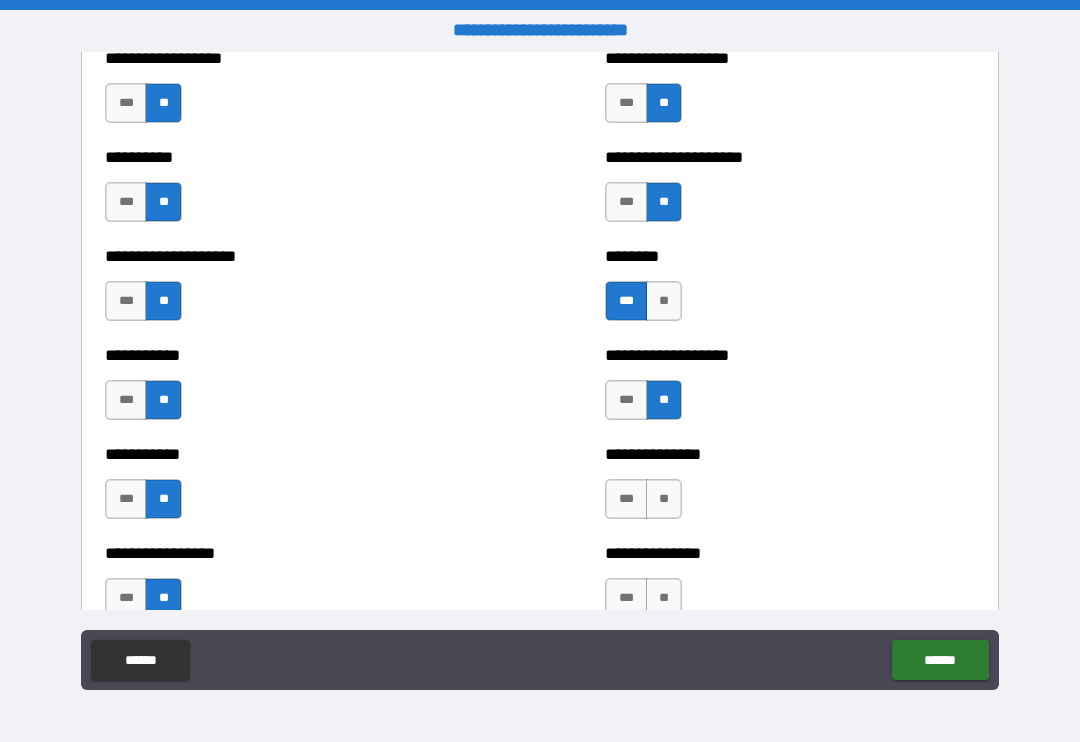 click on "**" at bounding box center (664, 499) 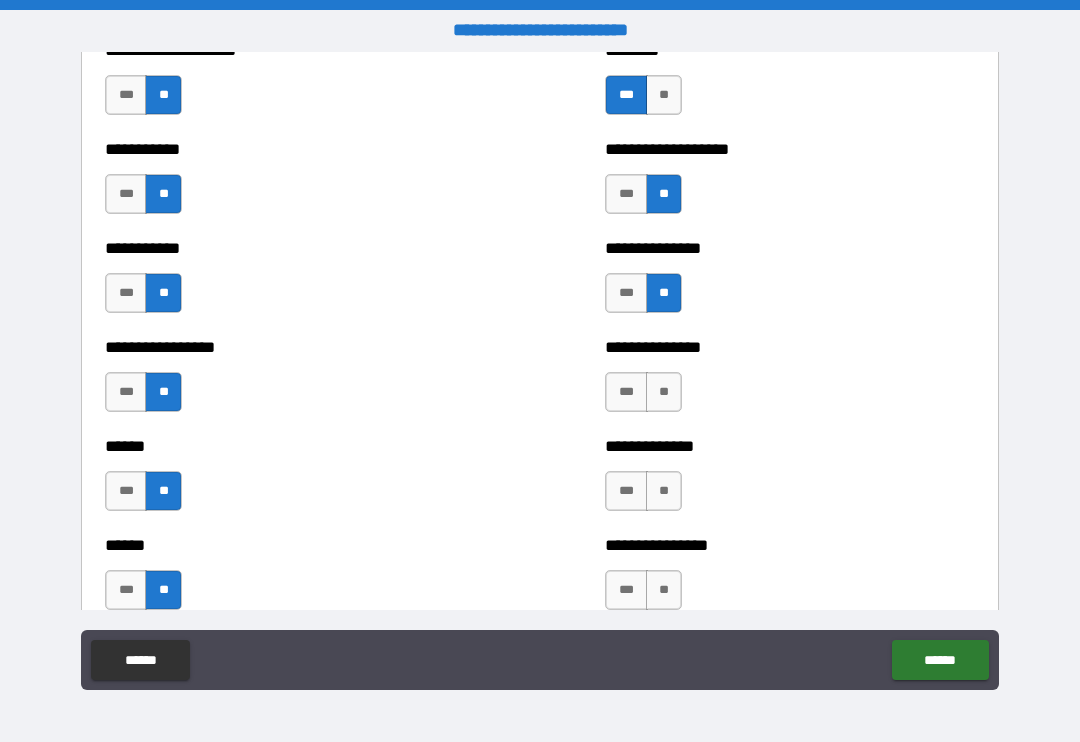 scroll, scrollTop: 2636, scrollLeft: 0, axis: vertical 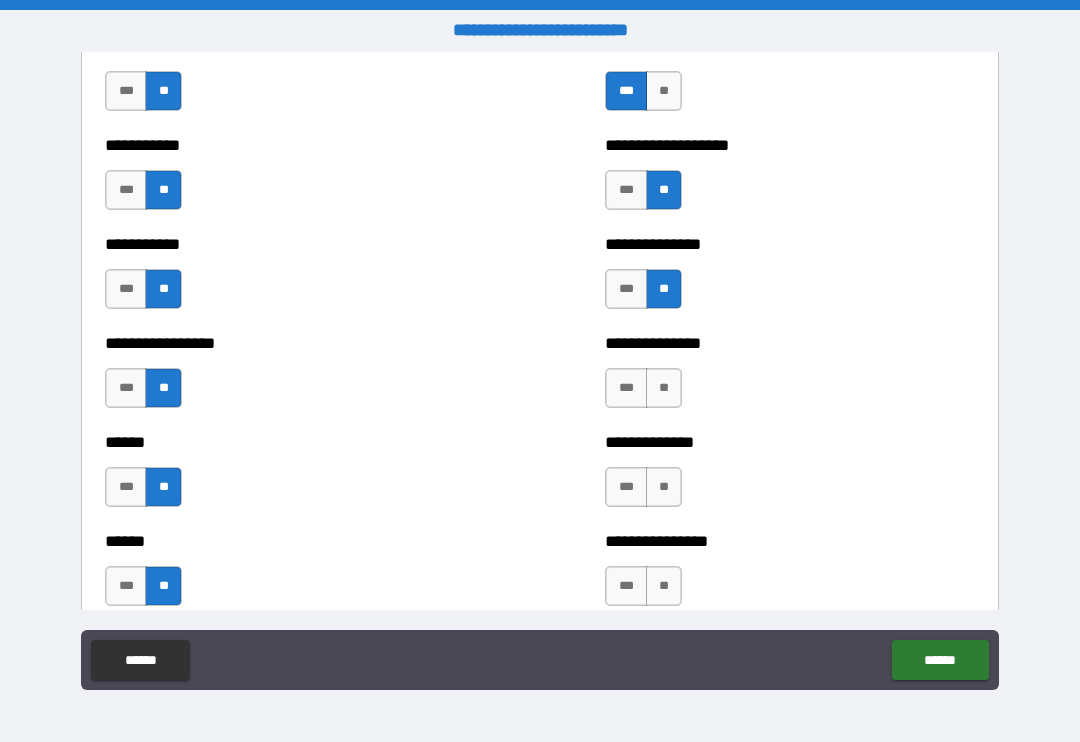 click on "**" at bounding box center (664, 388) 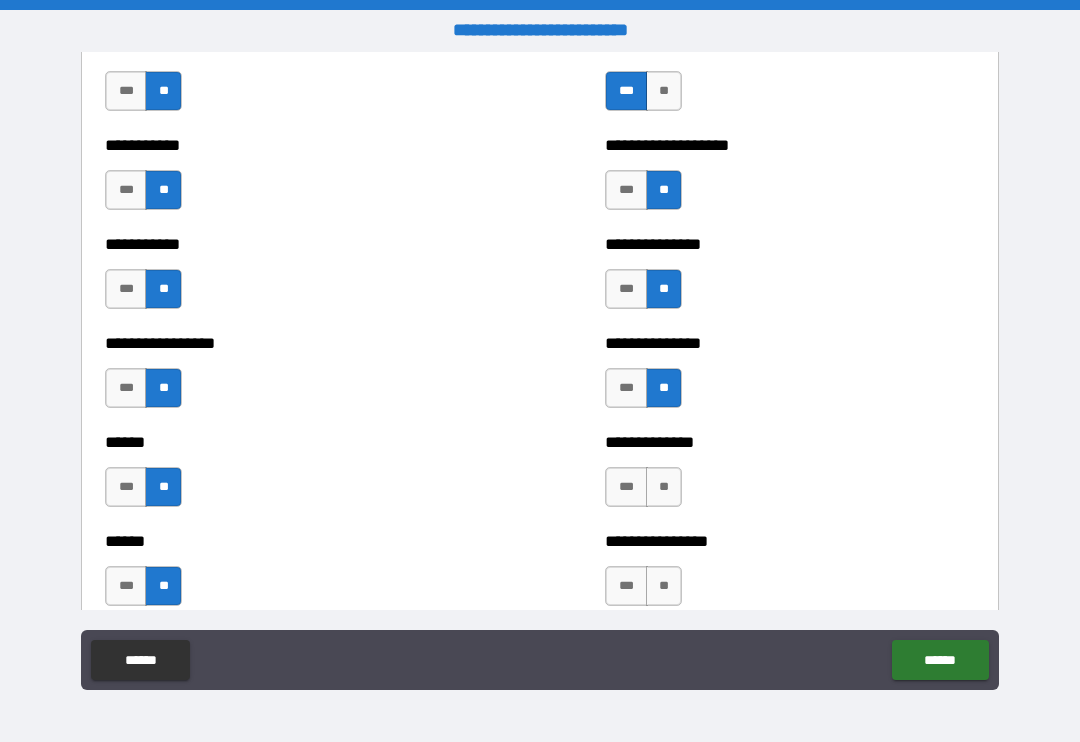 click on "**" at bounding box center (664, 487) 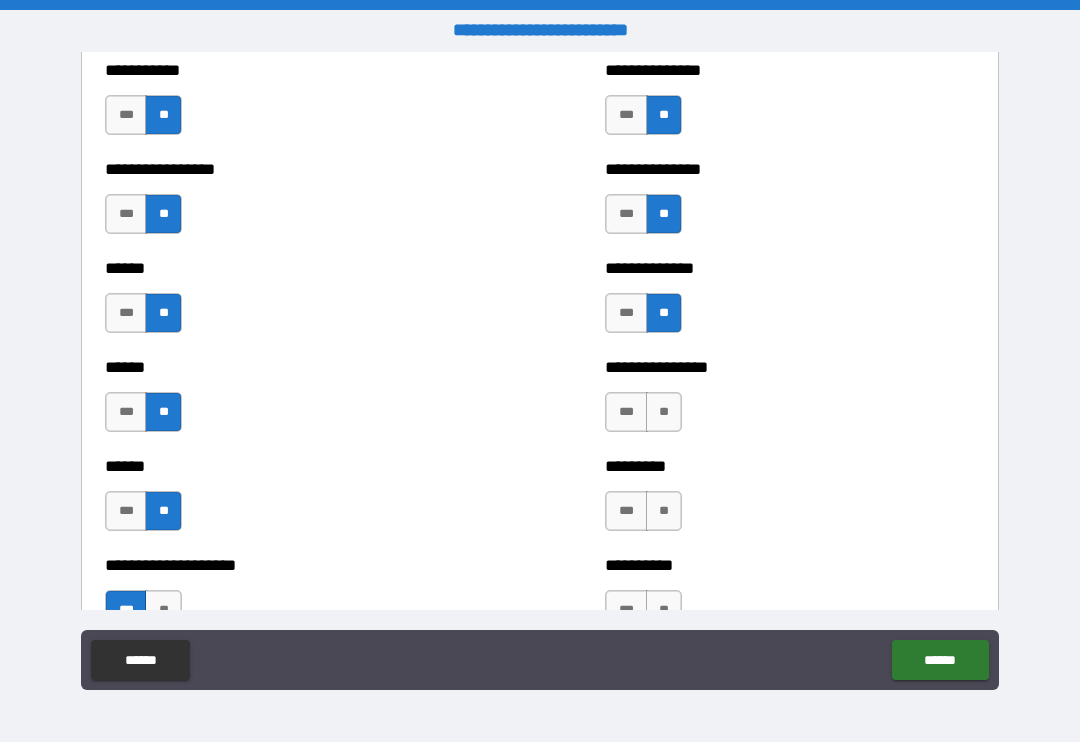 scroll, scrollTop: 2822, scrollLeft: 0, axis: vertical 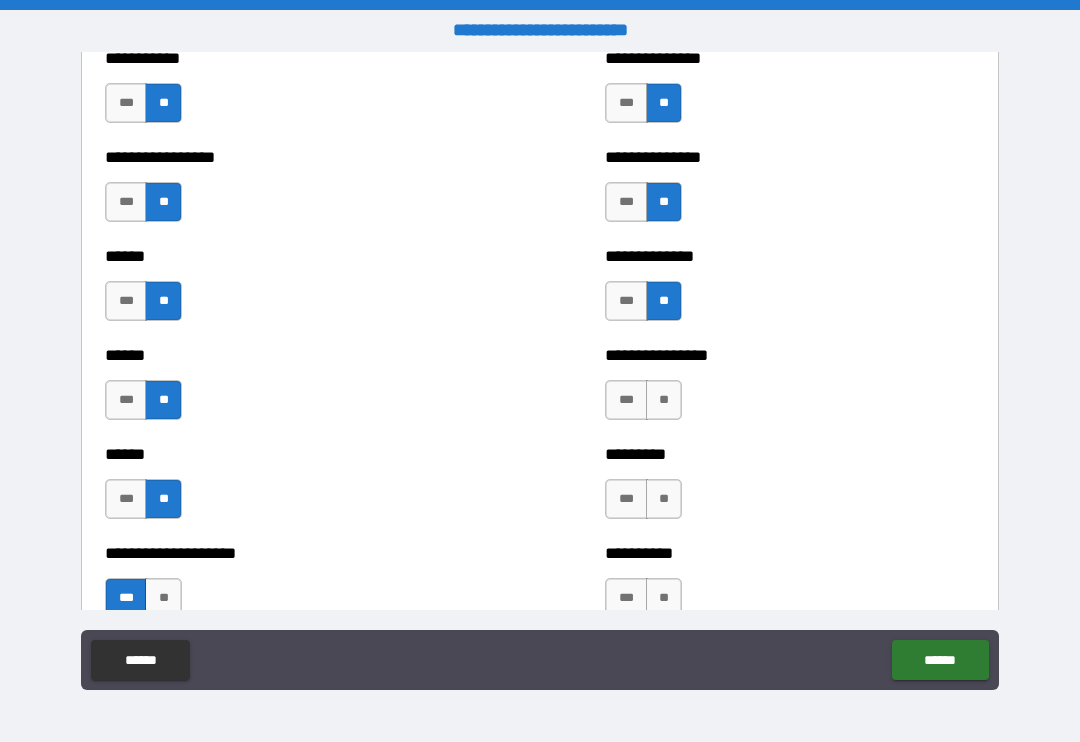 click on "**" at bounding box center [664, 400] 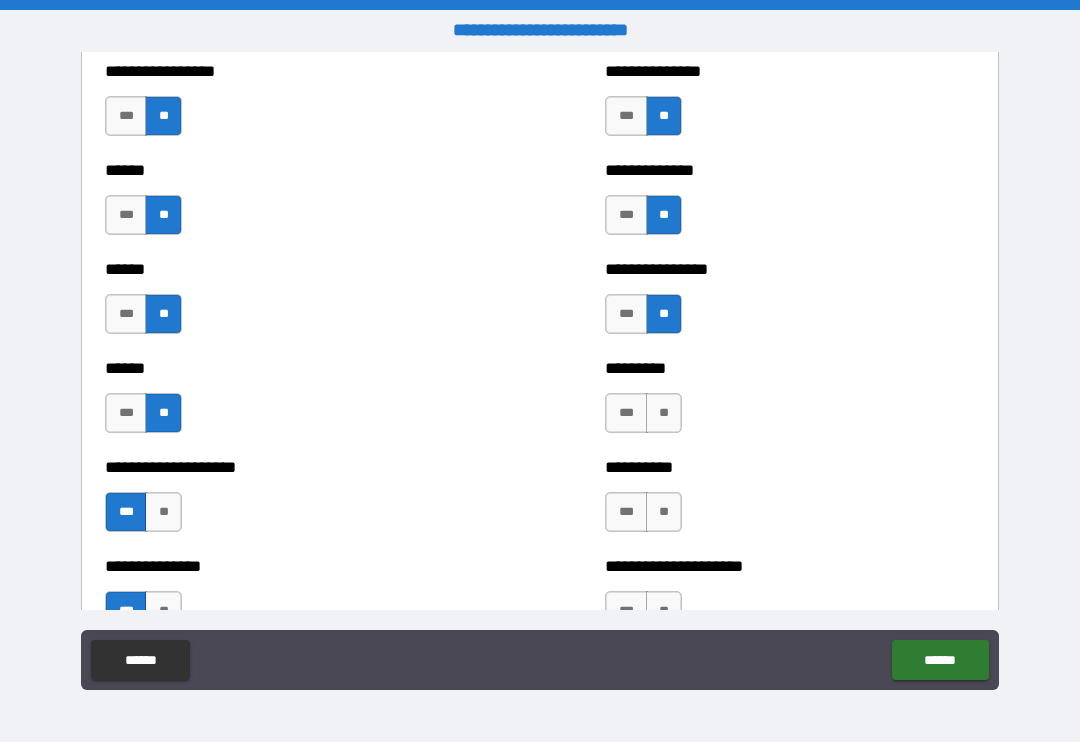 scroll, scrollTop: 2913, scrollLeft: 0, axis: vertical 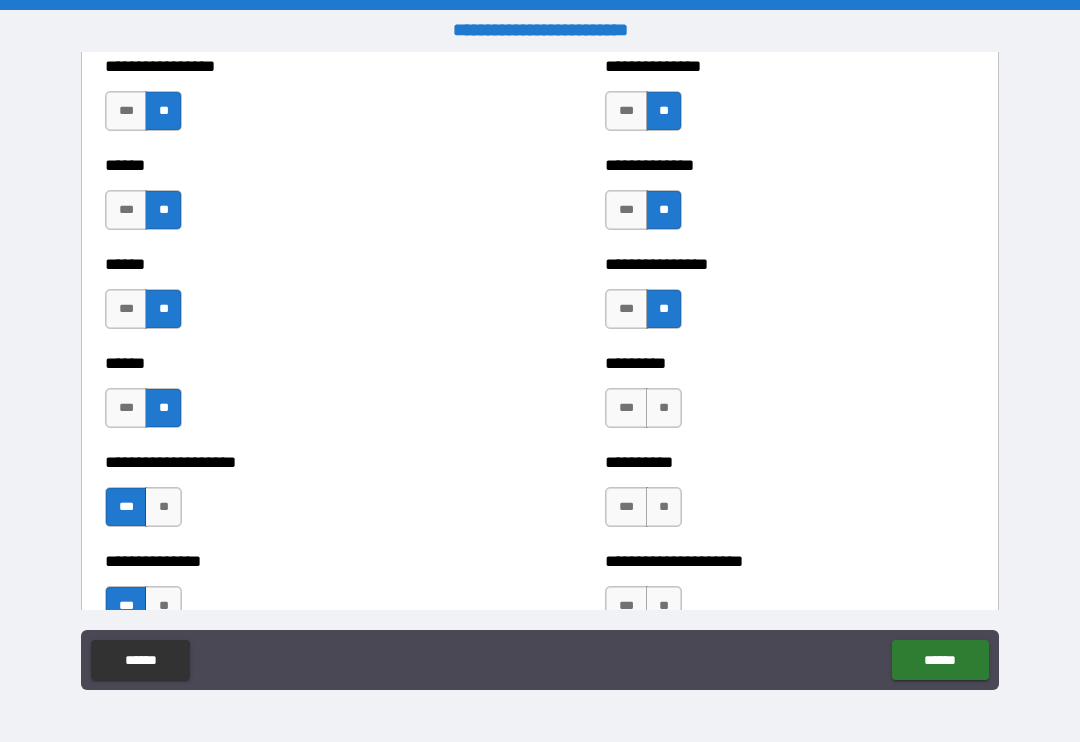 click on "**" at bounding box center [664, 408] 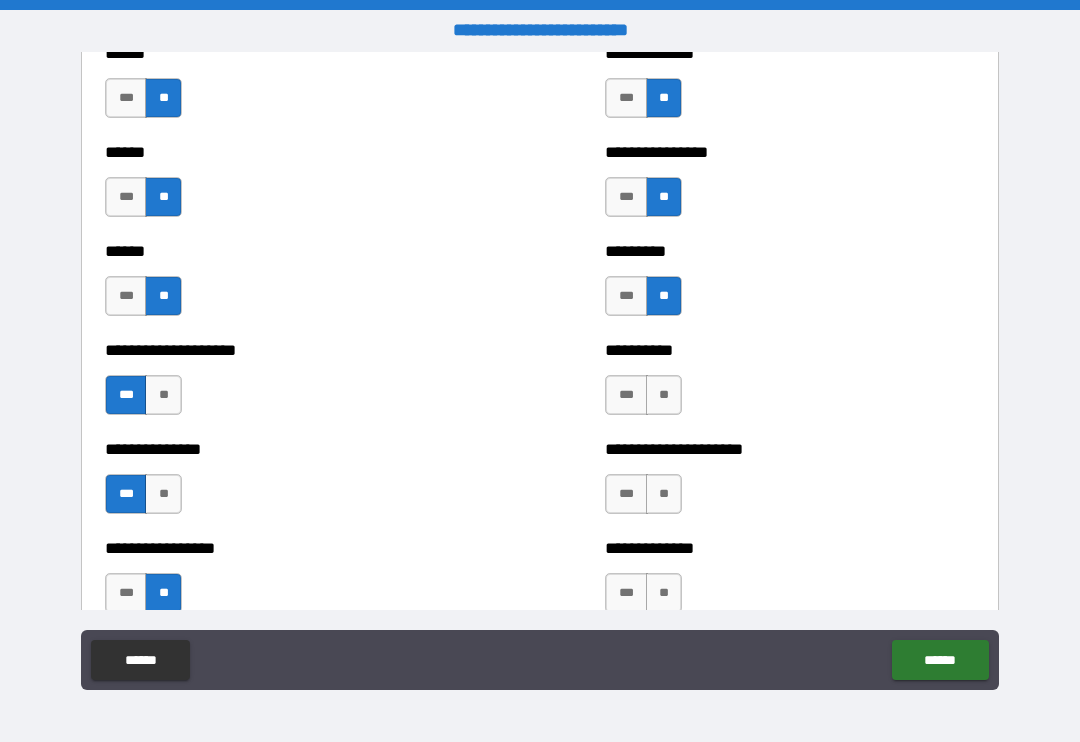 scroll, scrollTop: 3030, scrollLeft: 0, axis: vertical 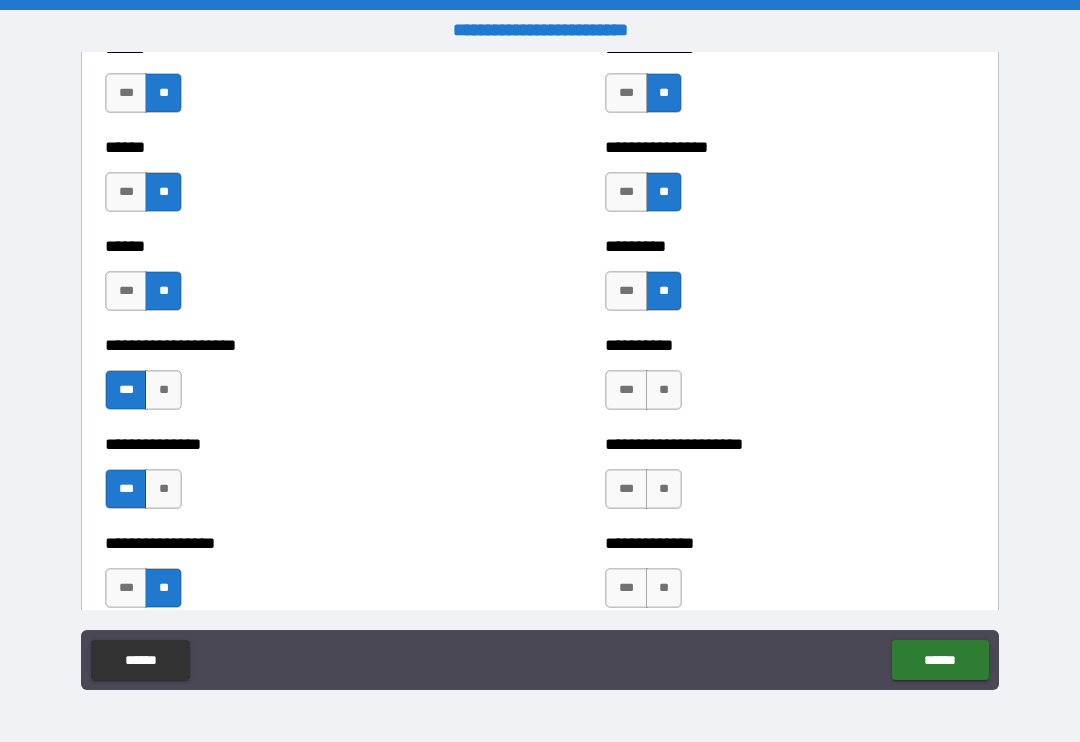 click on "**" at bounding box center (664, 390) 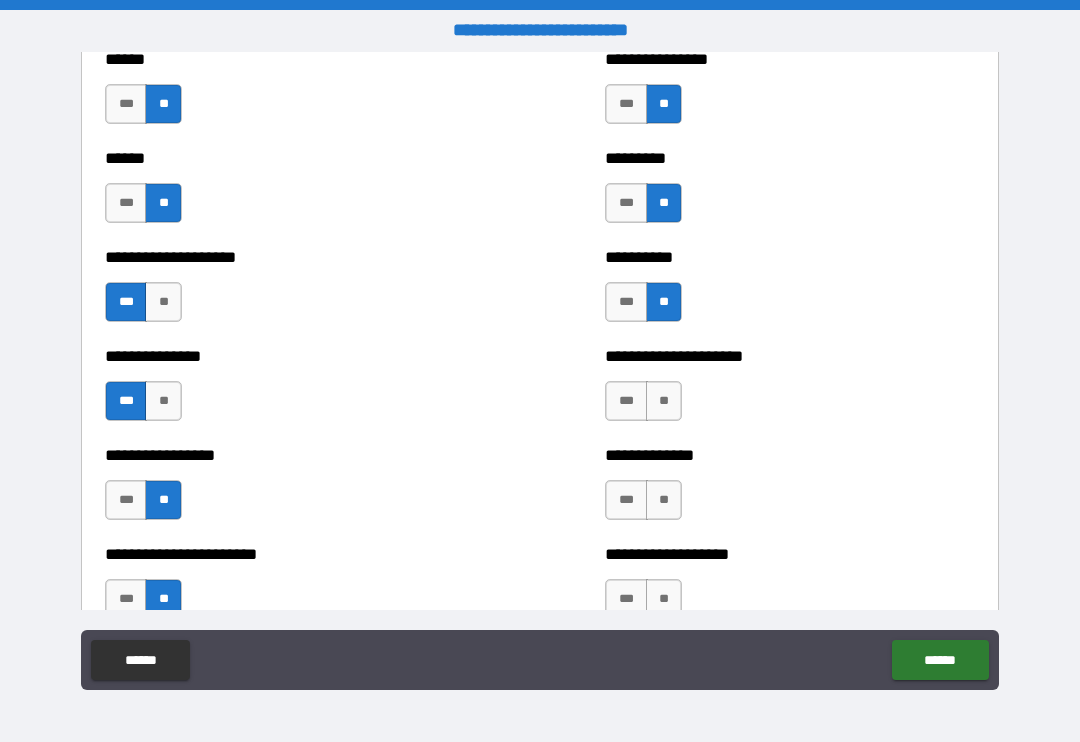 scroll, scrollTop: 3129, scrollLeft: 0, axis: vertical 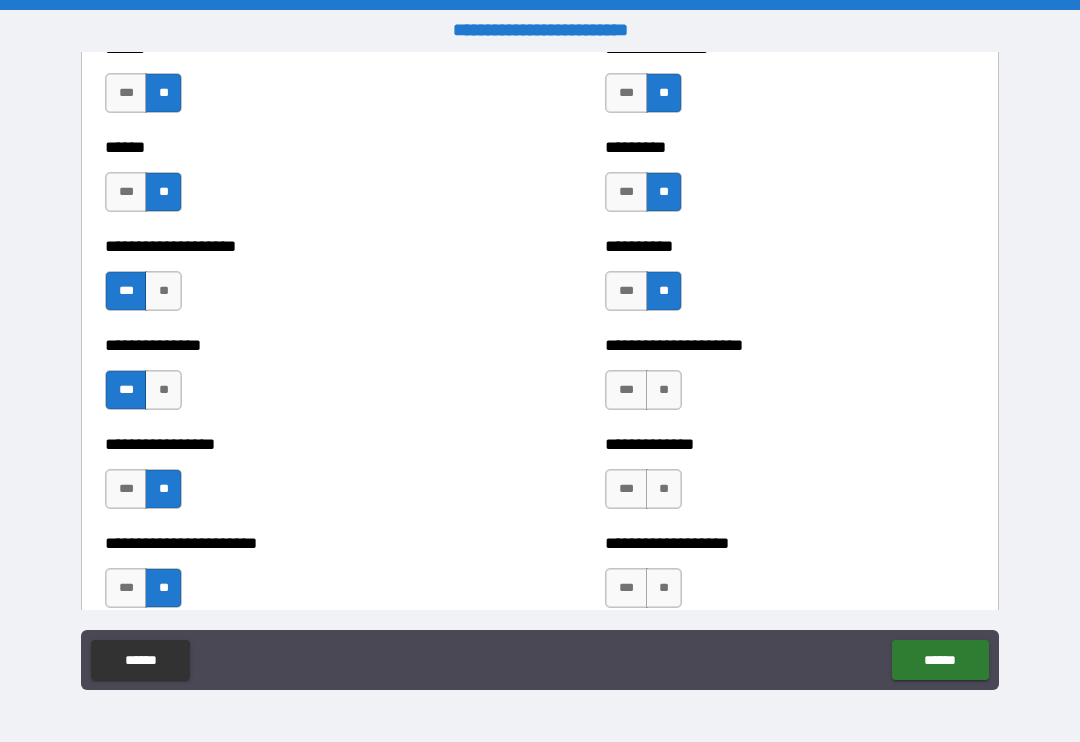 click on "**" at bounding box center [664, 390] 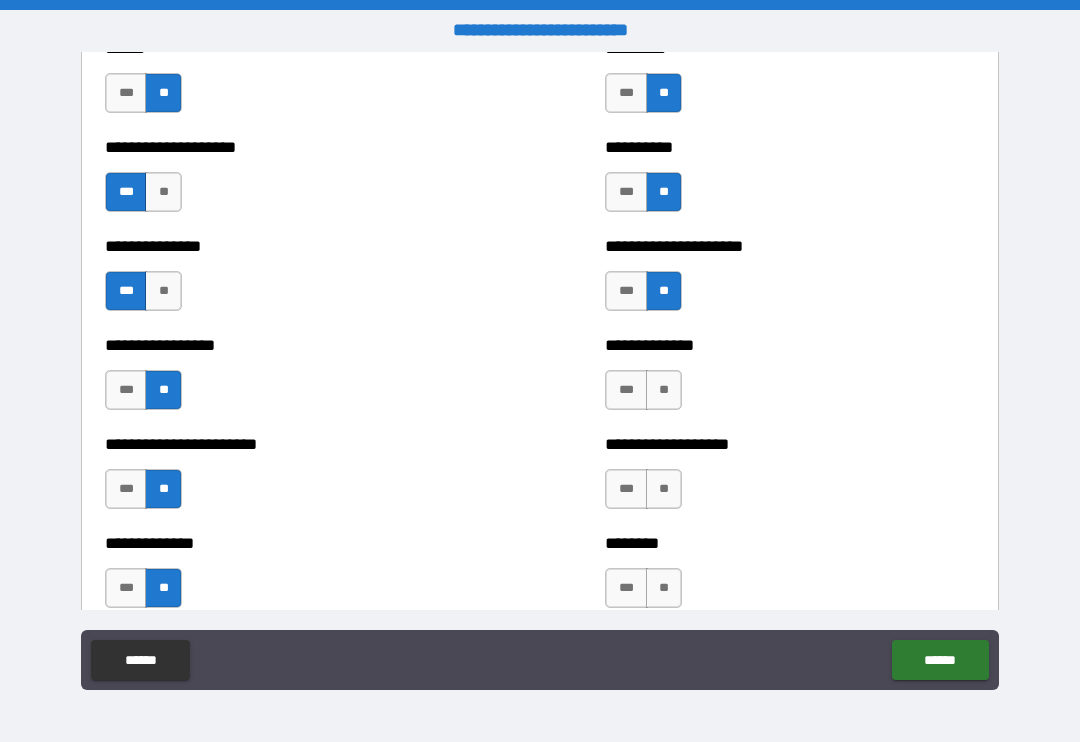 scroll, scrollTop: 3229, scrollLeft: 0, axis: vertical 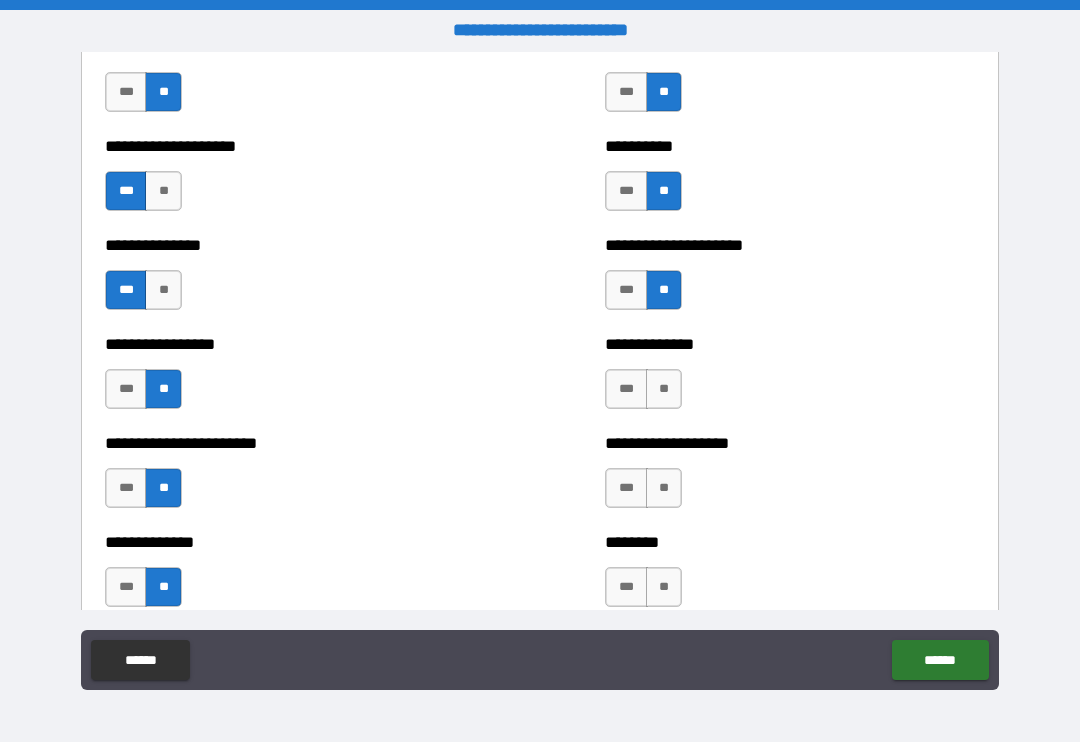 click on "**" at bounding box center (664, 389) 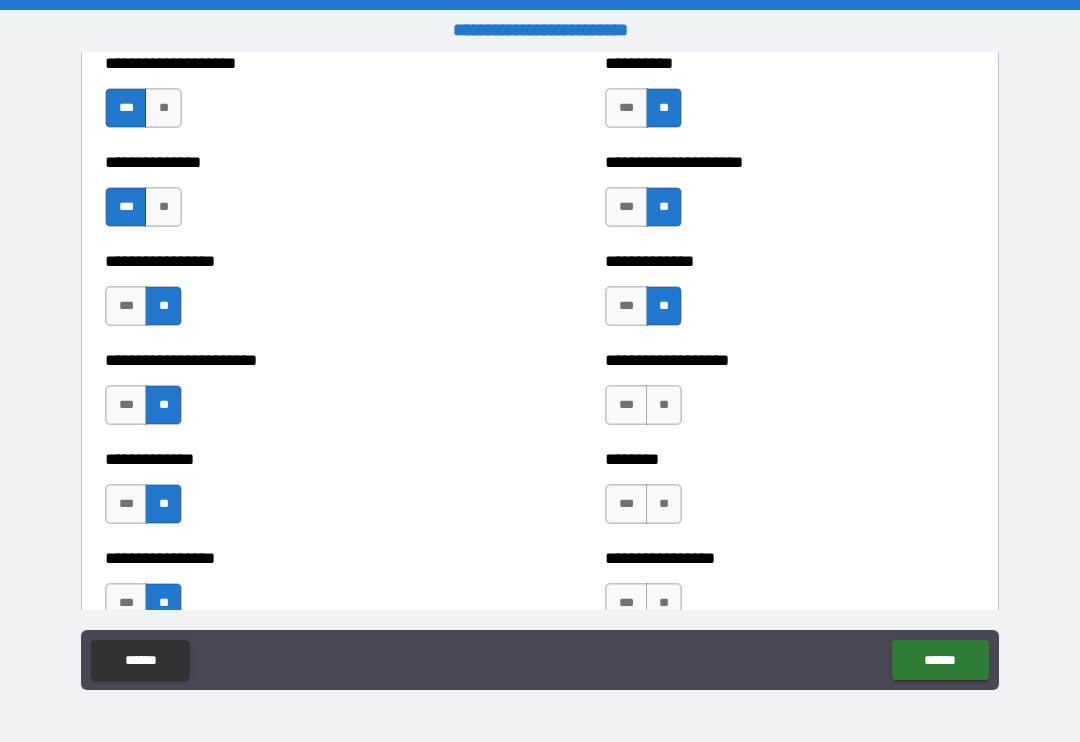 scroll, scrollTop: 3320, scrollLeft: 0, axis: vertical 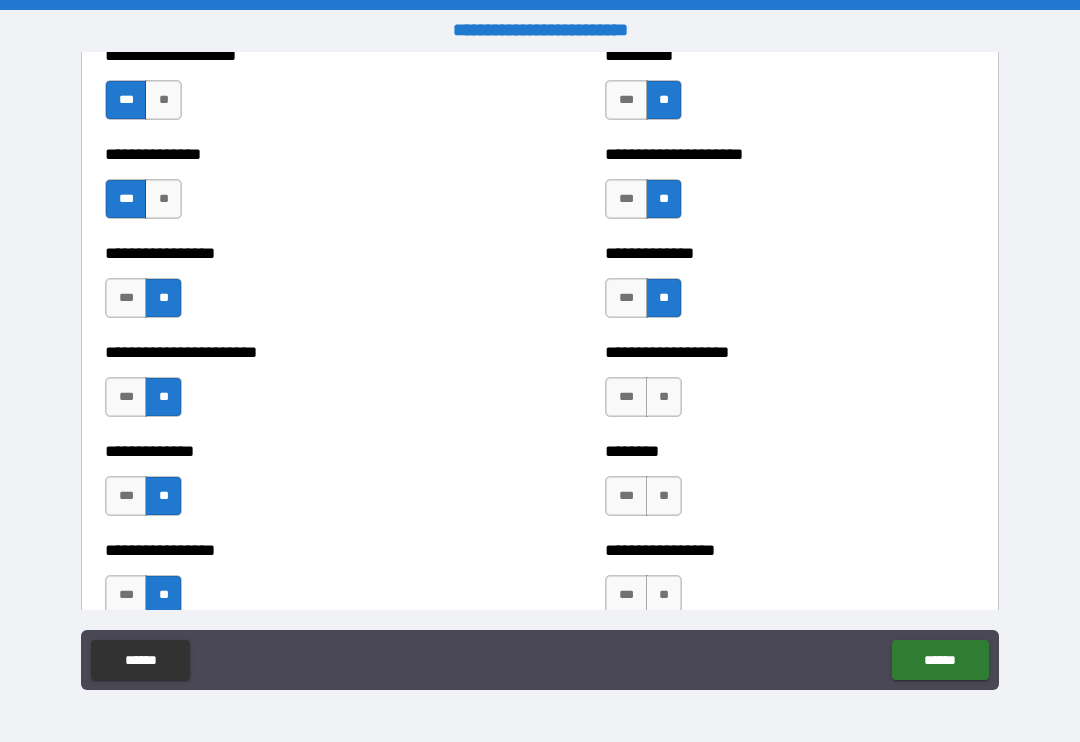 click on "***" at bounding box center [626, 397] 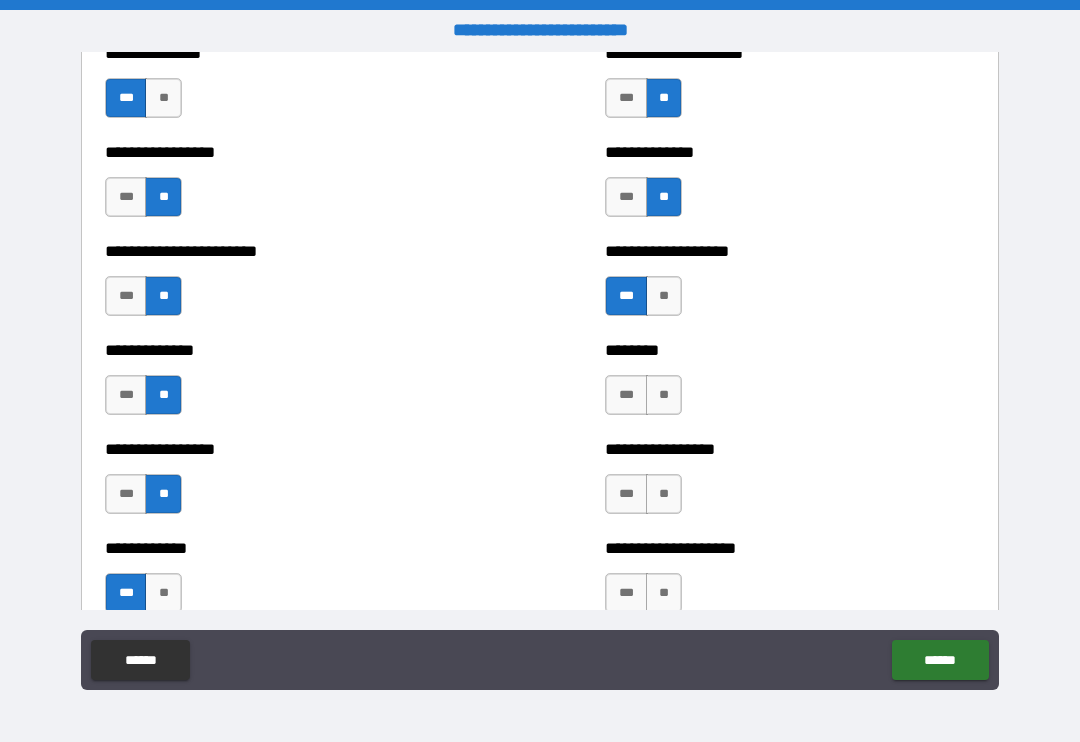 scroll, scrollTop: 3432, scrollLeft: 0, axis: vertical 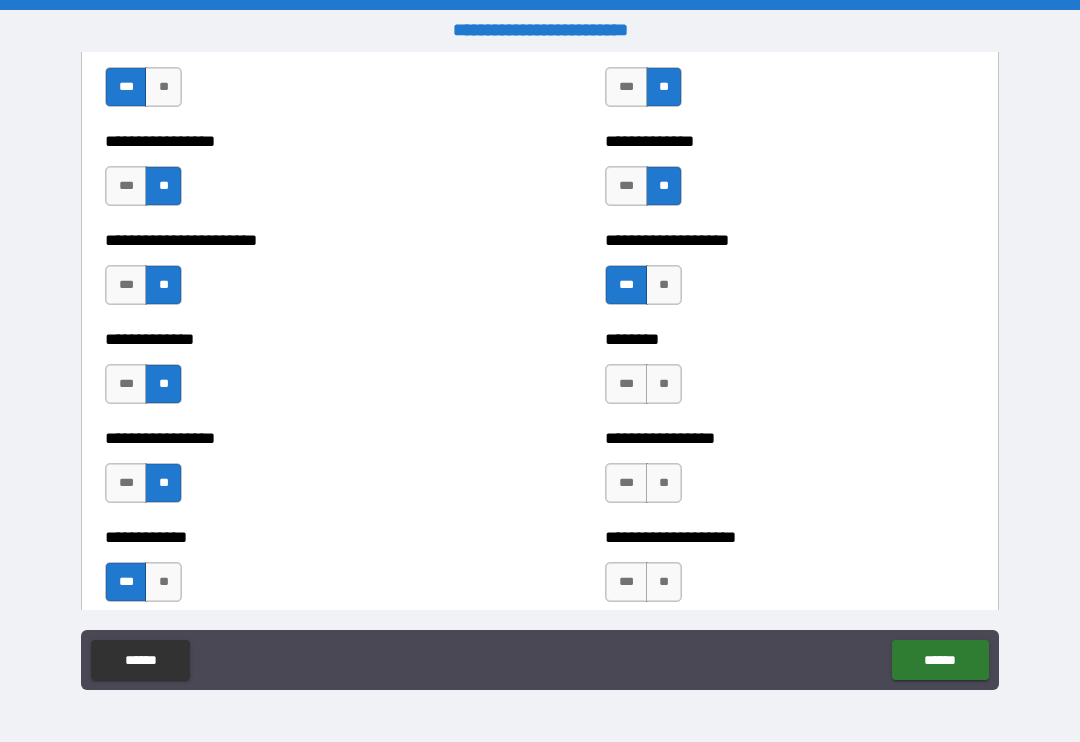 click on "**" at bounding box center [664, 384] 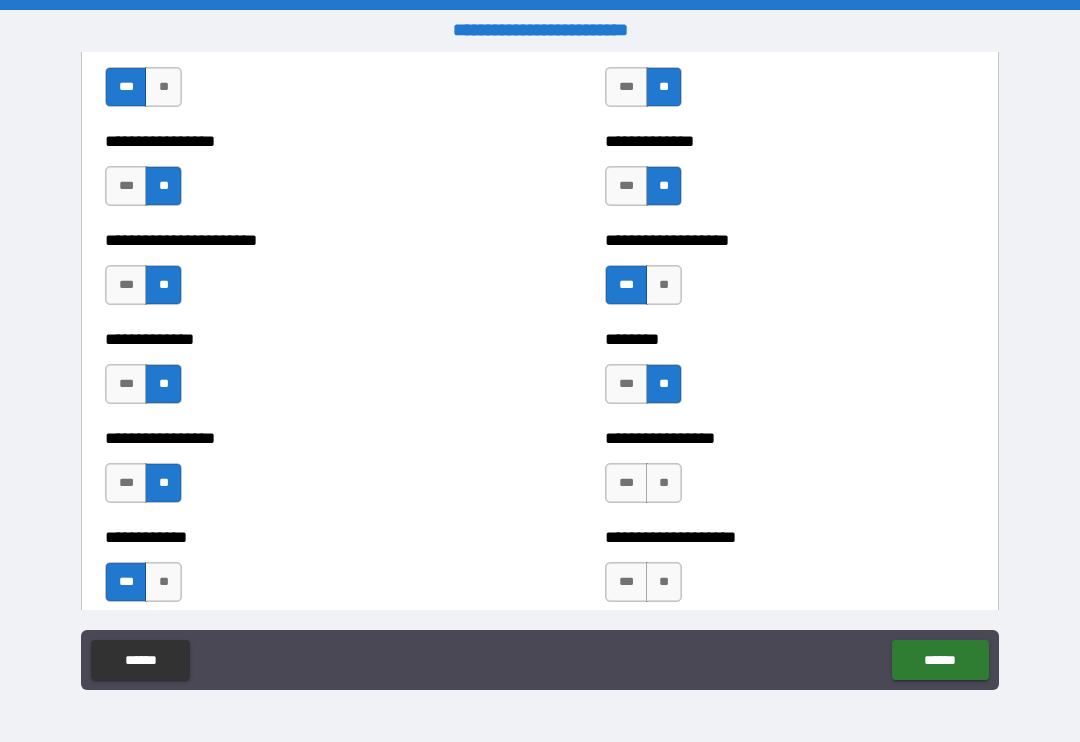 click on "**" at bounding box center [664, 483] 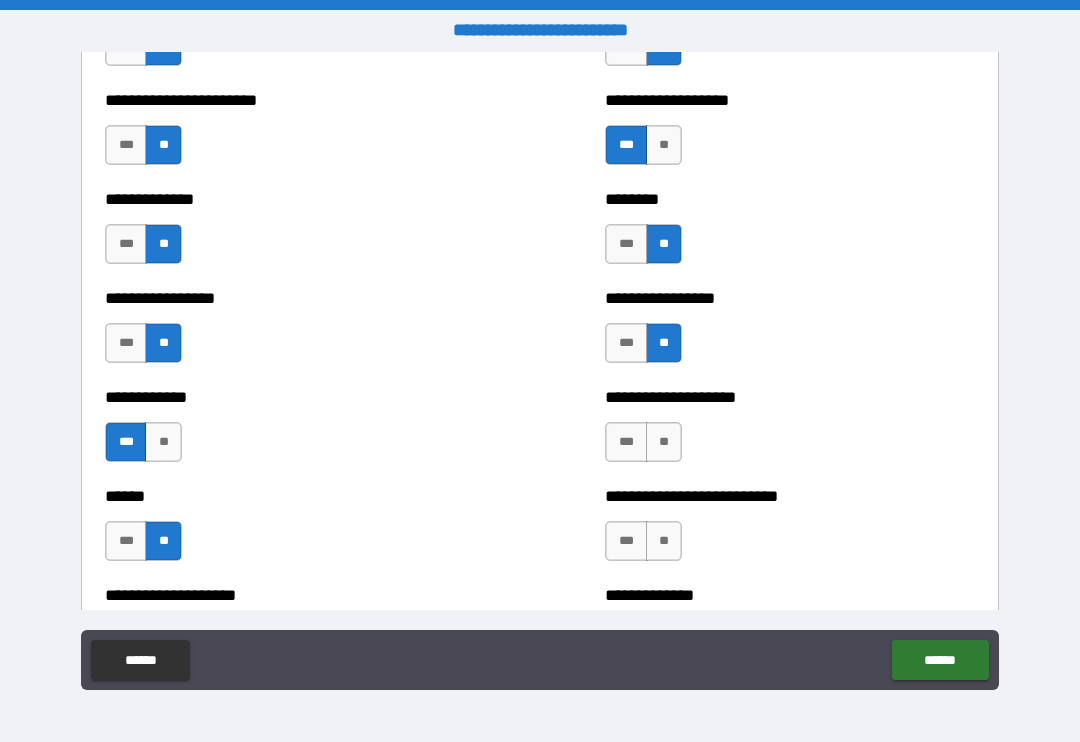 scroll, scrollTop: 3581, scrollLeft: 0, axis: vertical 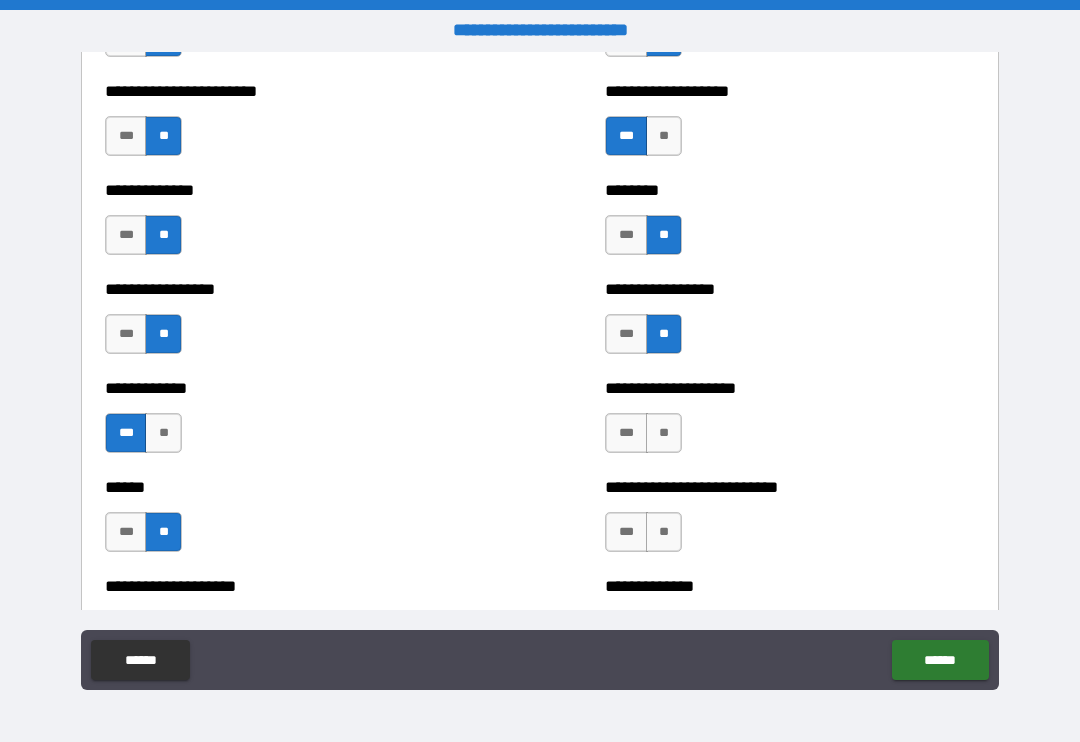 click on "**" at bounding box center [664, 433] 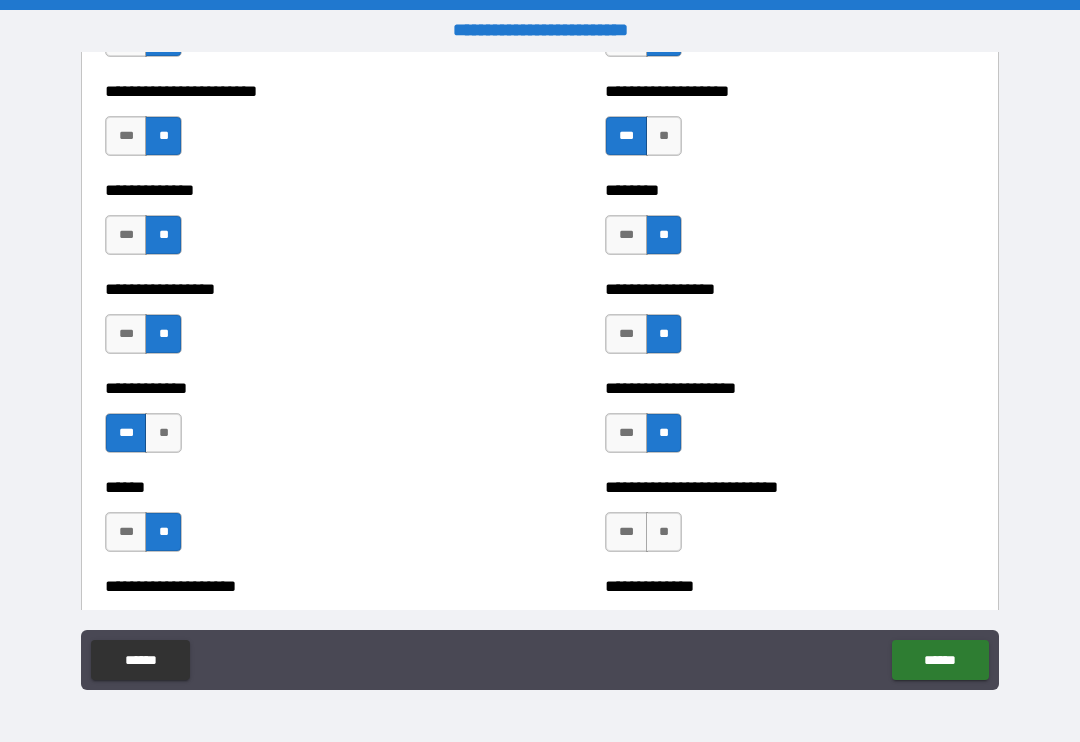 click on "**" at bounding box center (664, 532) 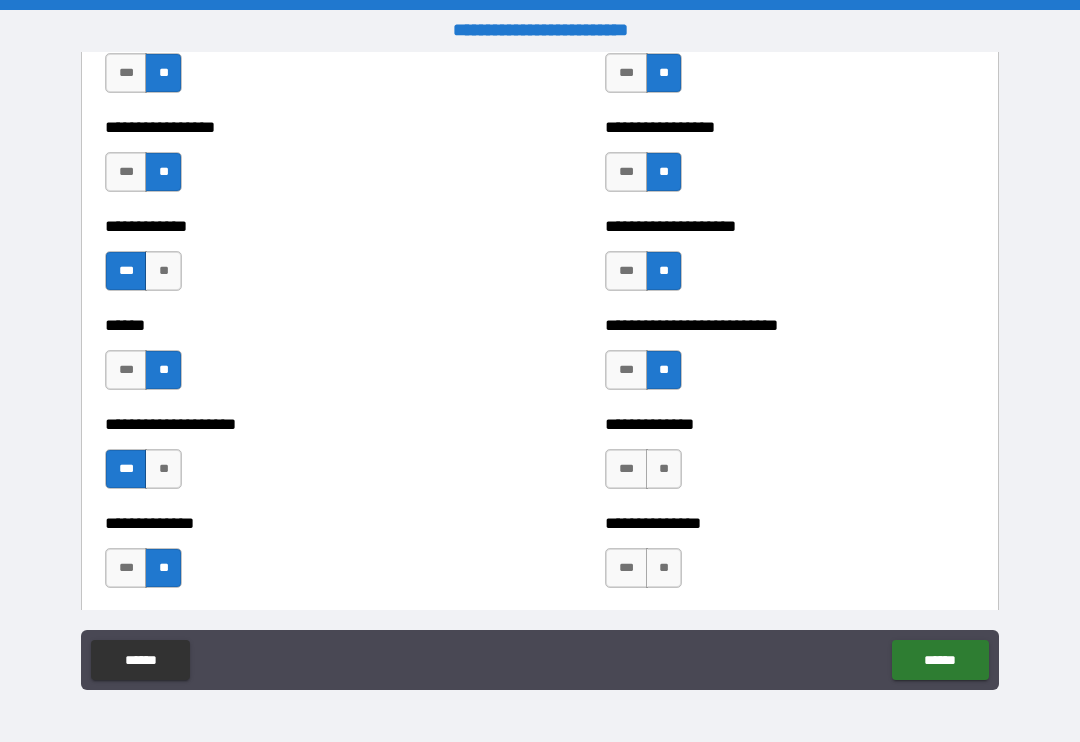 scroll, scrollTop: 3755, scrollLeft: 0, axis: vertical 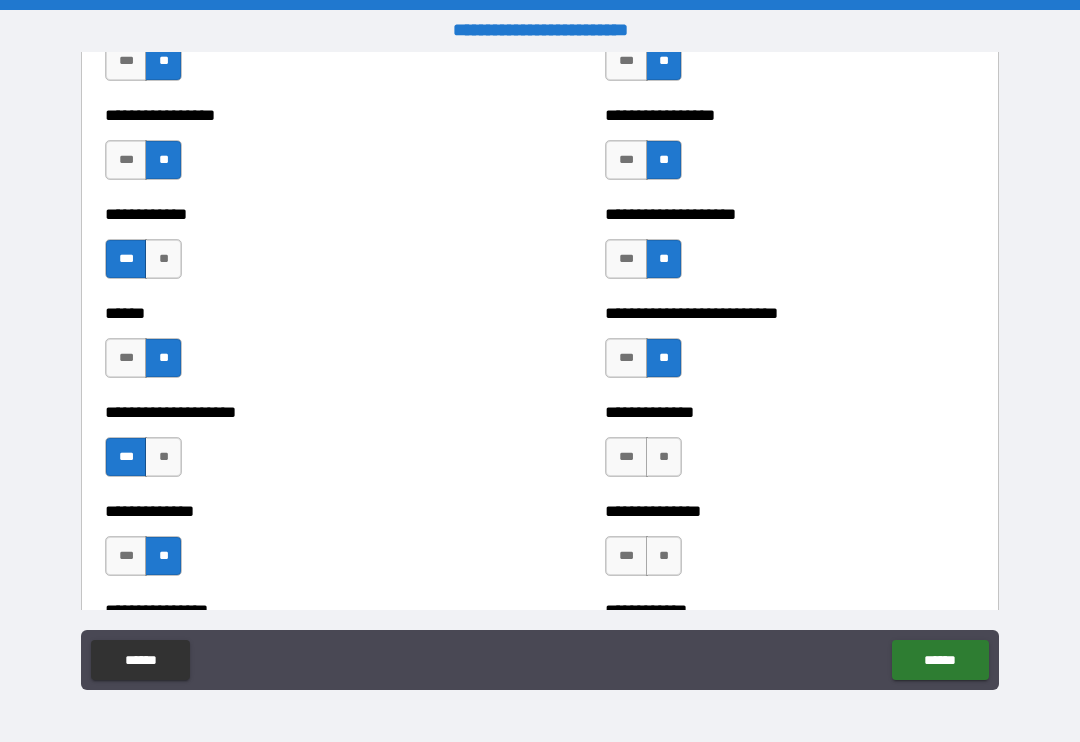 click on "**" at bounding box center (664, 457) 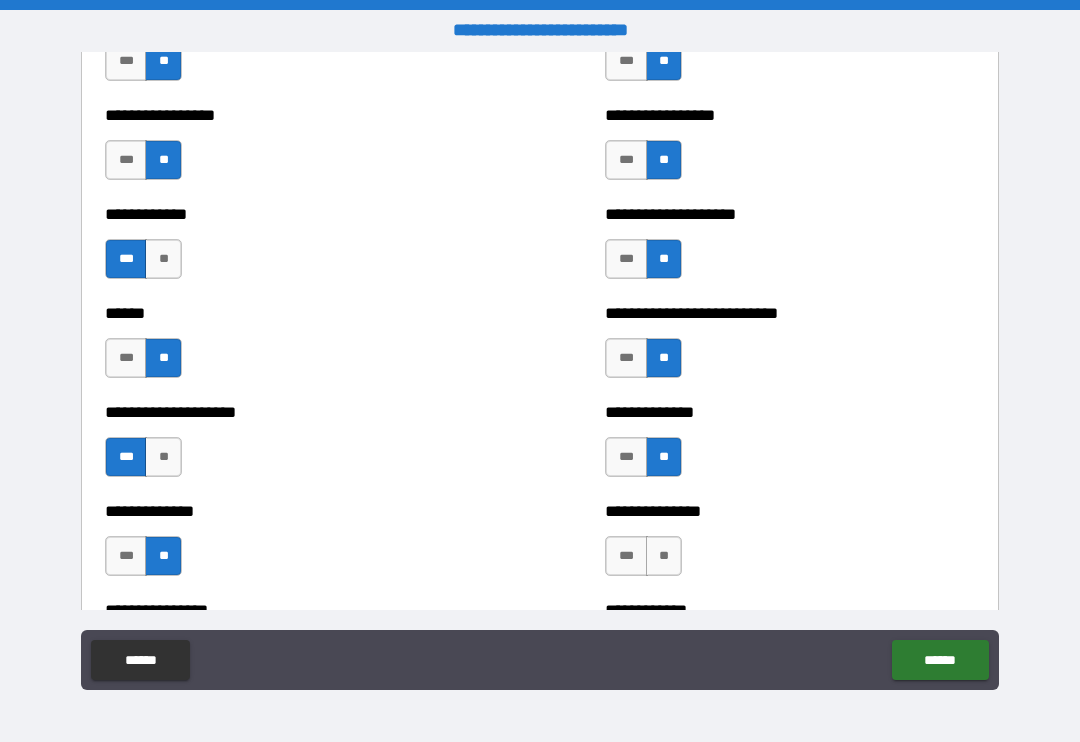 click on "**" at bounding box center [664, 556] 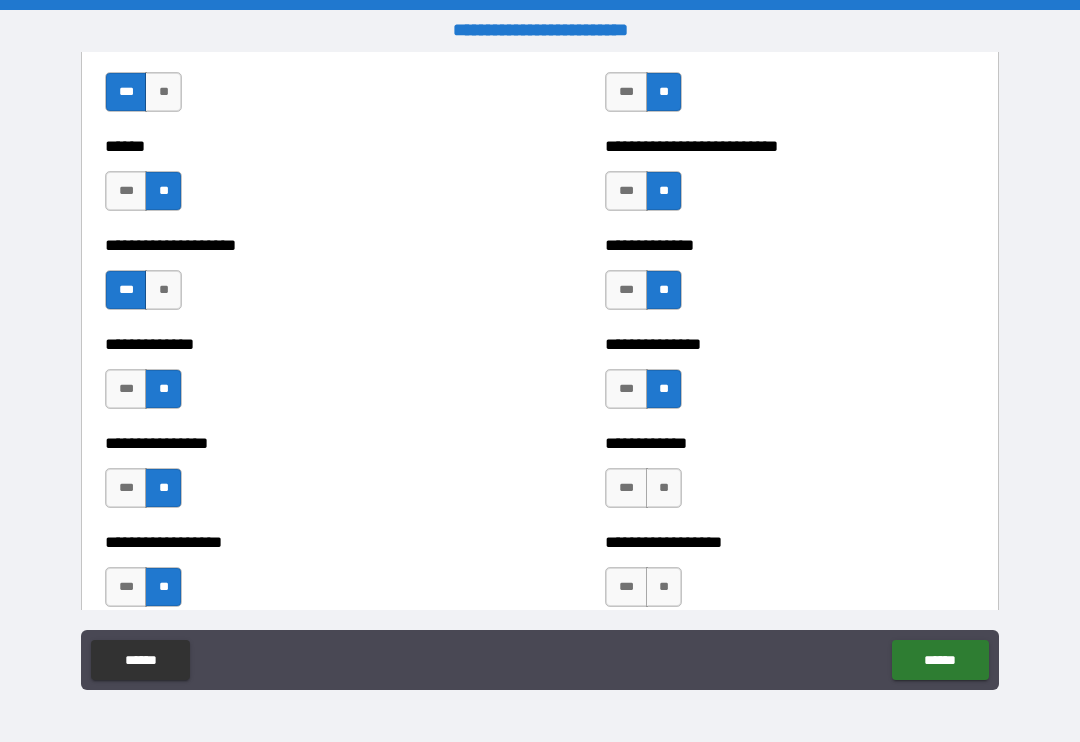 scroll, scrollTop: 3953, scrollLeft: 0, axis: vertical 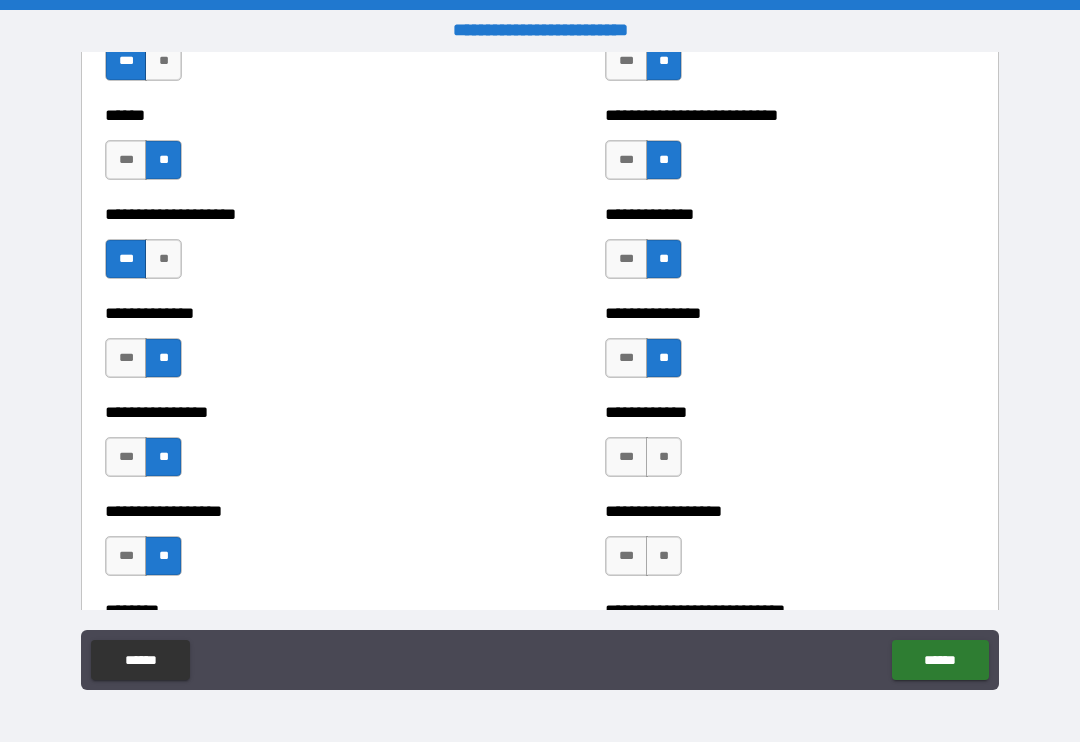 click on "**" at bounding box center [664, 457] 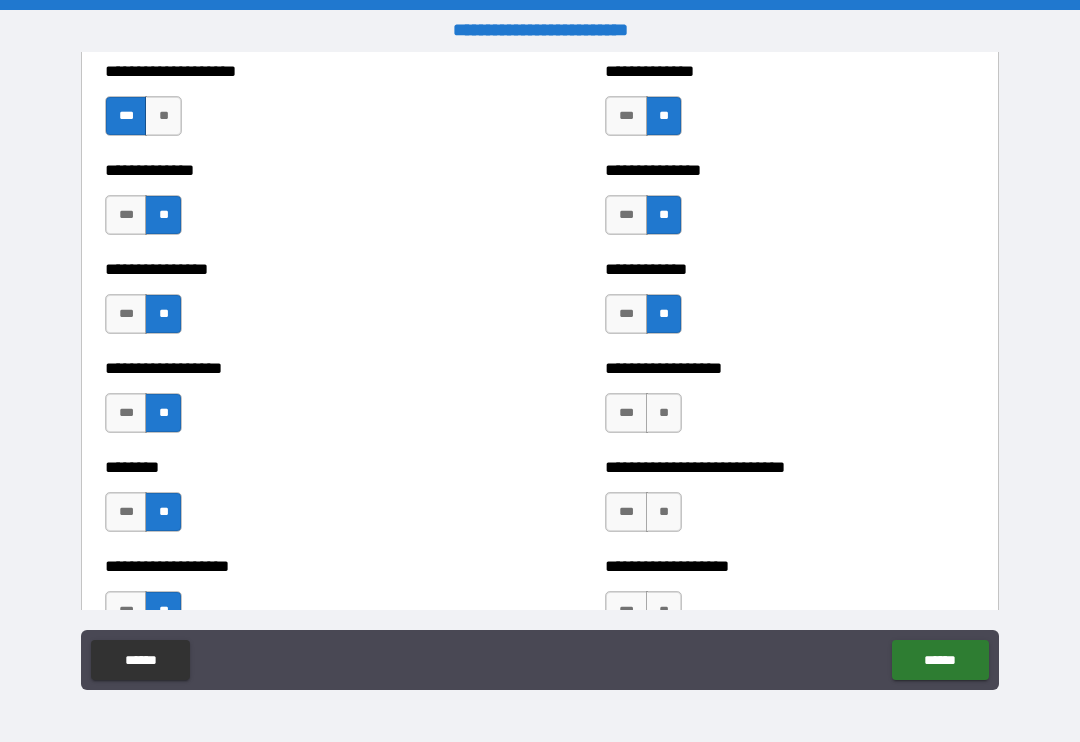 scroll, scrollTop: 4097, scrollLeft: 0, axis: vertical 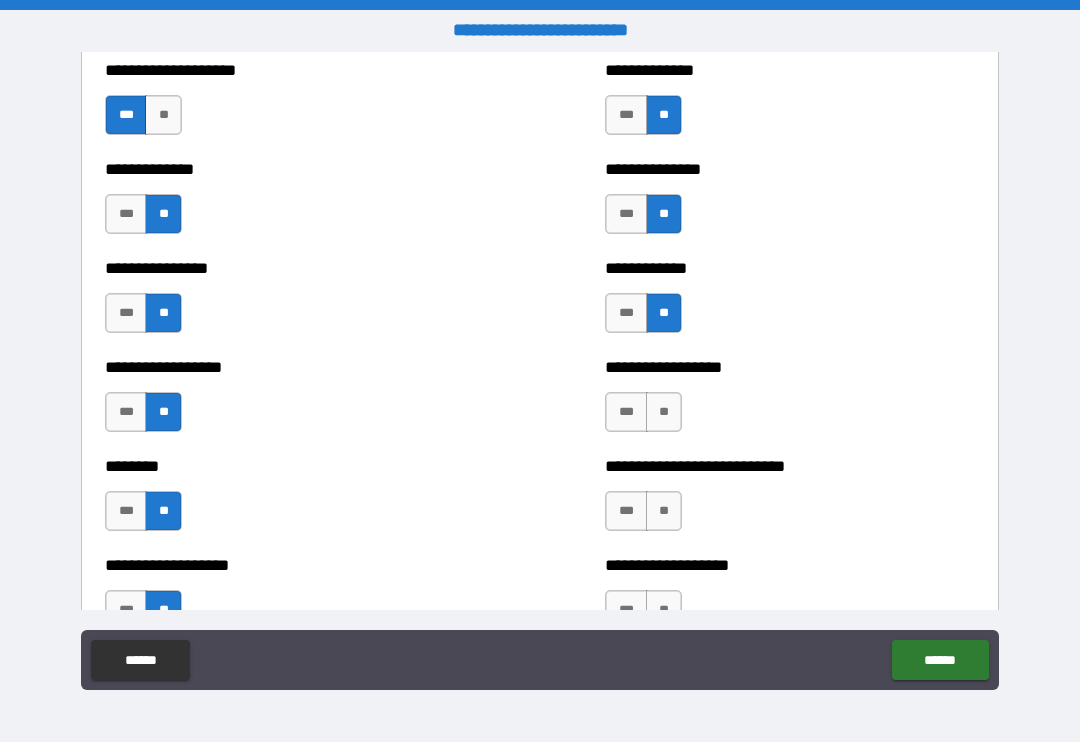 click on "**" at bounding box center [664, 412] 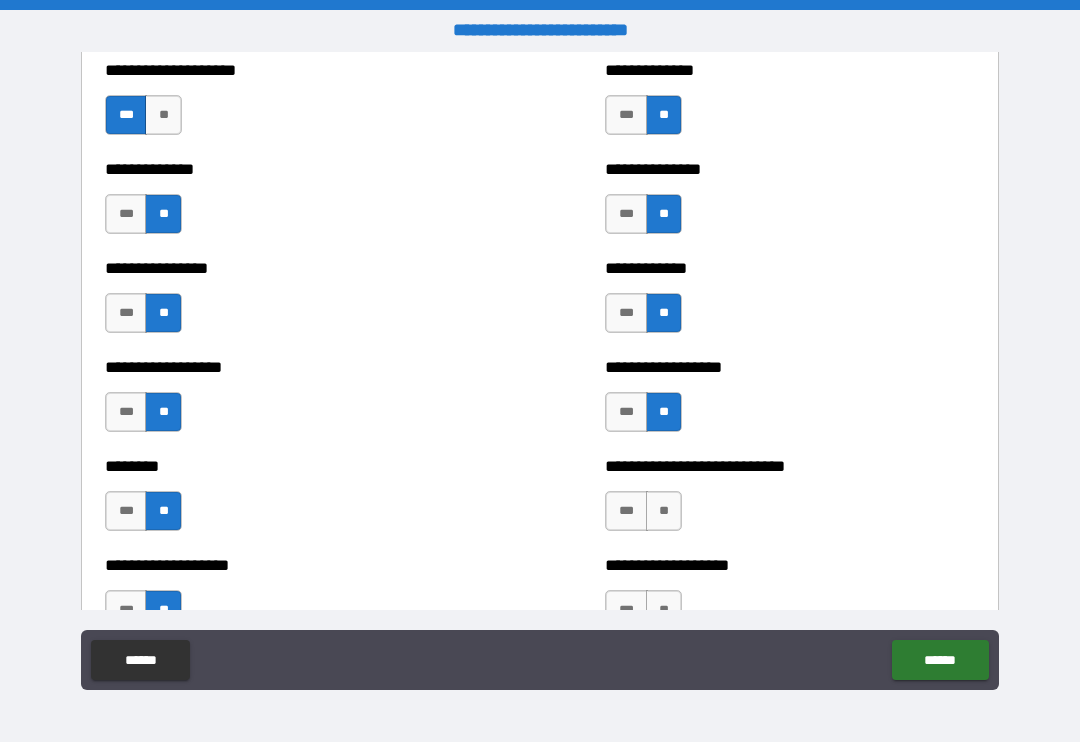 click on "**" at bounding box center [664, 511] 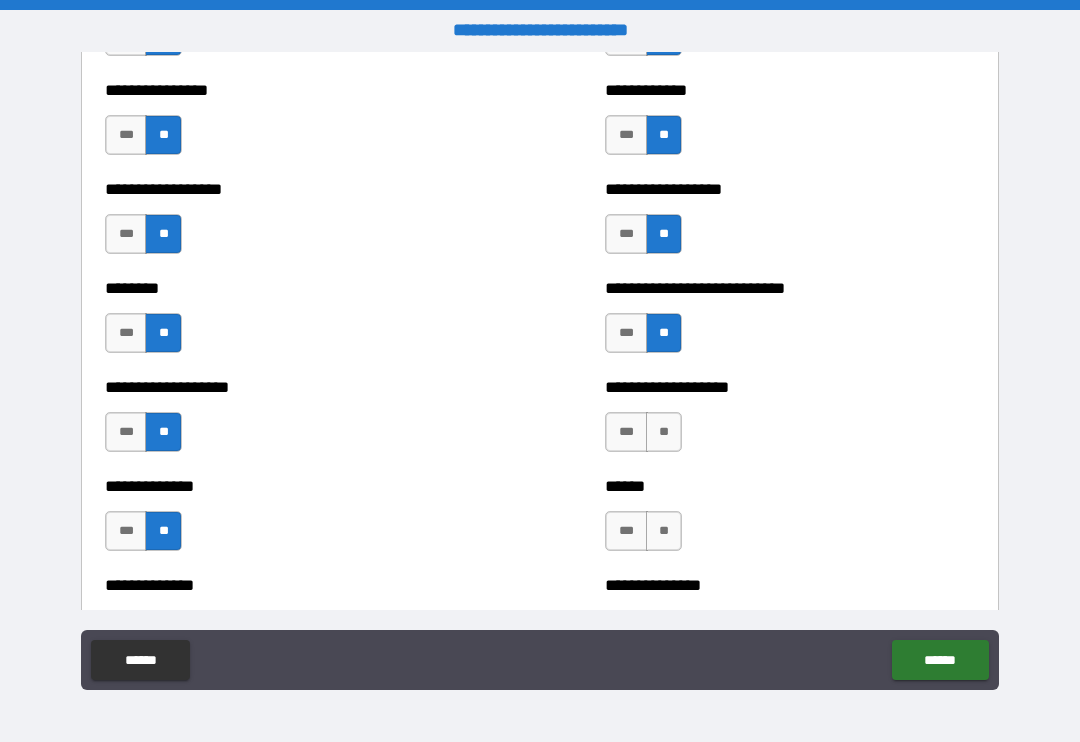 scroll, scrollTop: 4287, scrollLeft: 0, axis: vertical 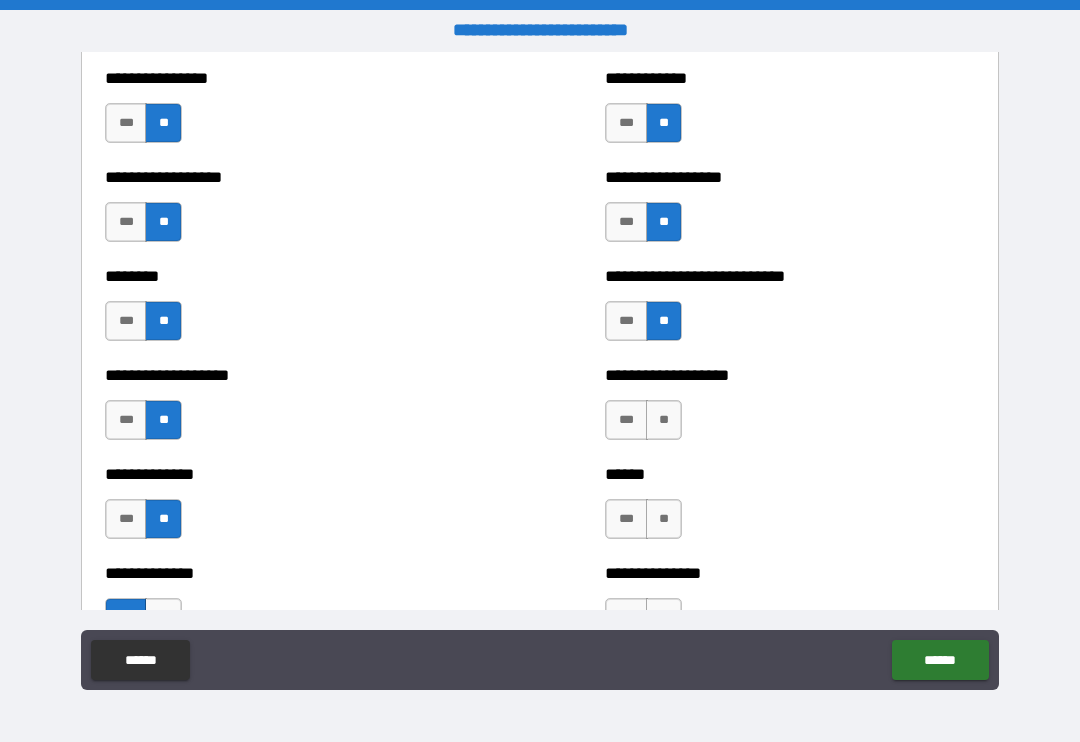 click on "**" at bounding box center (664, 420) 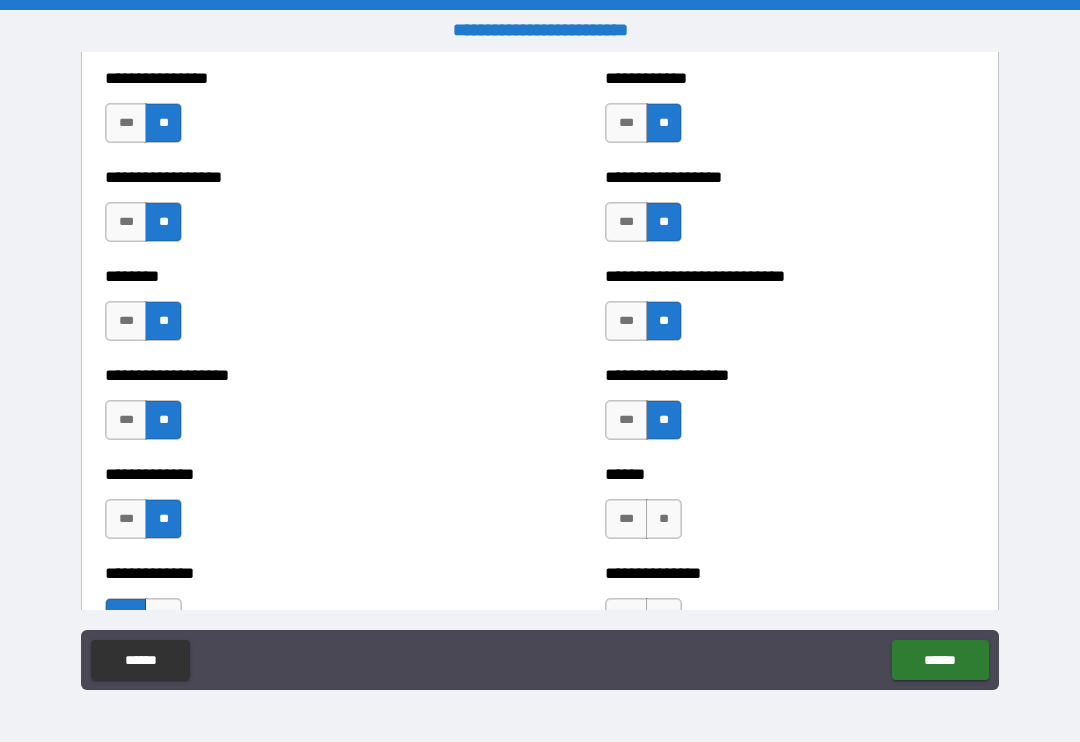 click on "**" at bounding box center [664, 519] 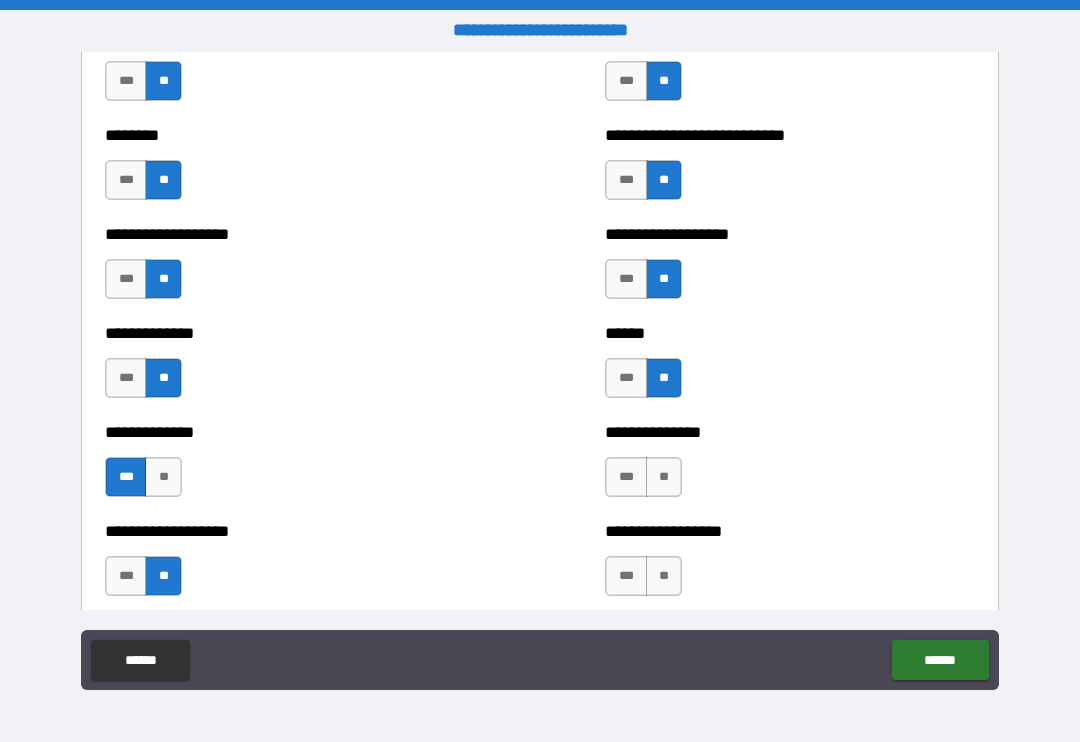 scroll, scrollTop: 4459, scrollLeft: 0, axis: vertical 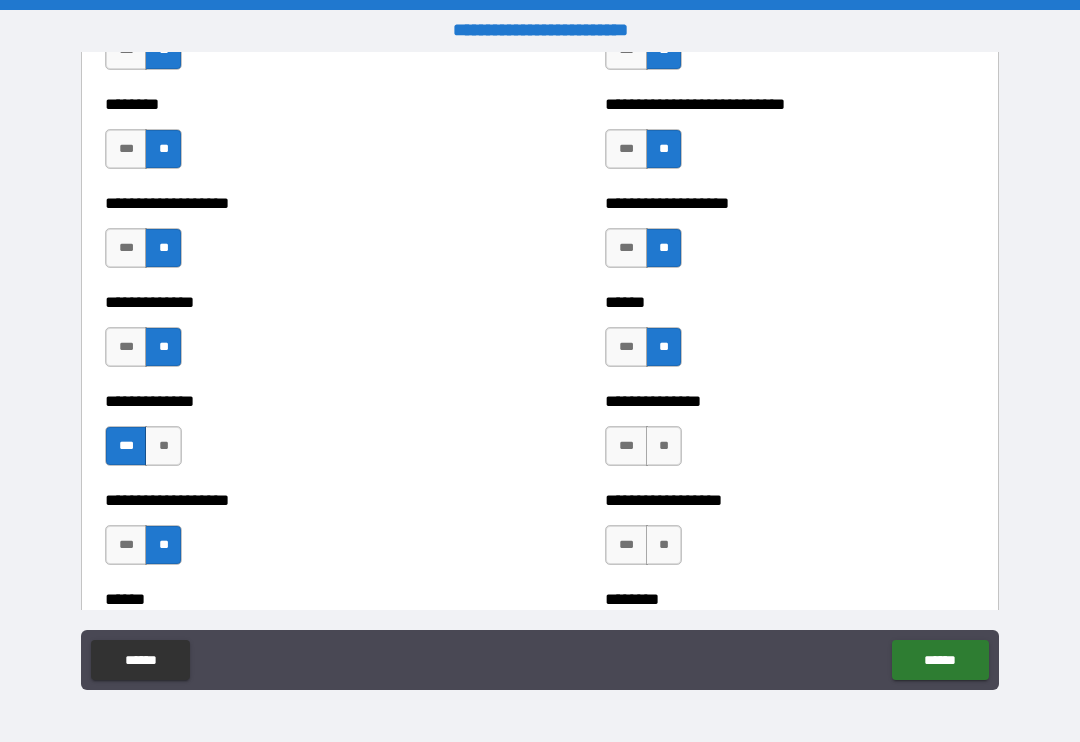 click on "**" at bounding box center (664, 446) 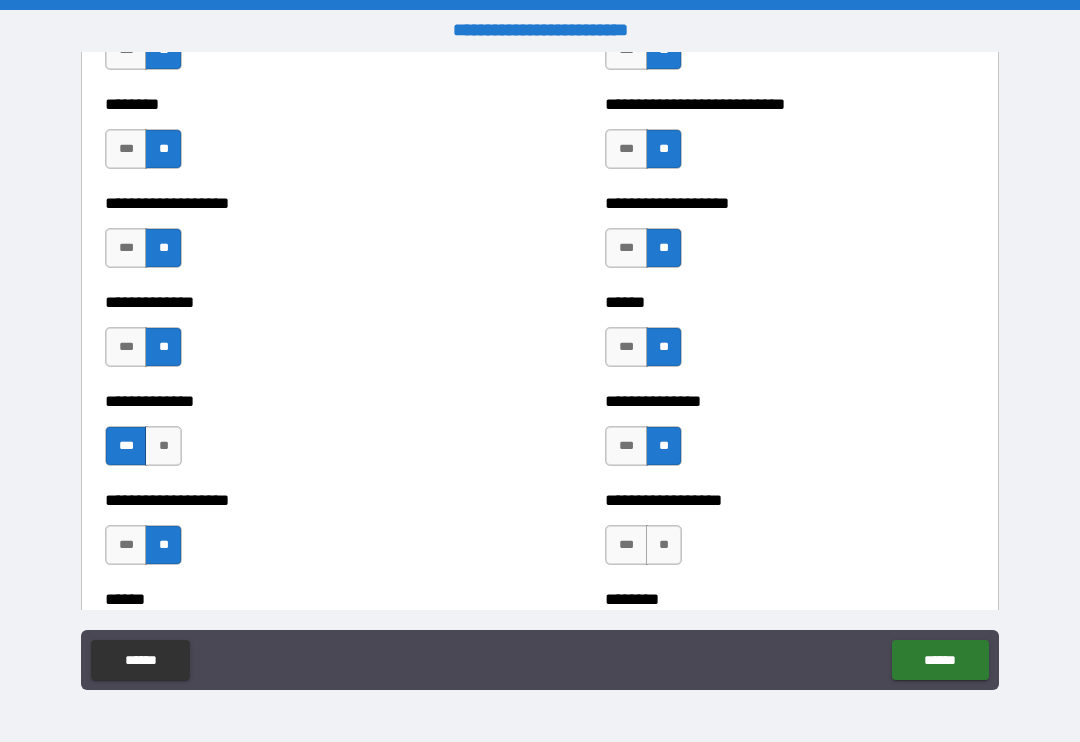 click on "**" at bounding box center (664, 545) 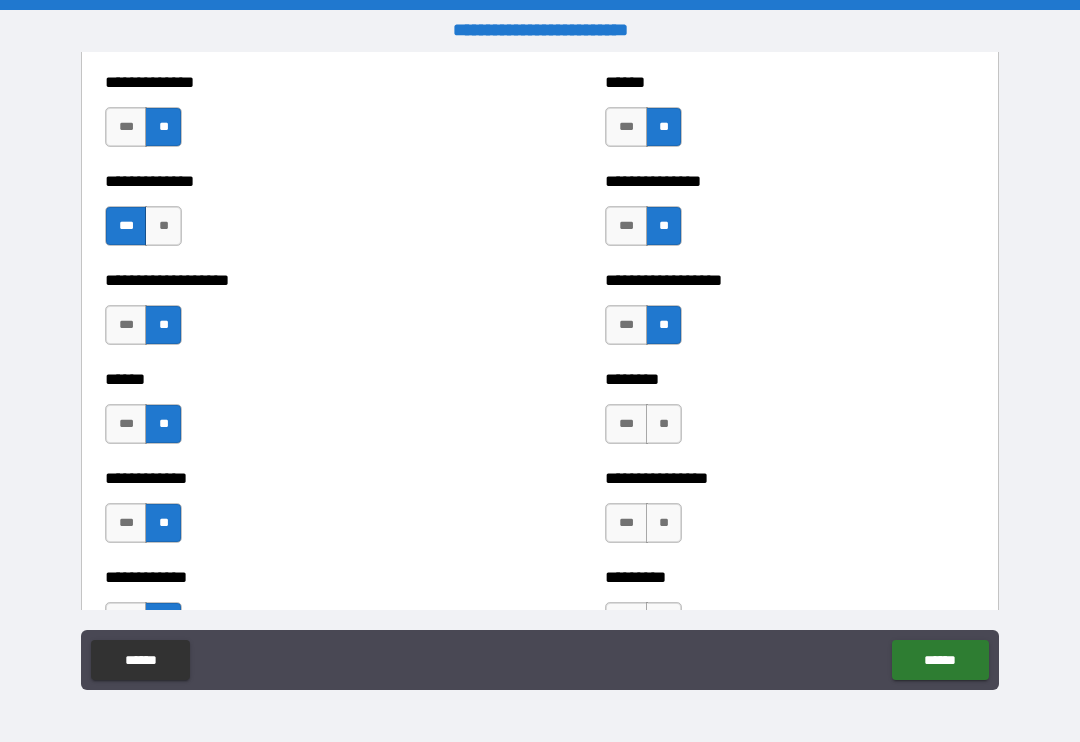 scroll, scrollTop: 4680, scrollLeft: 0, axis: vertical 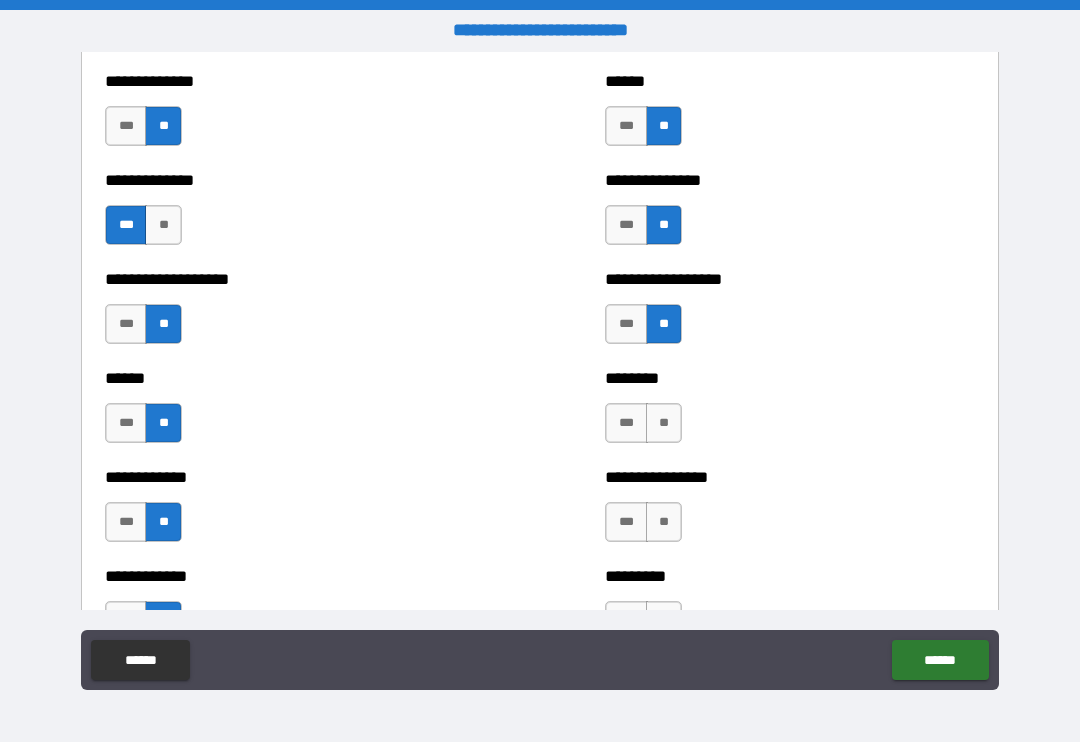 click on "**" at bounding box center [664, 423] 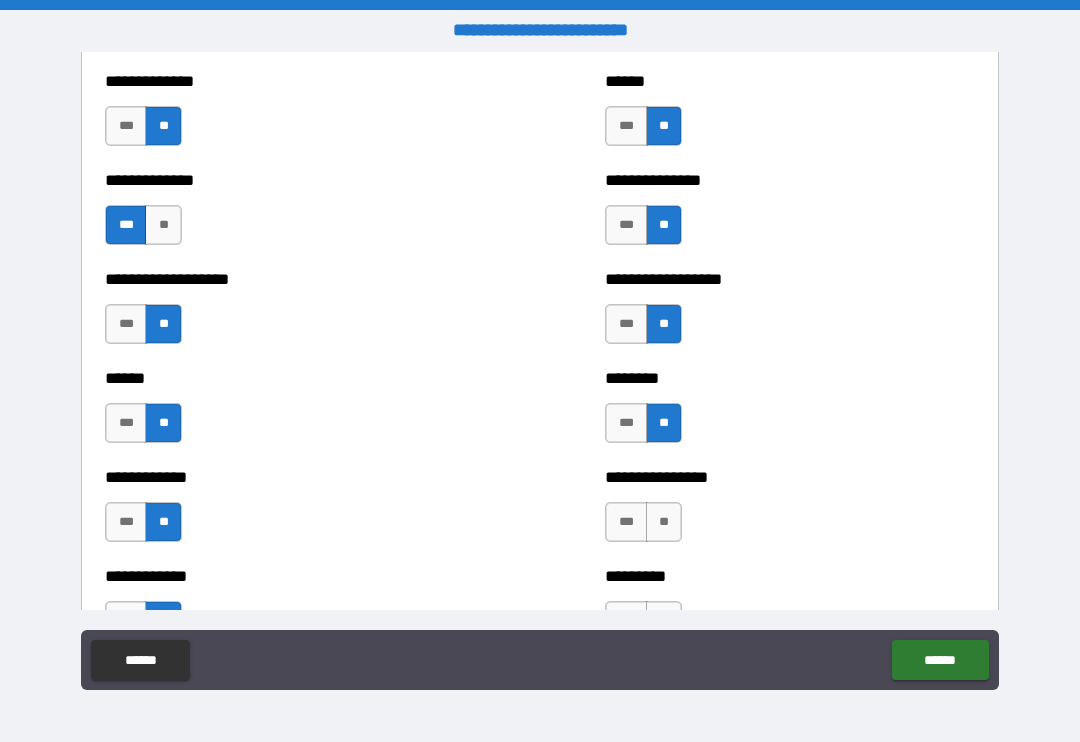 click on "**" at bounding box center [664, 522] 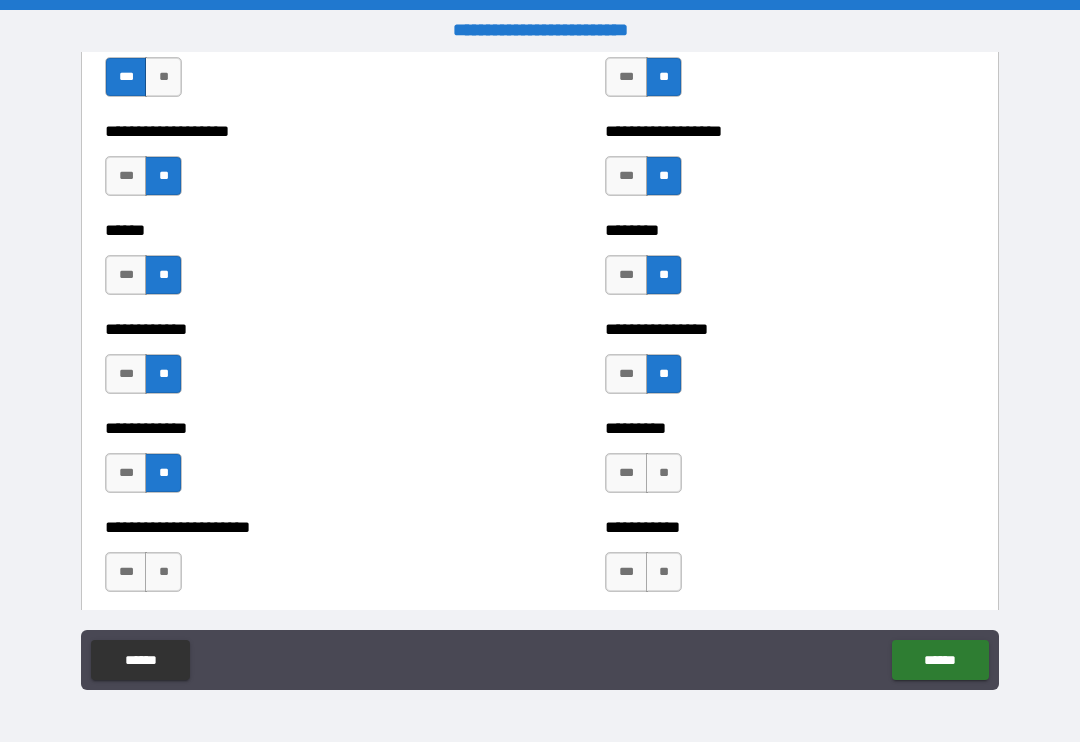 scroll, scrollTop: 4834, scrollLeft: 0, axis: vertical 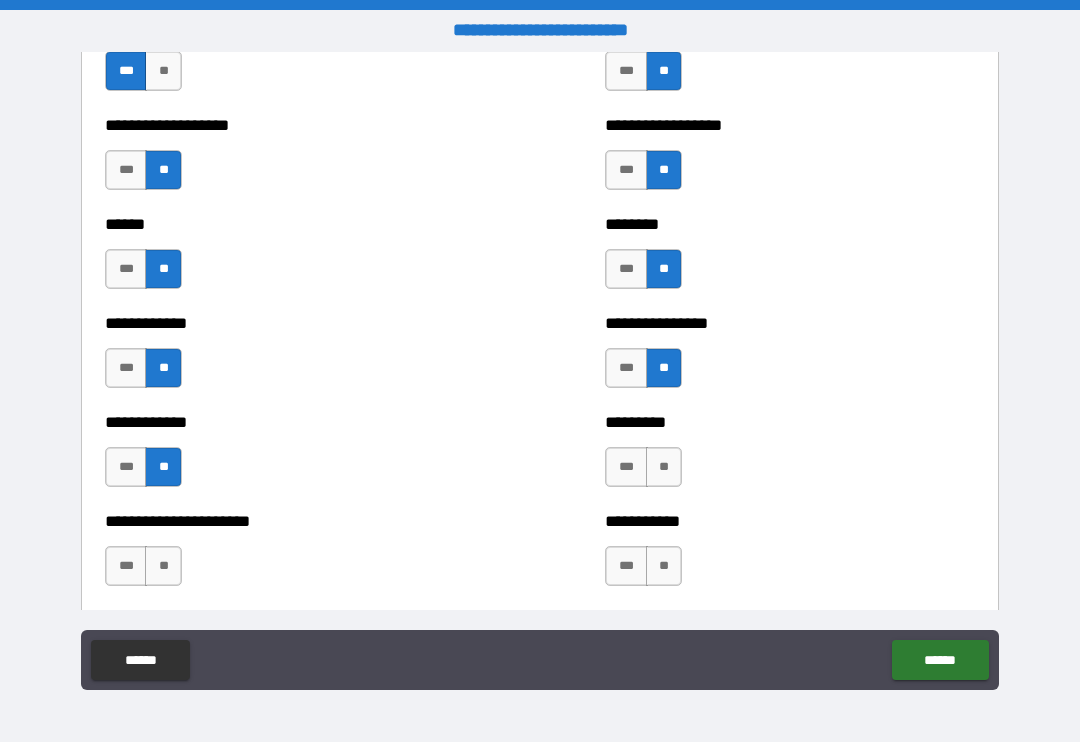 click on "**" at bounding box center [664, 467] 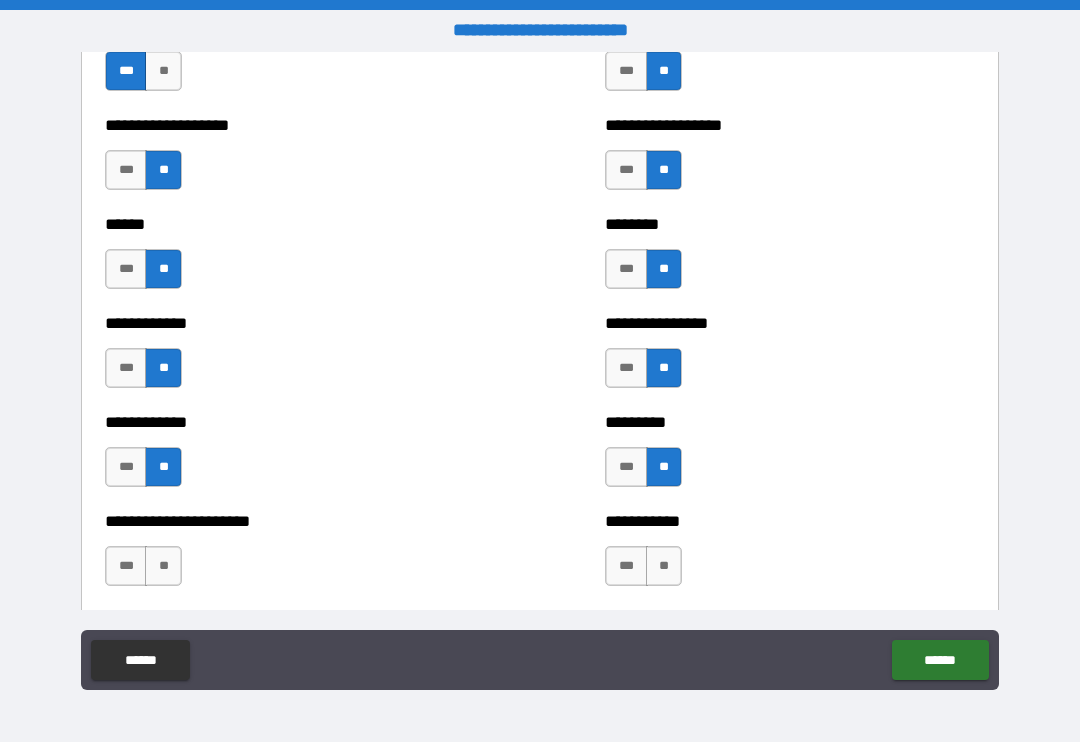 click on "**" at bounding box center (664, 566) 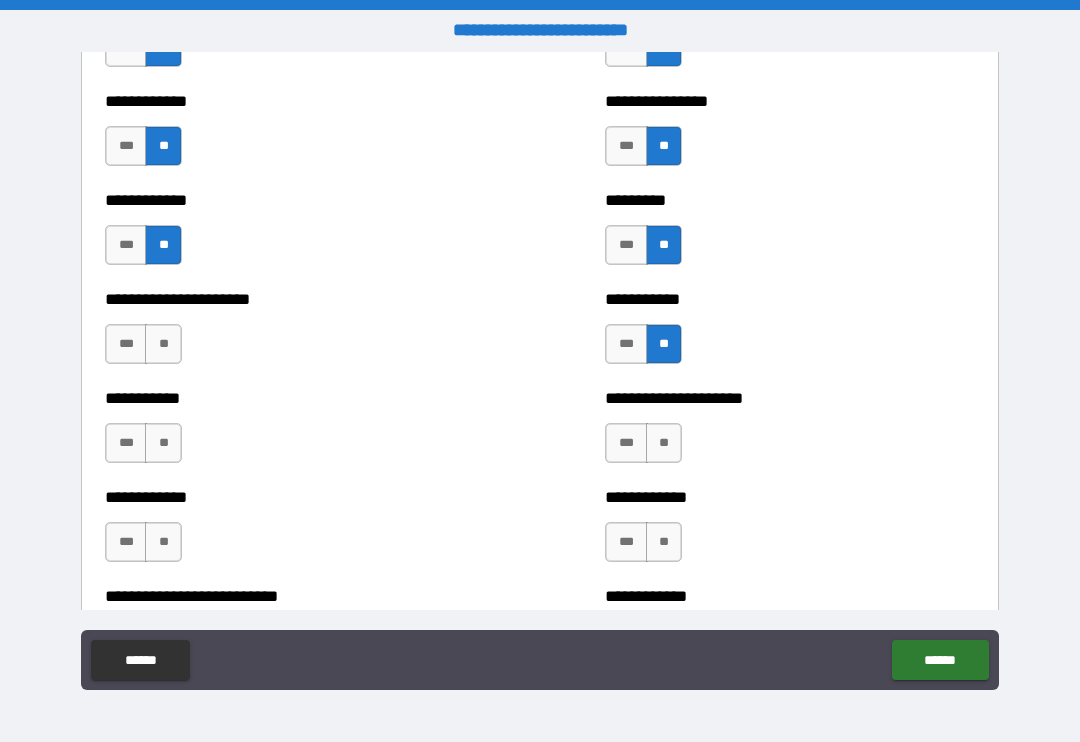 scroll, scrollTop: 5057, scrollLeft: 0, axis: vertical 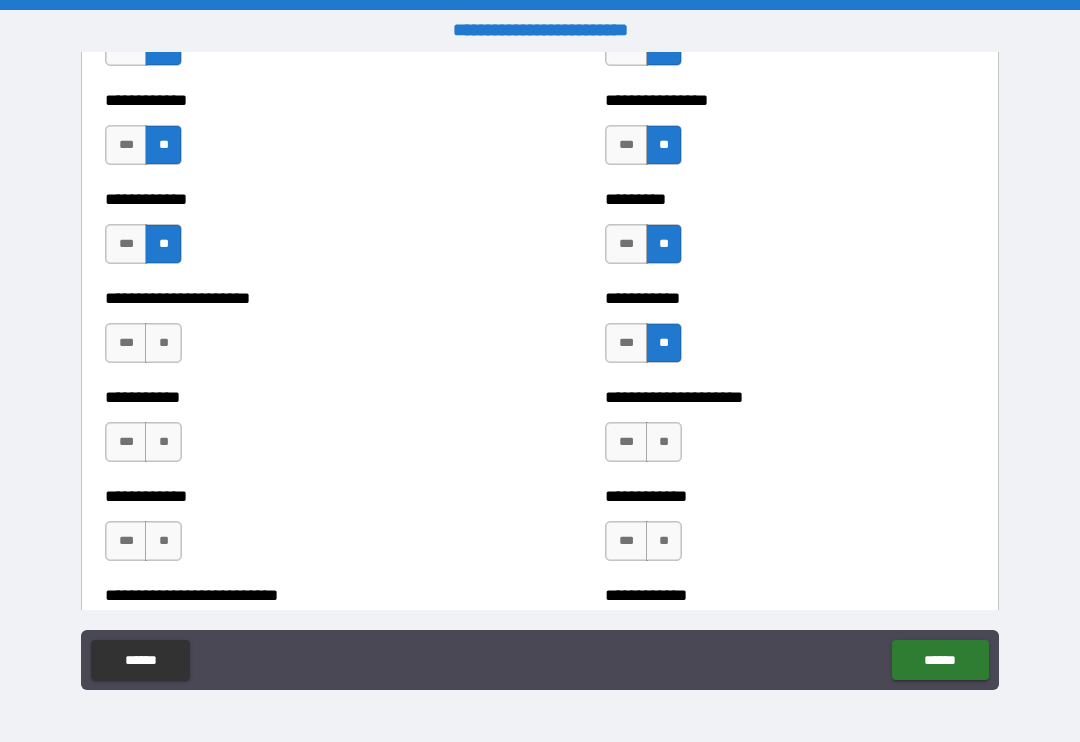 click on "**" at bounding box center [664, 442] 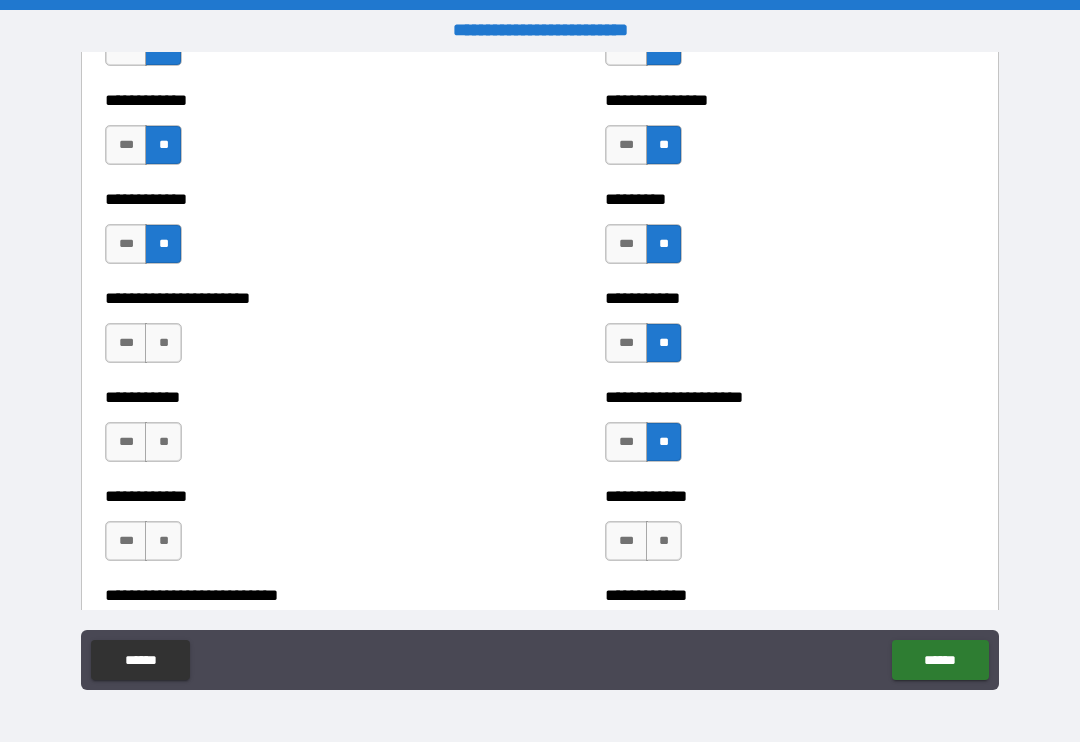 click on "**" at bounding box center [664, 541] 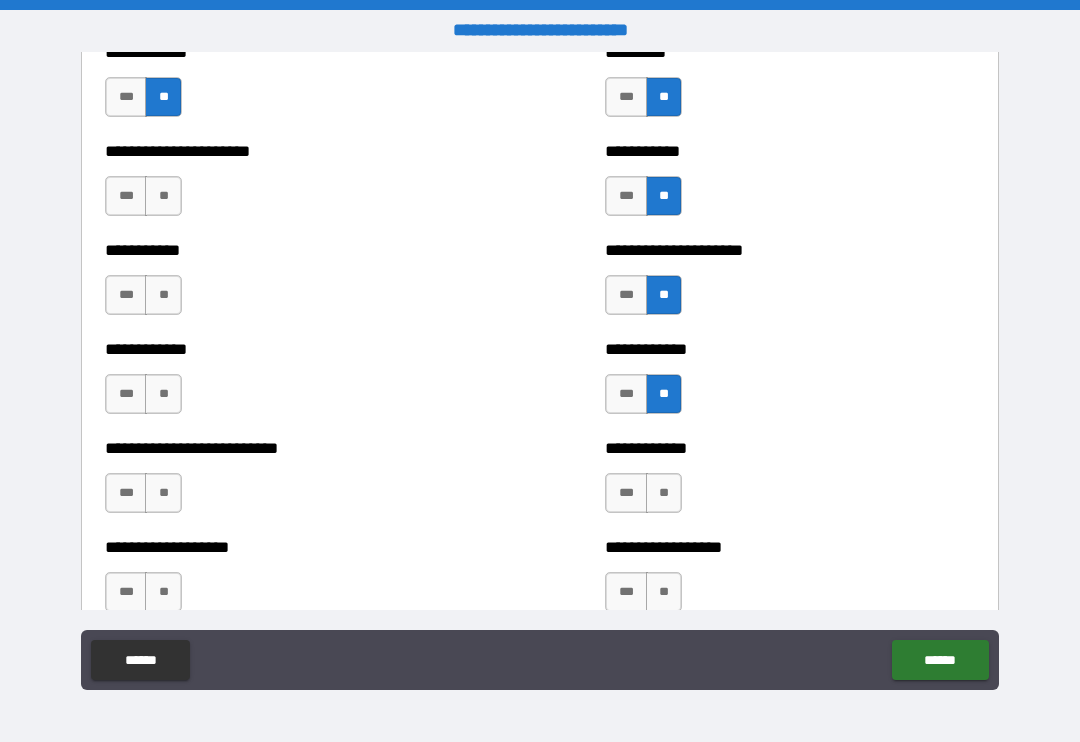 scroll, scrollTop: 5209, scrollLeft: 0, axis: vertical 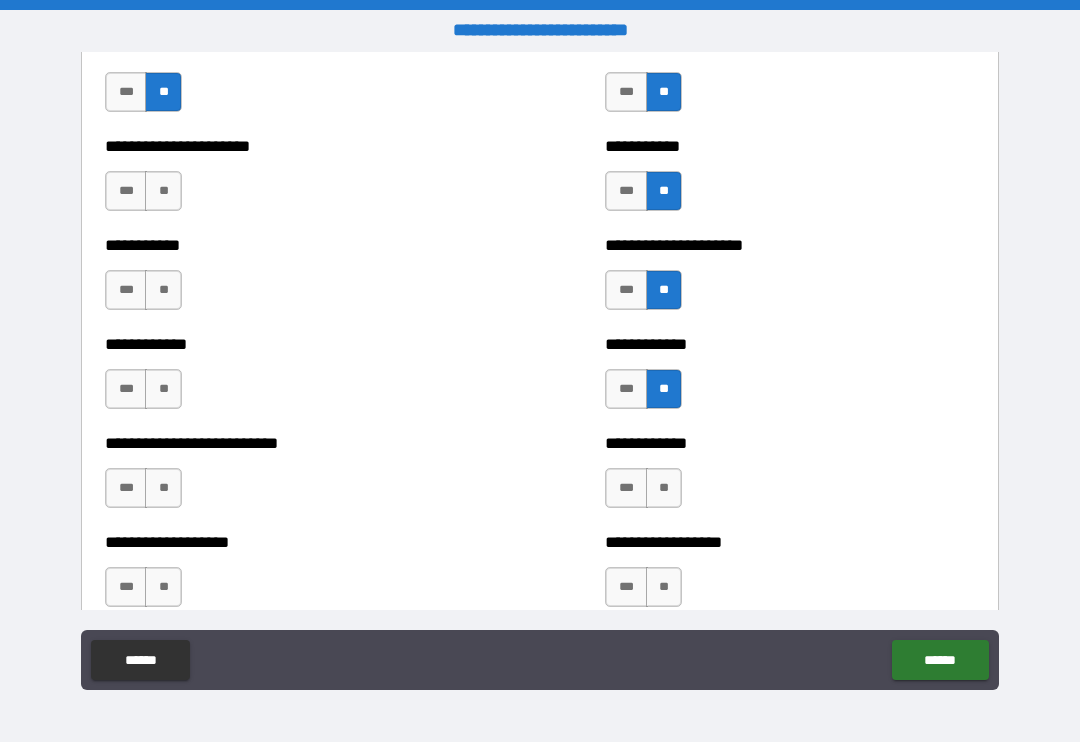 click on "**" at bounding box center [664, 488] 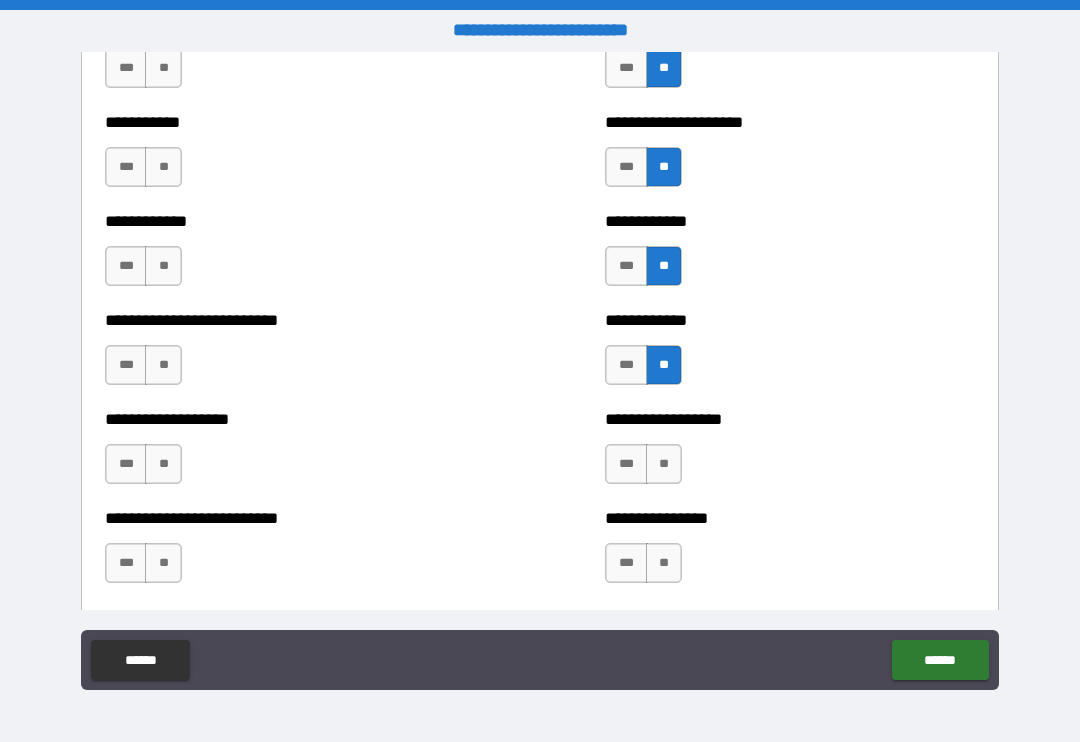 scroll, scrollTop: 5334, scrollLeft: 0, axis: vertical 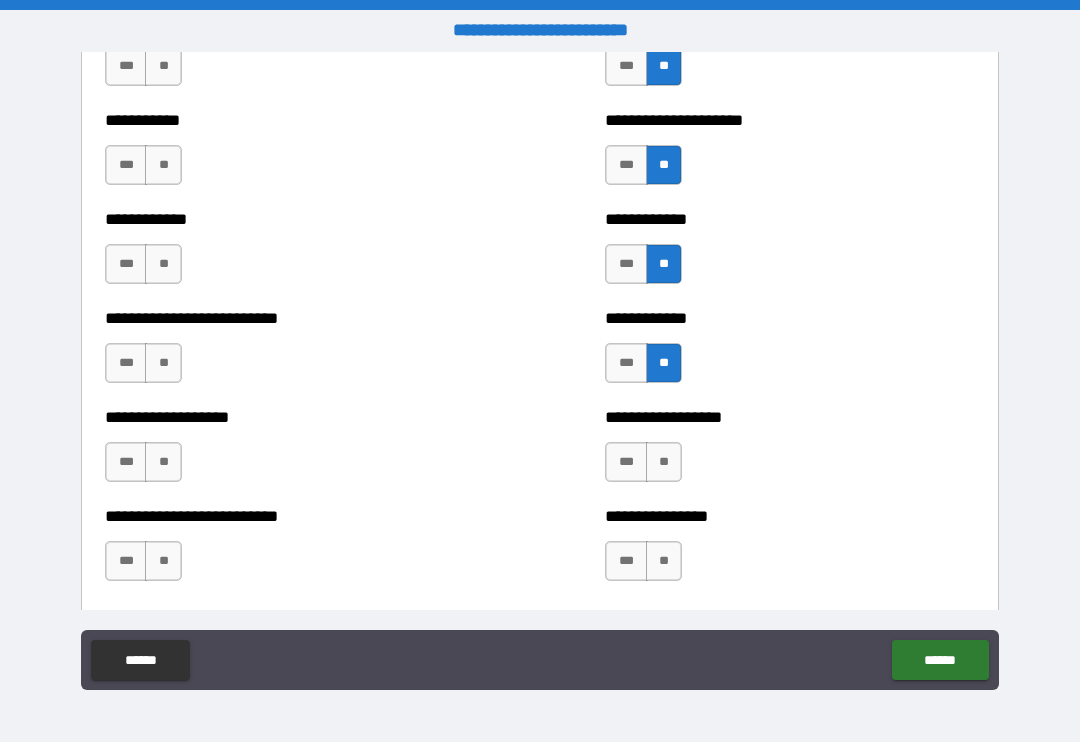 click on "**" at bounding box center (664, 462) 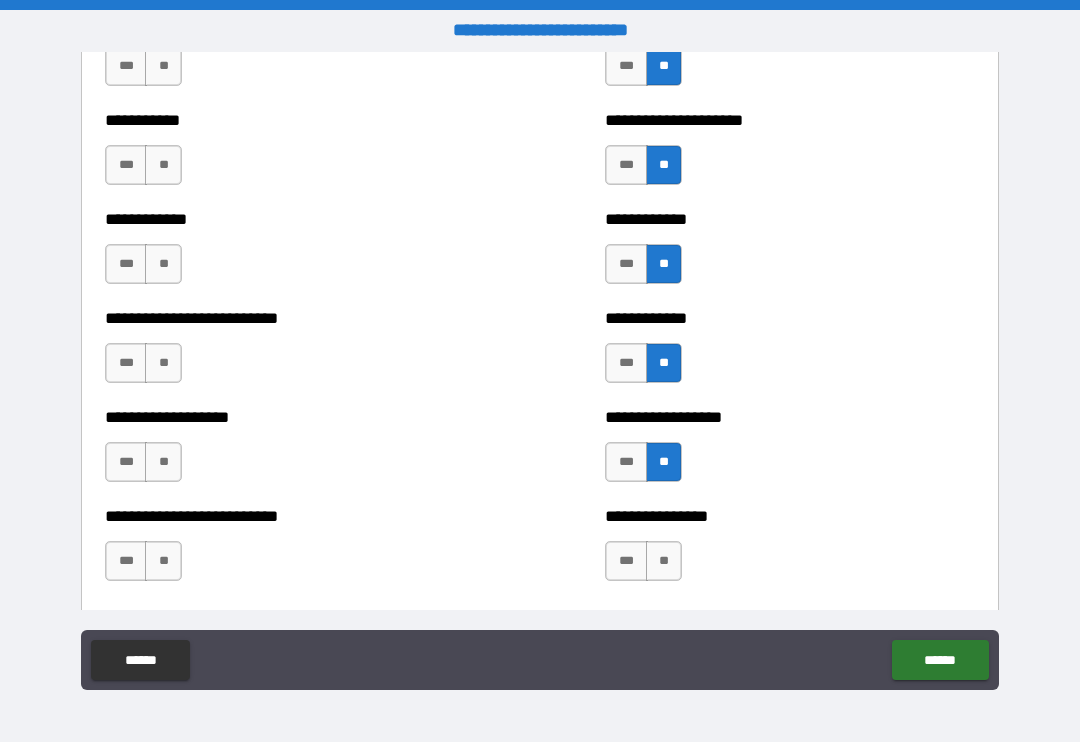 click on "**" at bounding box center [664, 561] 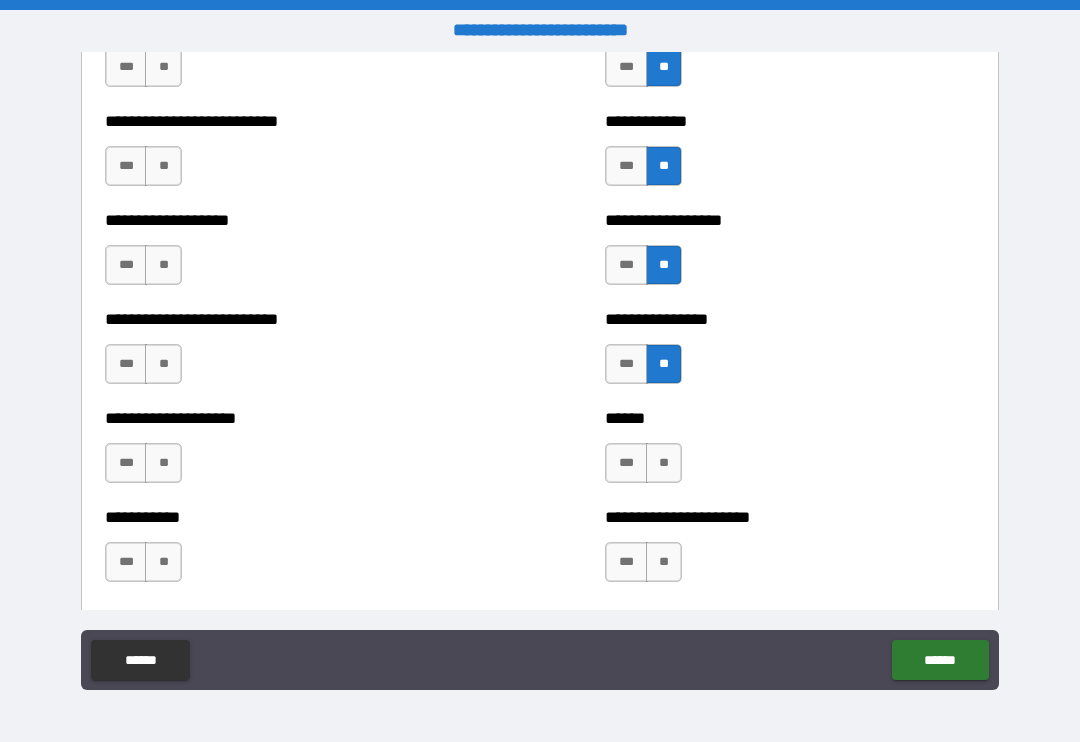 scroll, scrollTop: 5542, scrollLeft: 0, axis: vertical 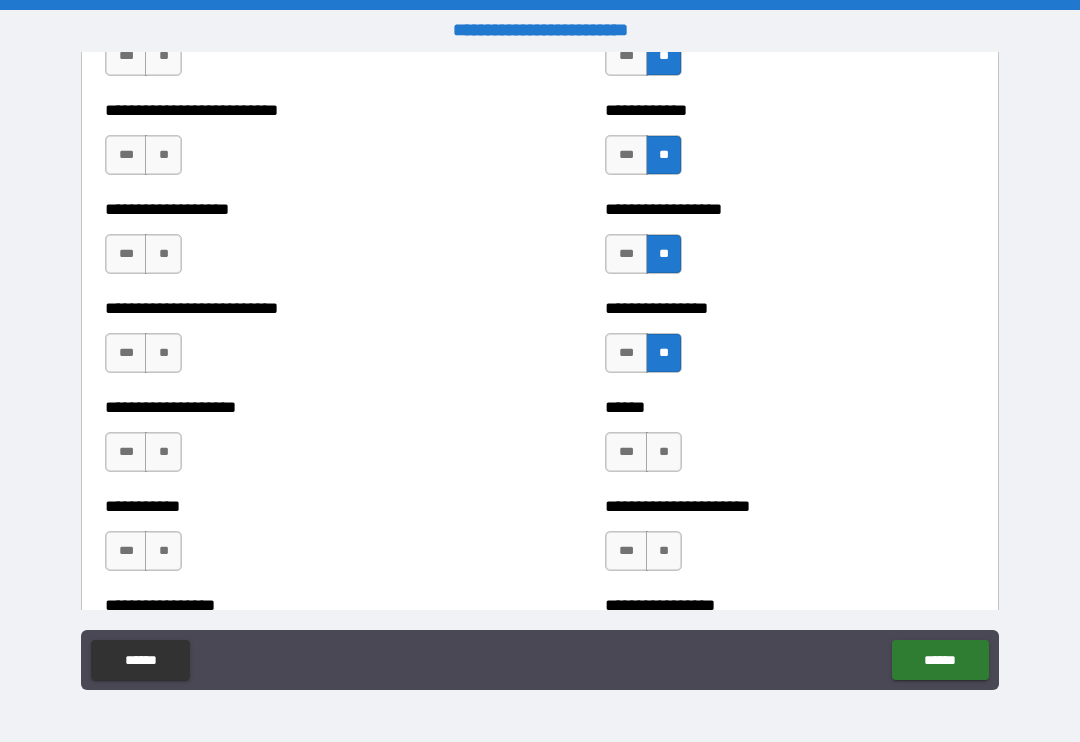 click on "**" at bounding box center [664, 452] 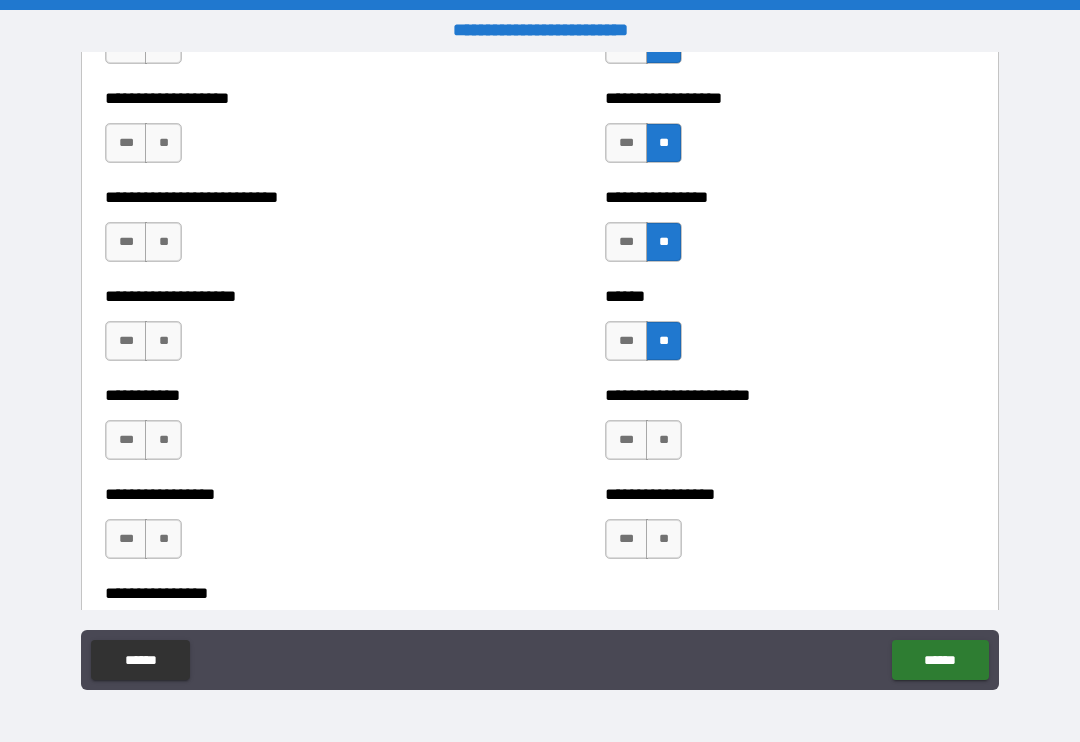 scroll, scrollTop: 5659, scrollLeft: 0, axis: vertical 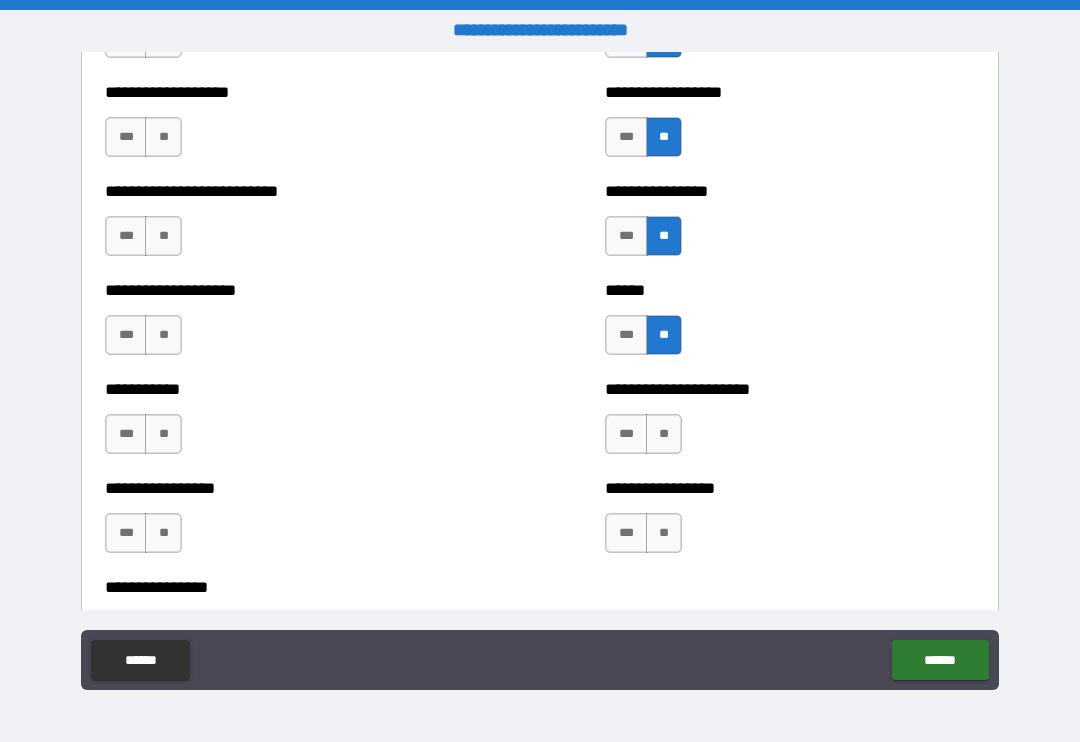 click on "**" at bounding box center (664, 434) 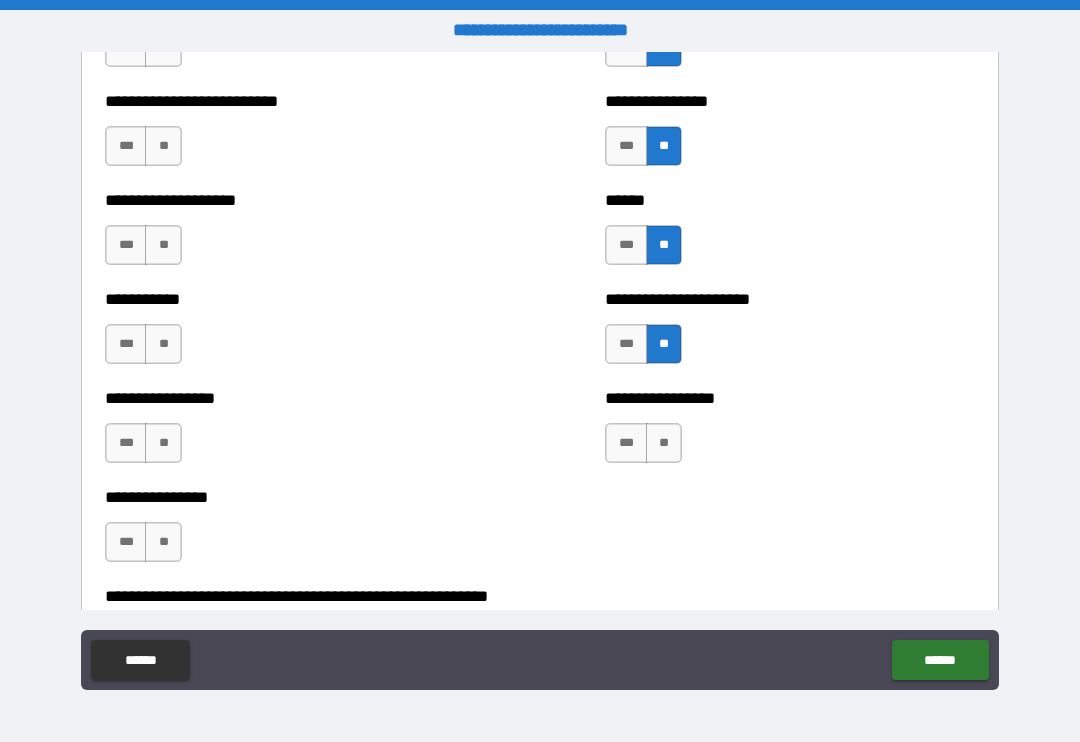 scroll, scrollTop: 5752, scrollLeft: 0, axis: vertical 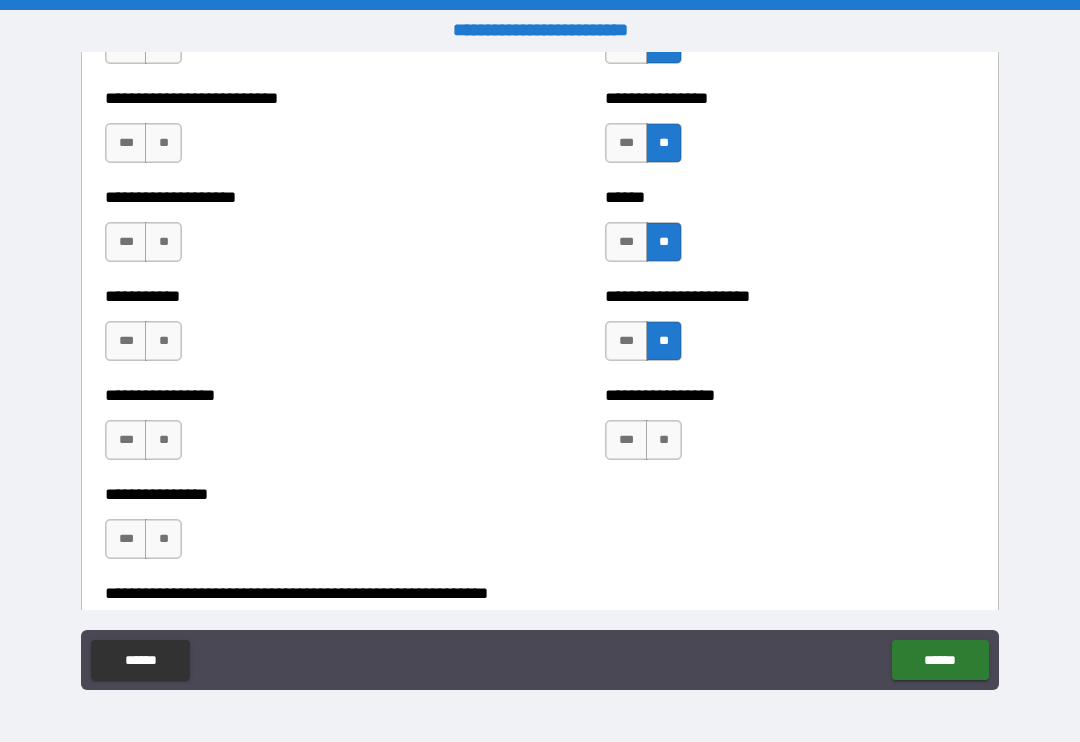 click on "**" at bounding box center (664, 440) 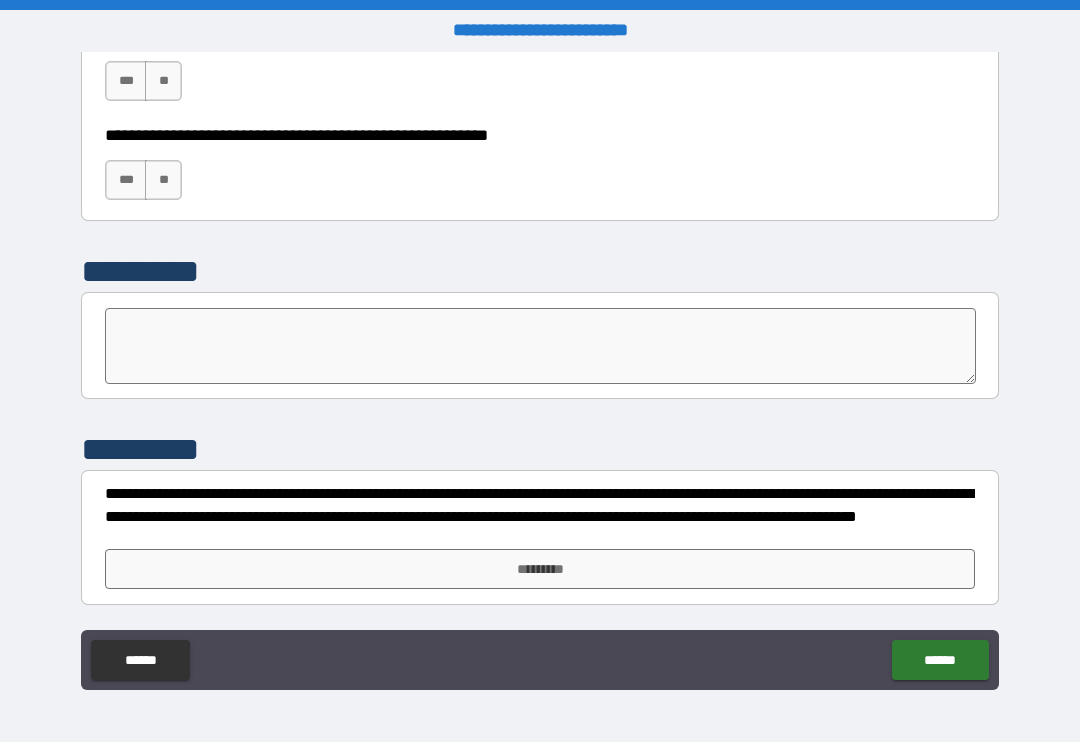 scroll, scrollTop: 6210, scrollLeft: 0, axis: vertical 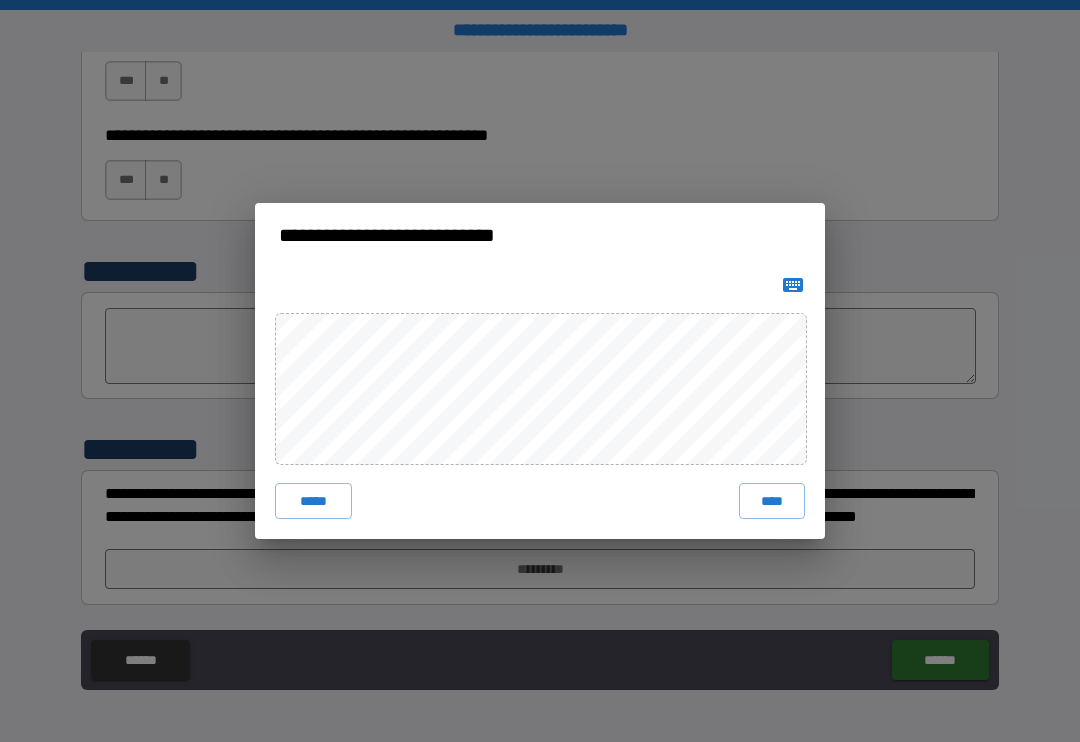 click on "****" at bounding box center [772, 501] 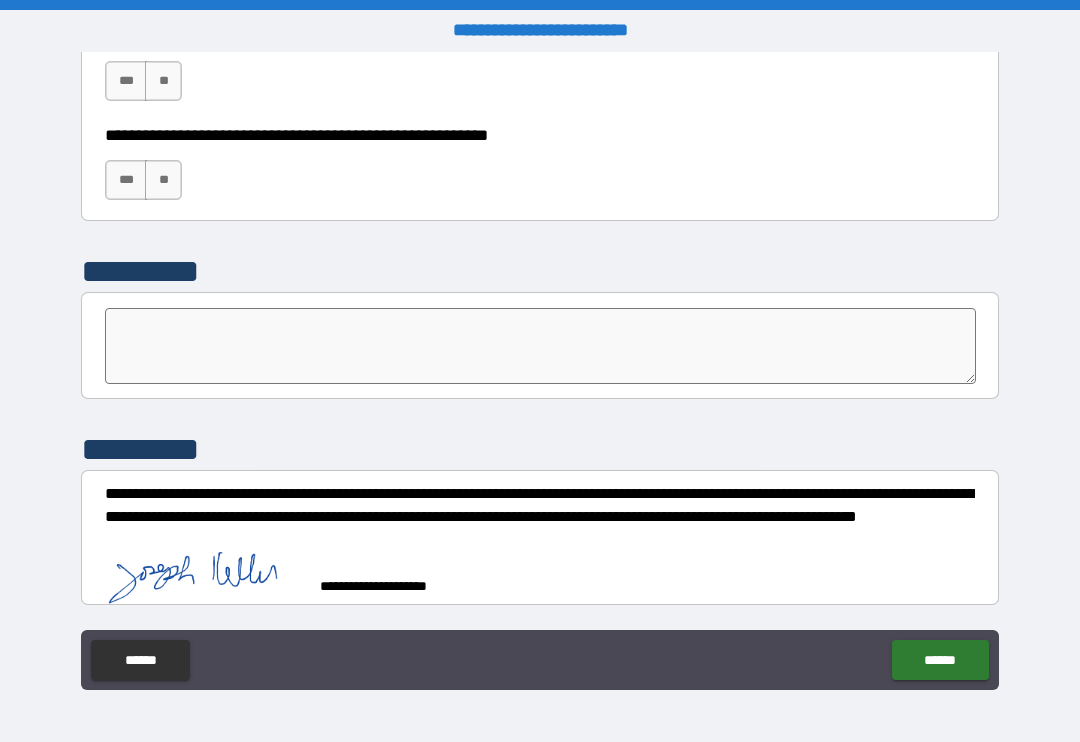 scroll, scrollTop: 6200, scrollLeft: 0, axis: vertical 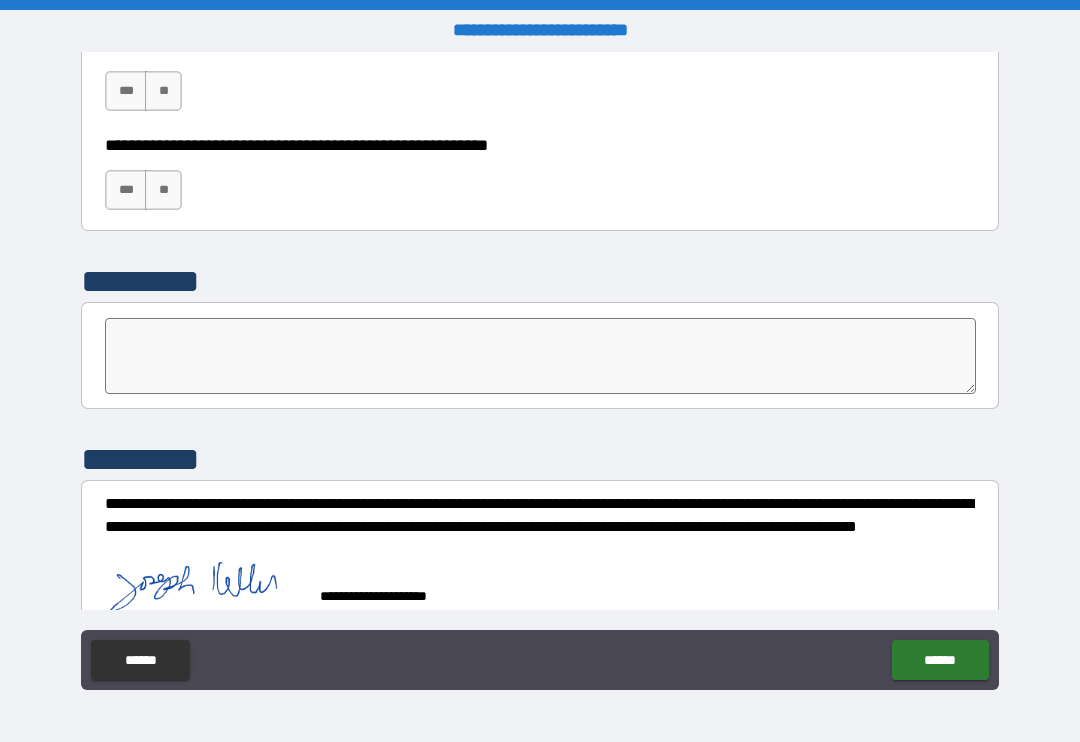 click at bounding box center [540, 356] 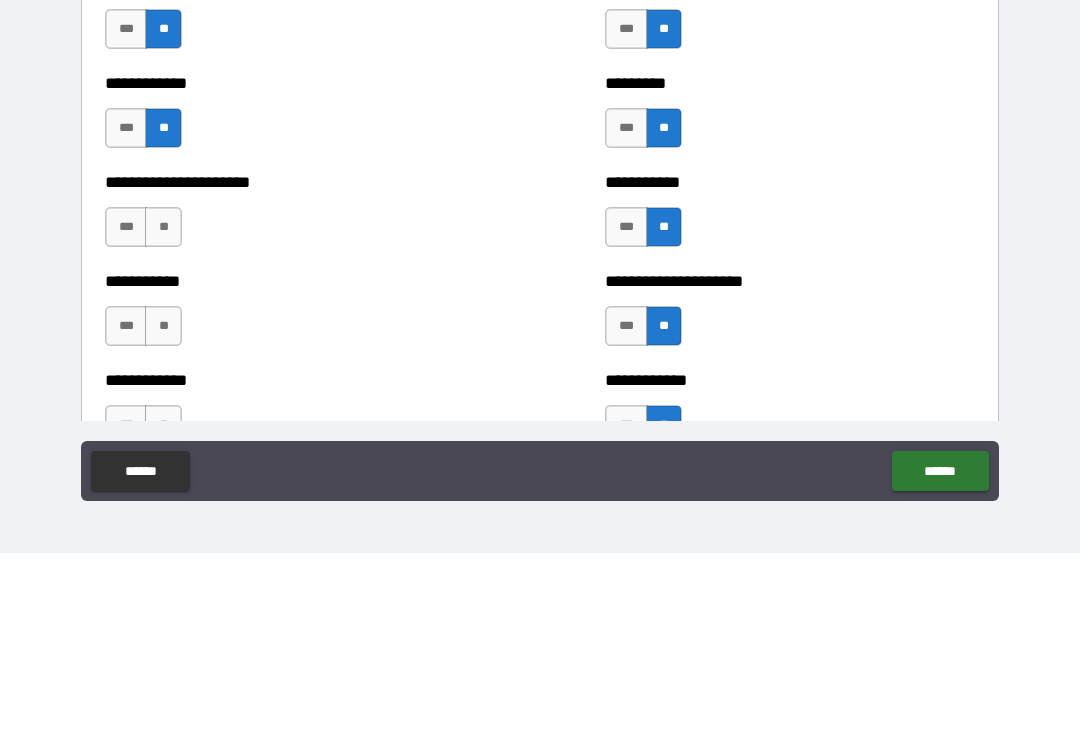 scroll, scrollTop: 4994, scrollLeft: 0, axis: vertical 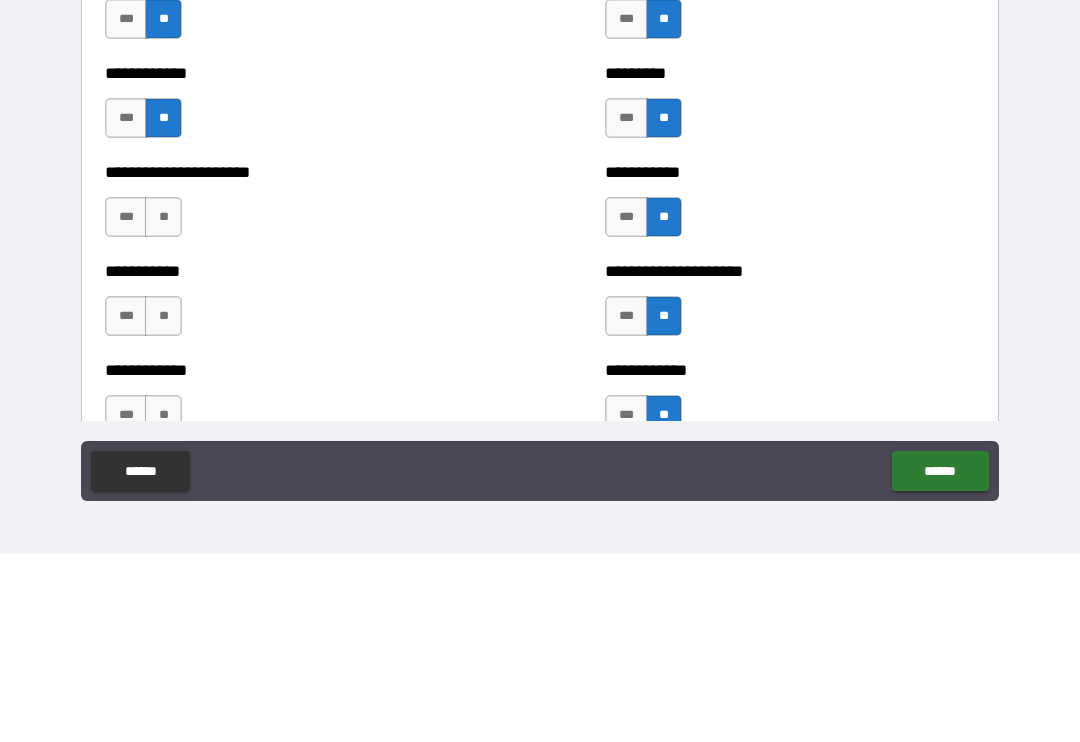 click on "**" at bounding box center [163, 406] 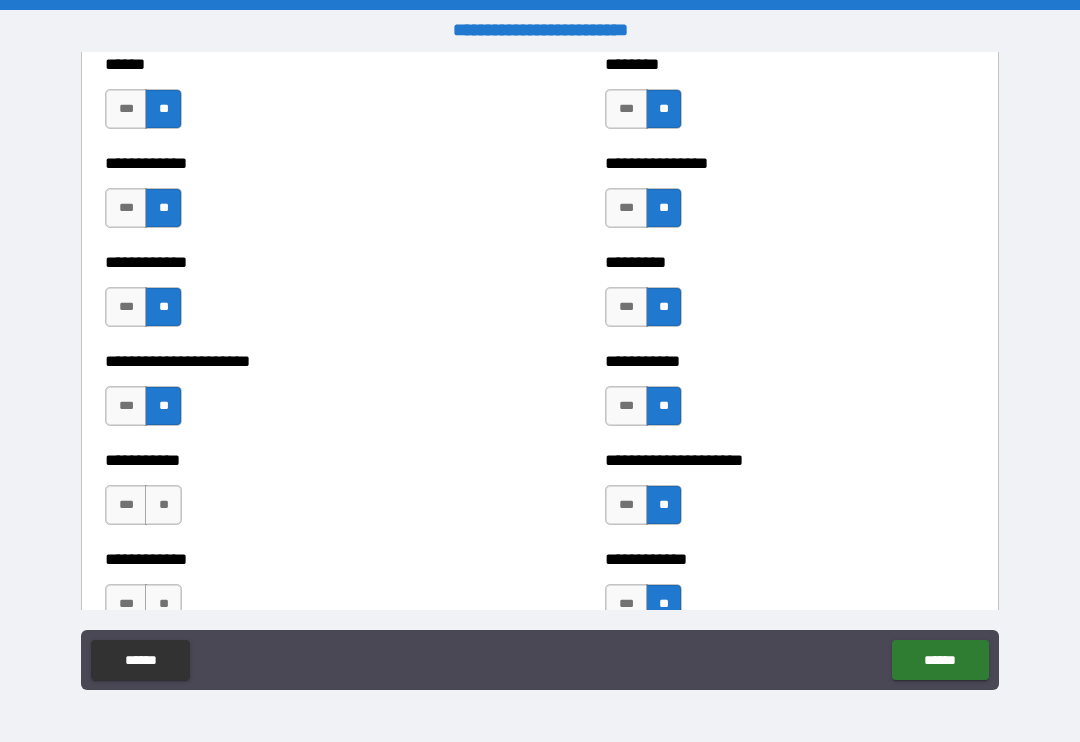 click on "**" at bounding box center [163, 505] 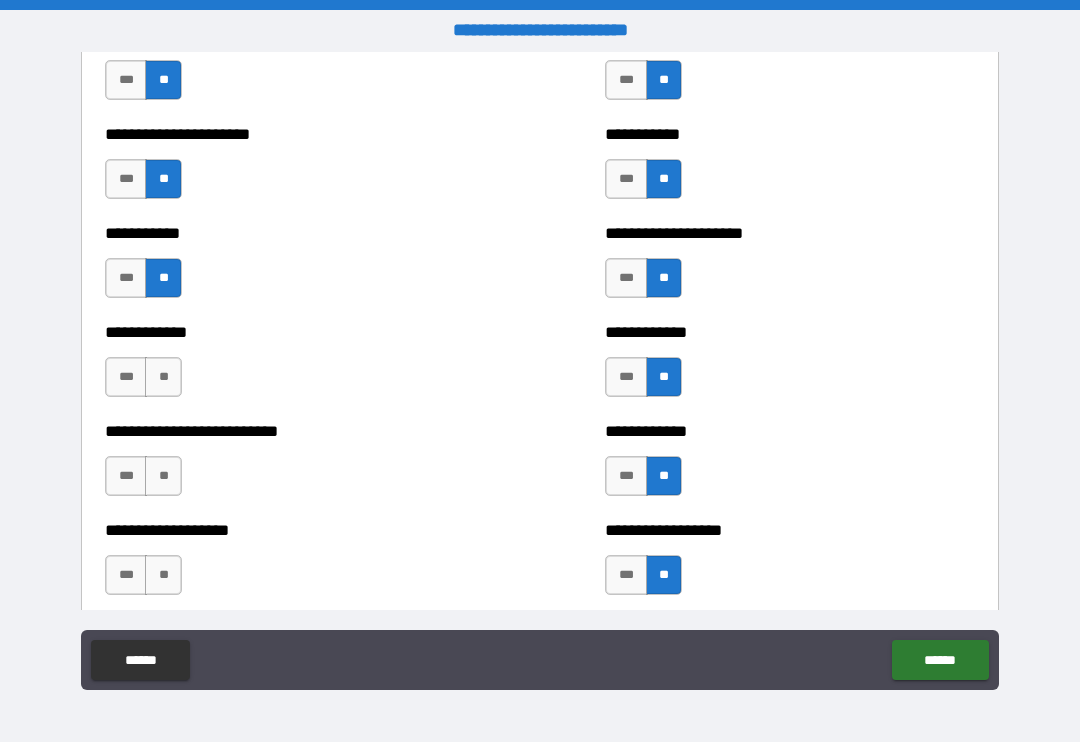scroll, scrollTop: 5232, scrollLeft: 0, axis: vertical 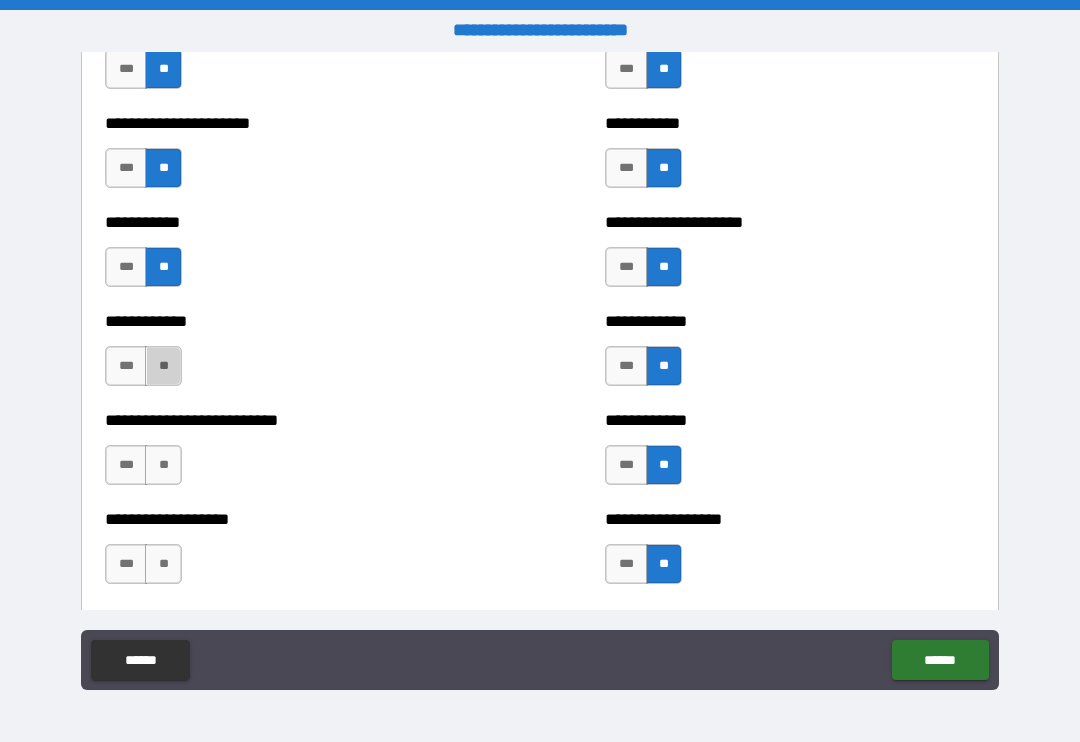 click on "**" at bounding box center [163, 366] 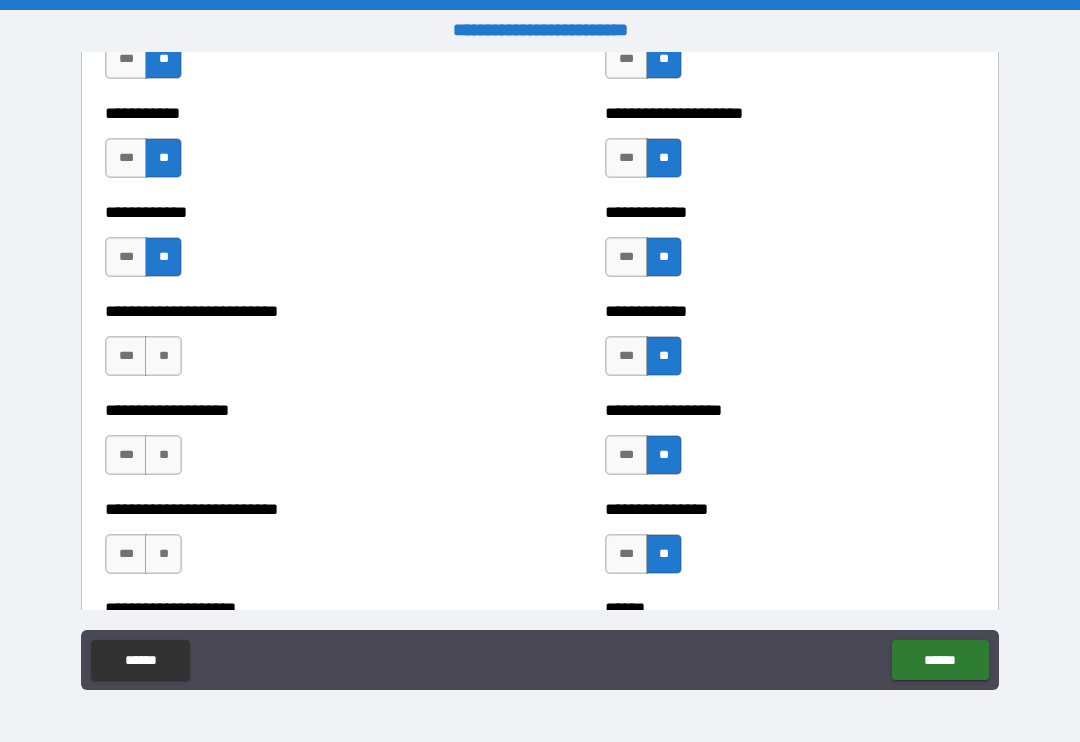scroll, scrollTop: 5347, scrollLeft: 0, axis: vertical 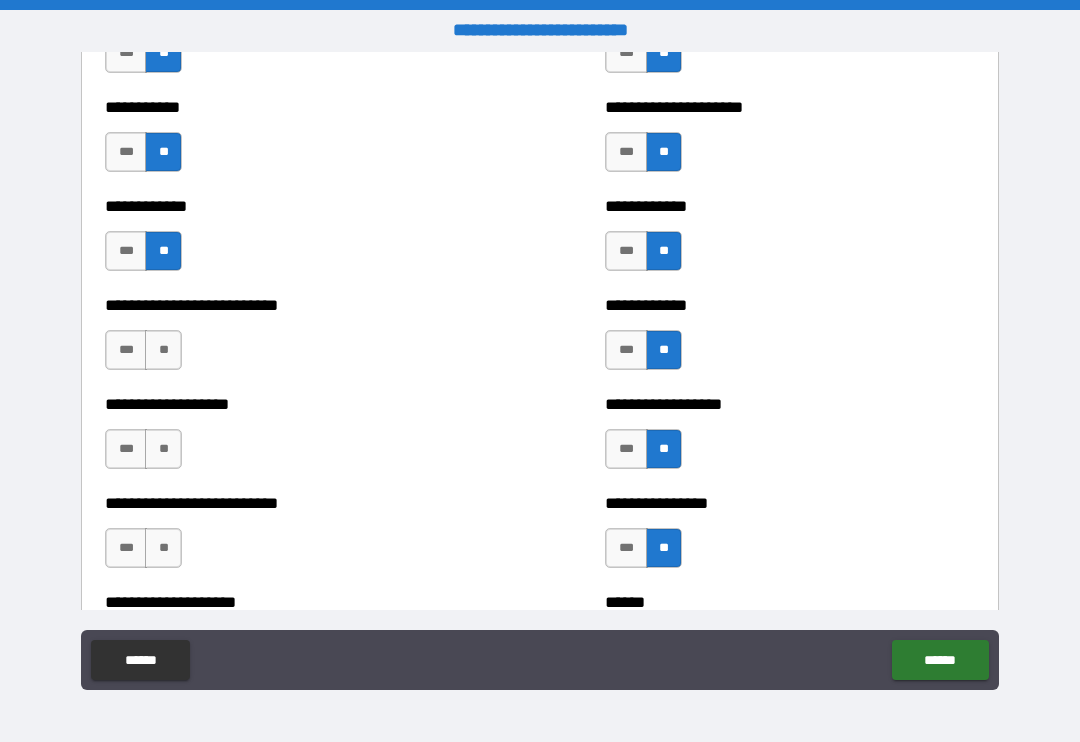 click on "**" at bounding box center (163, 350) 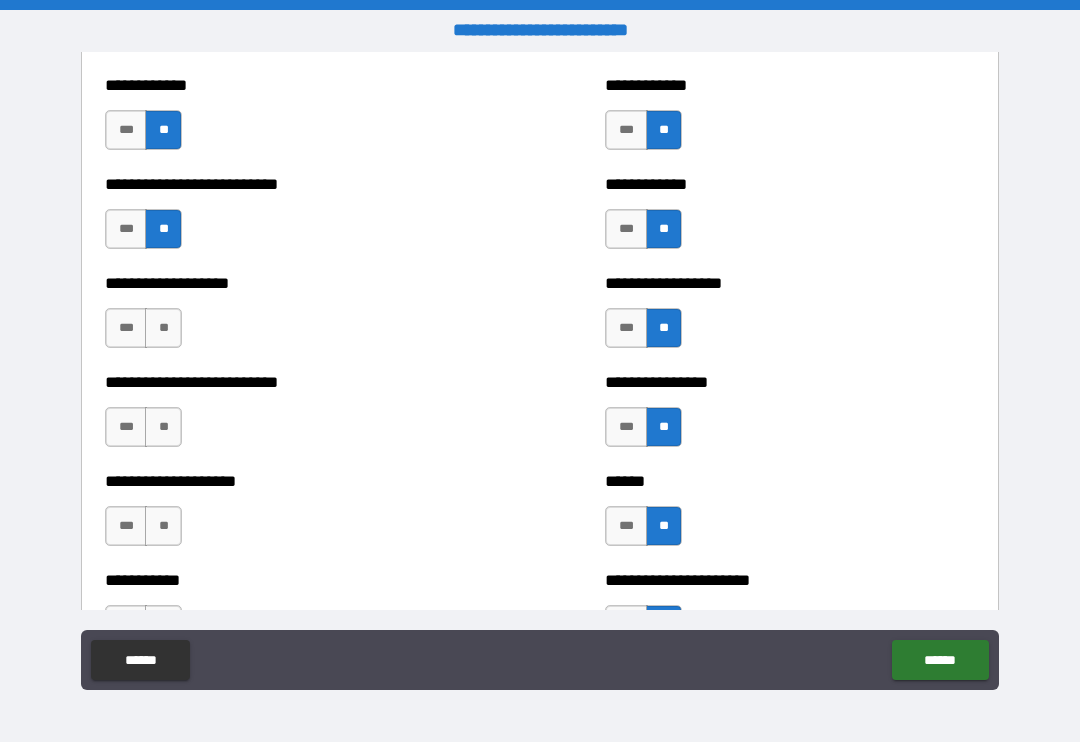 scroll, scrollTop: 5471, scrollLeft: 0, axis: vertical 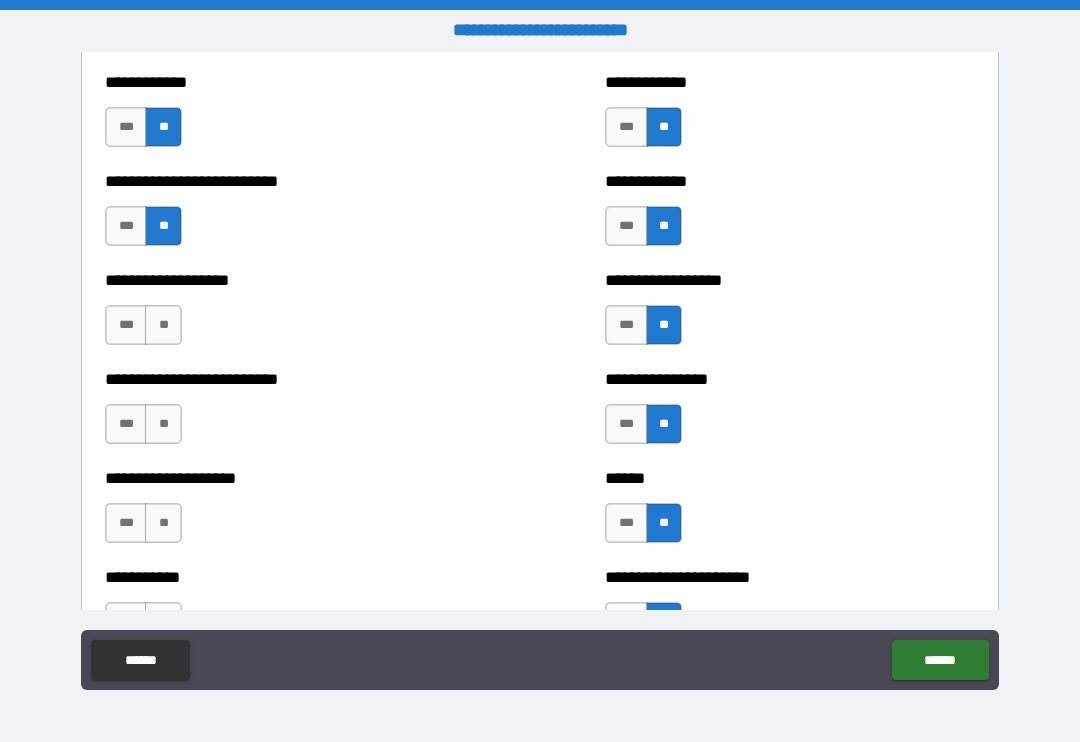 click on "**" at bounding box center (163, 325) 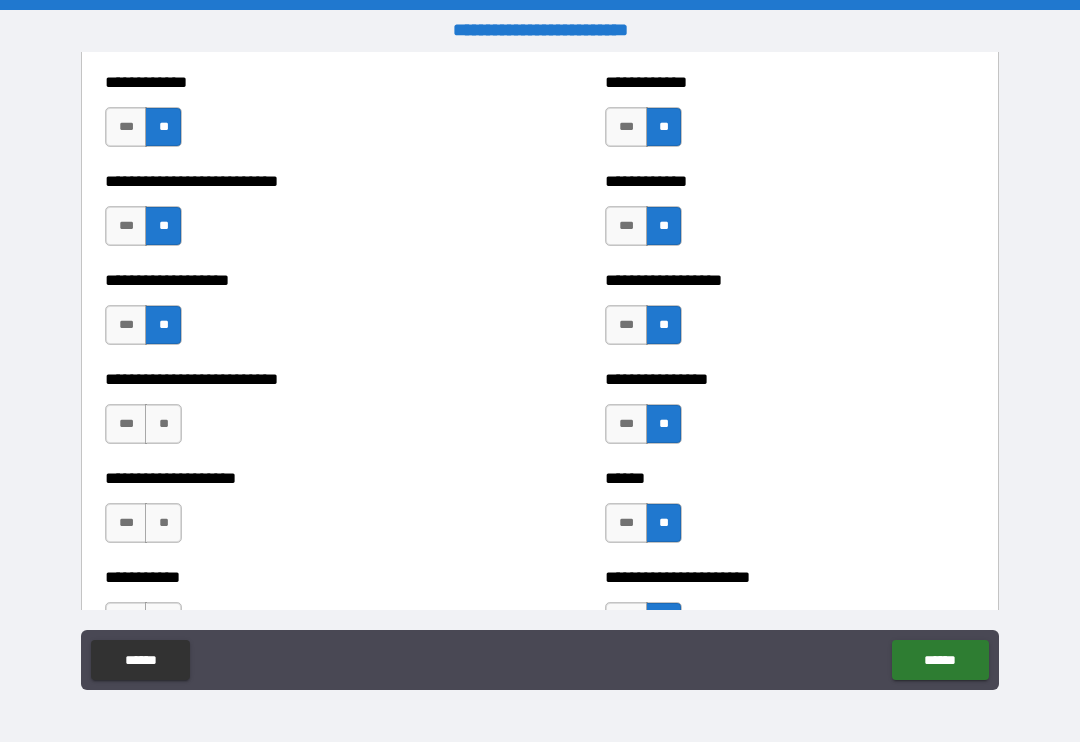 click on "**" at bounding box center [163, 424] 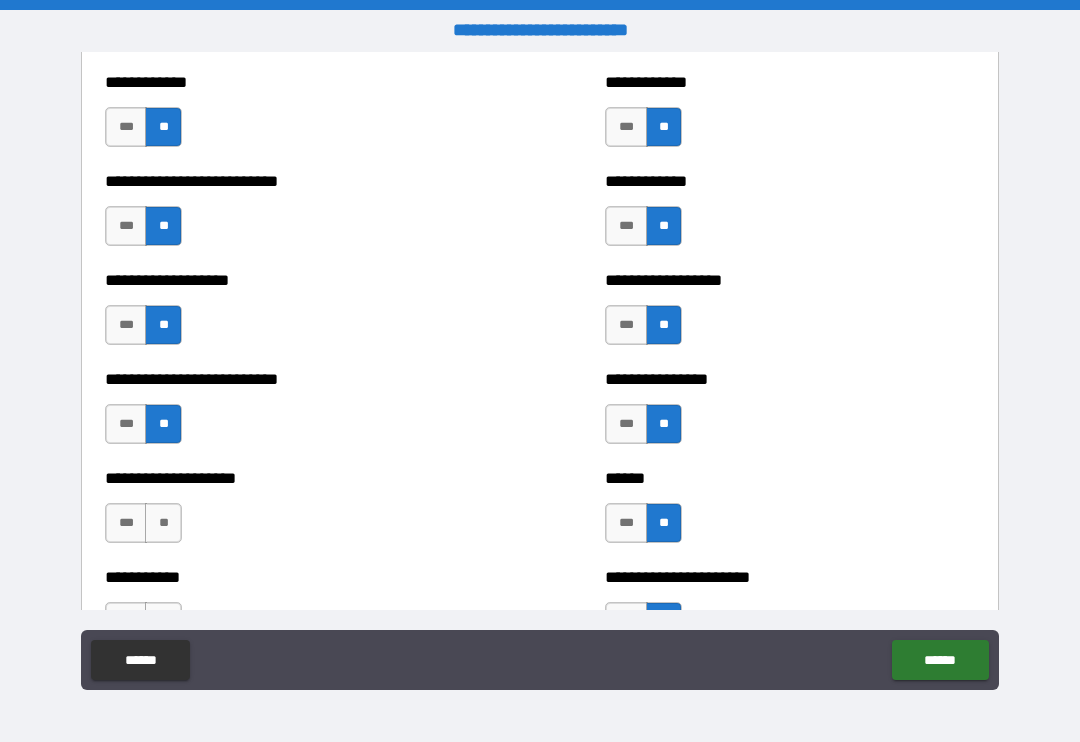 click on "**" at bounding box center (163, 523) 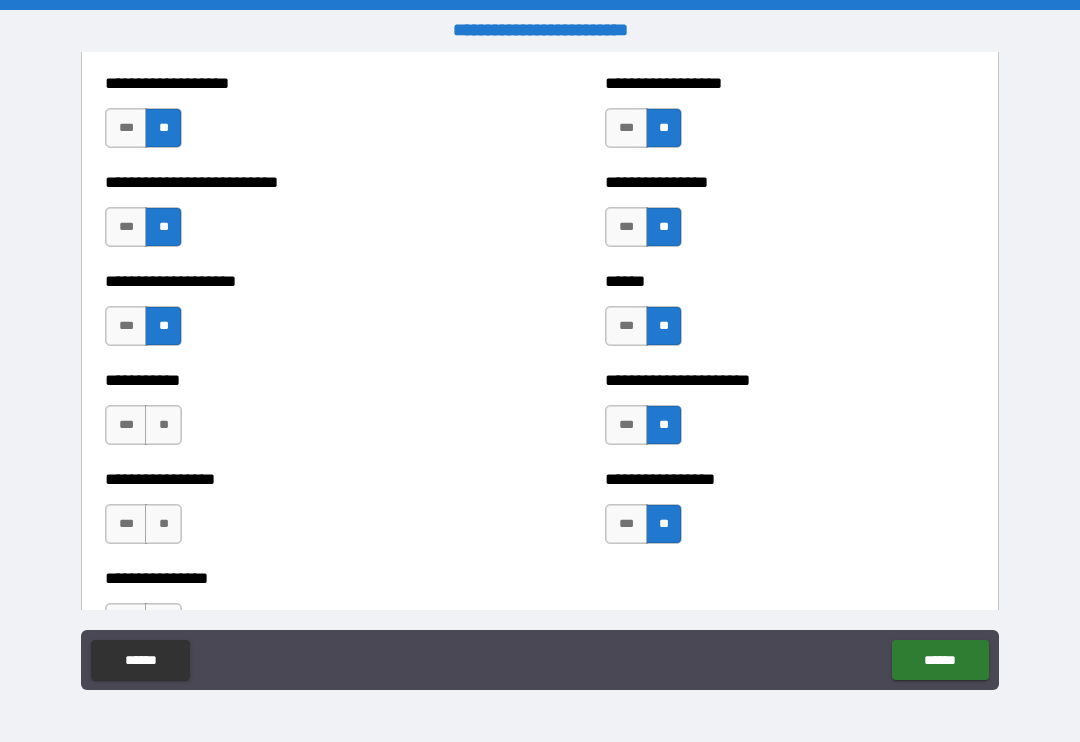 scroll, scrollTop: 5695, scrollLeft: 0, axis: vertical 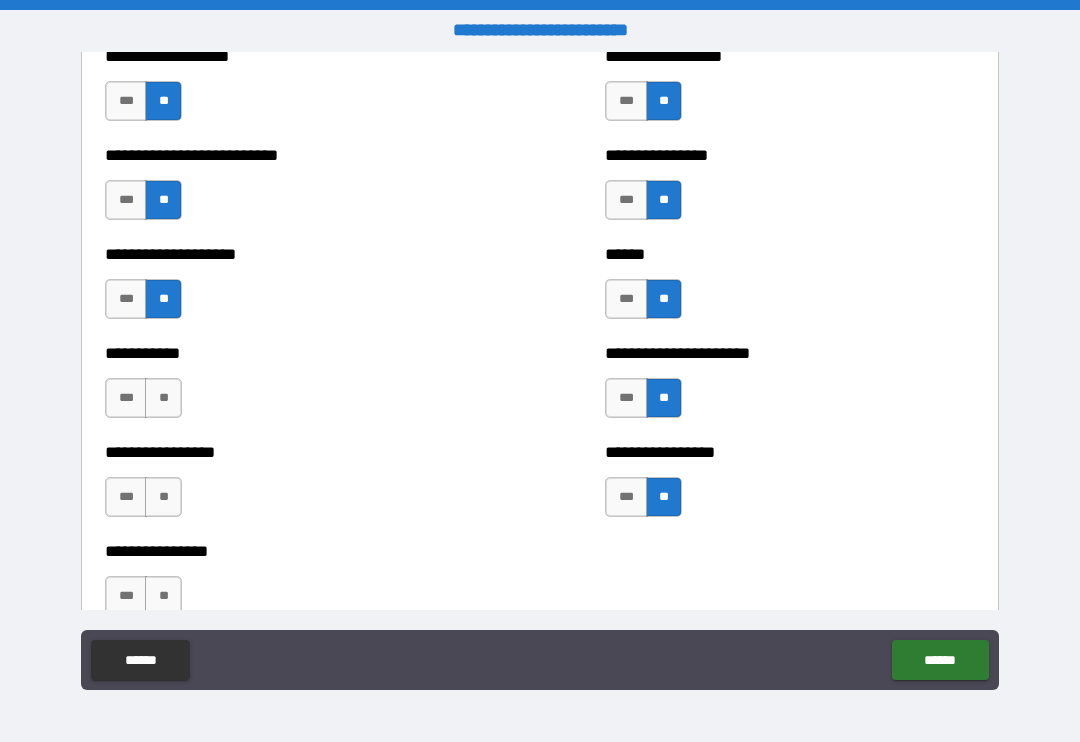 click on "**" at bounding box center (163, 398) 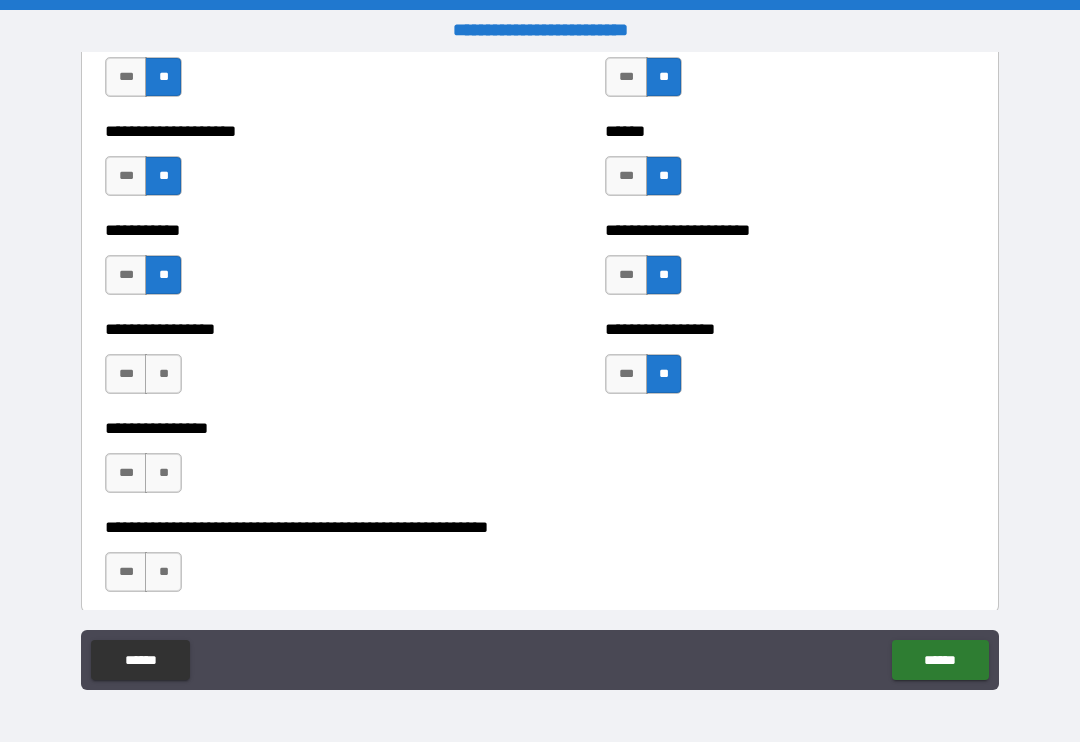 scroll, scrollTop: 5832, scrollLeft: 0, axis: vertical 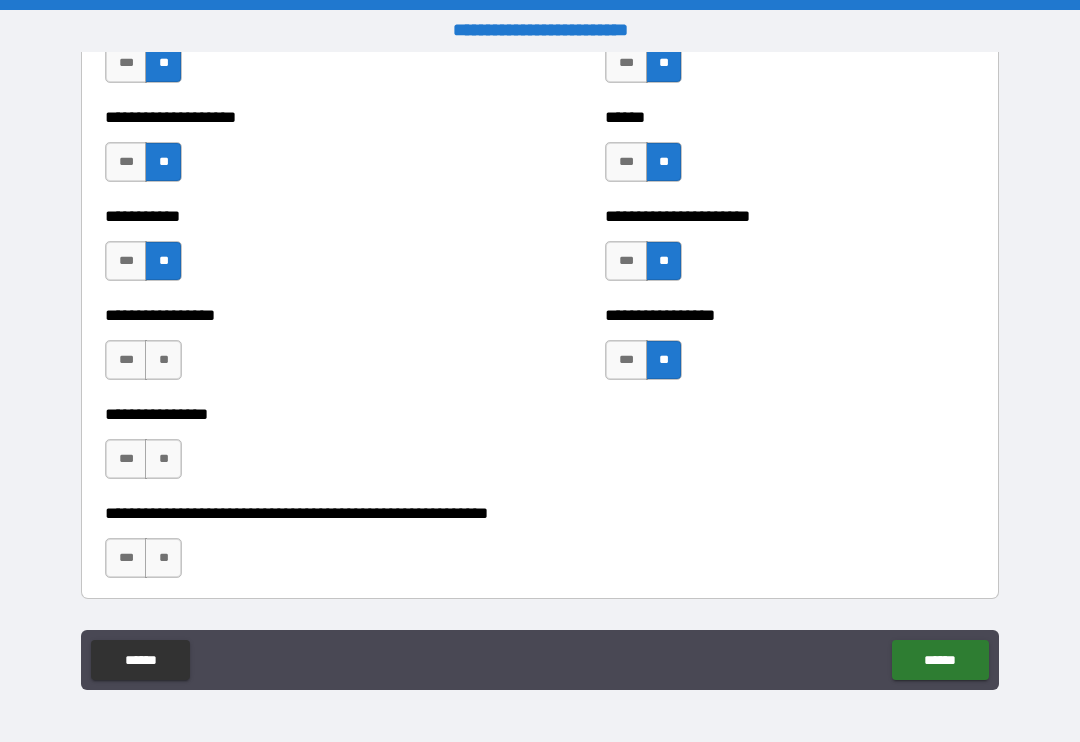 click on "**" at bounding box center (163, 360) 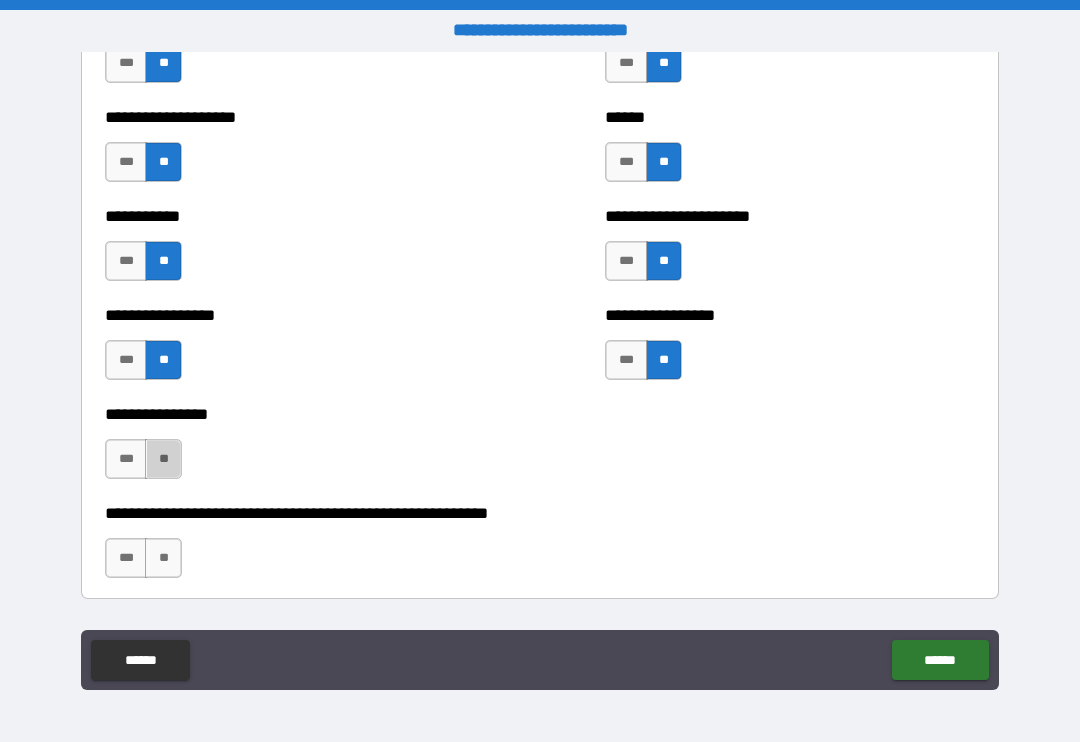 click on "**" at bounding box center [163, 459] 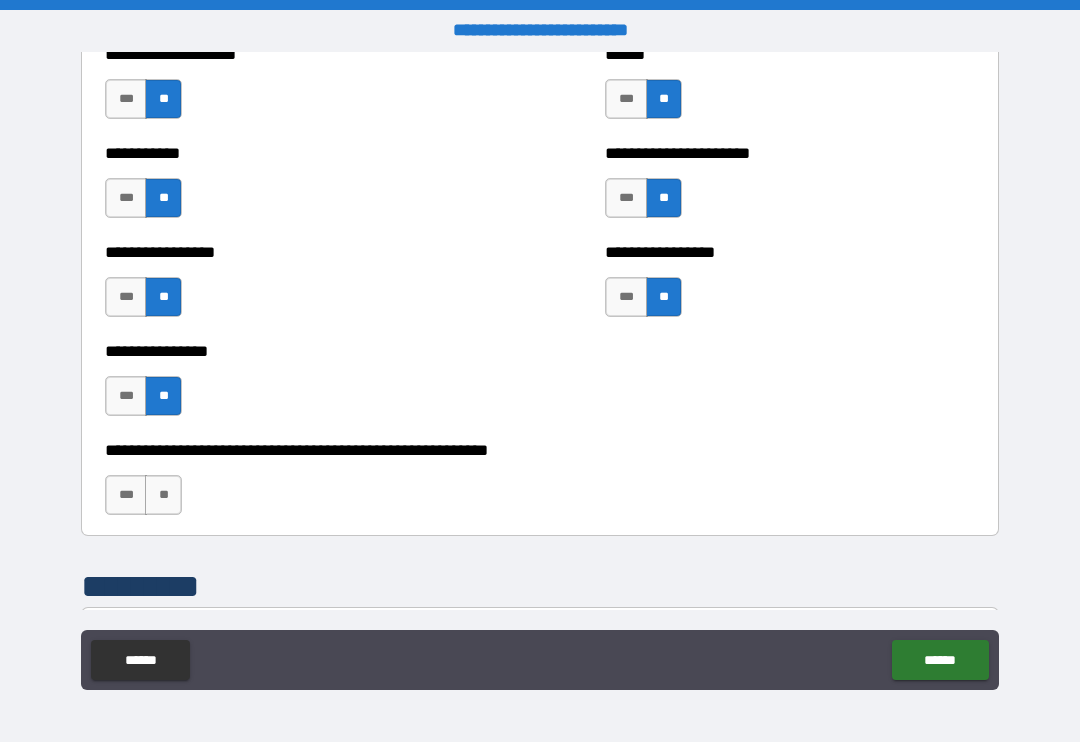 scroll, scrollTop: 5911, scrollLeft: 0, axis: vertical 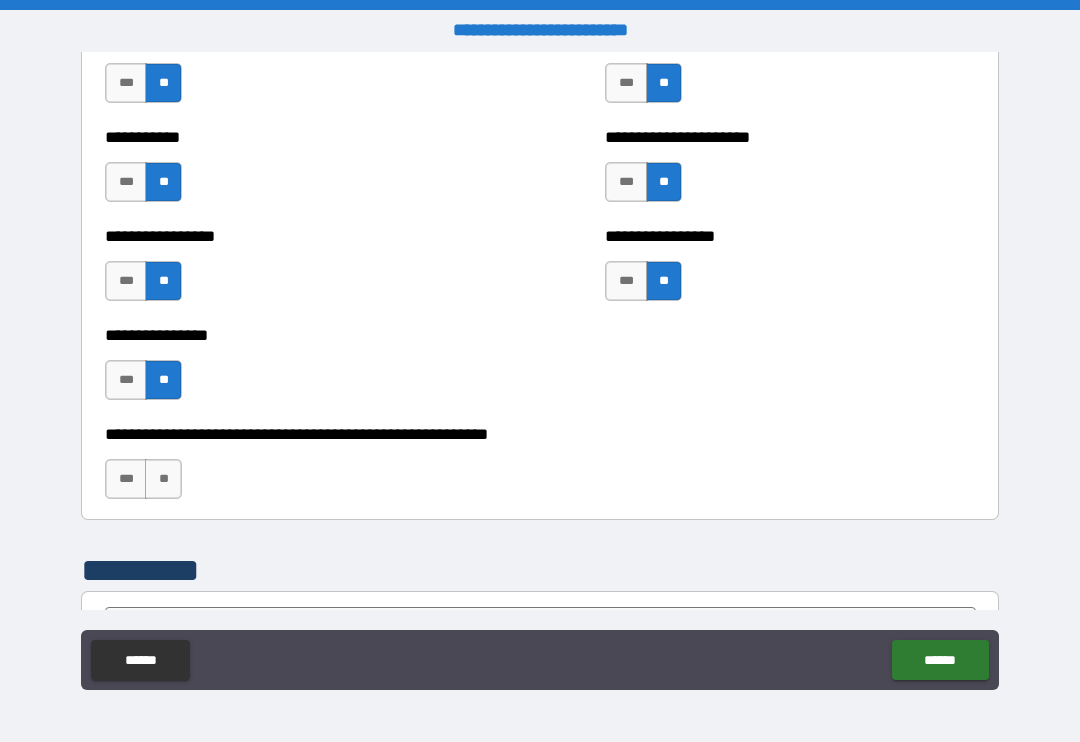 click on "**" at bounding box center (163, 479) 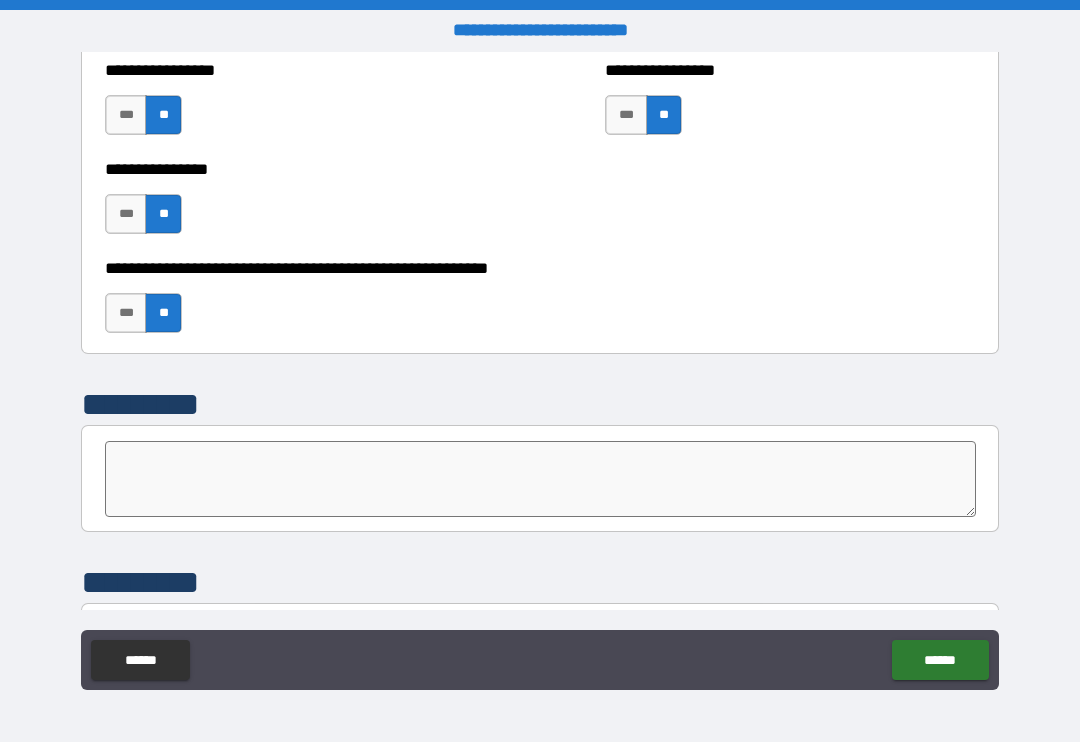 scroll, scrollTop: 6080, scrollLeft: 0, axis: vertical 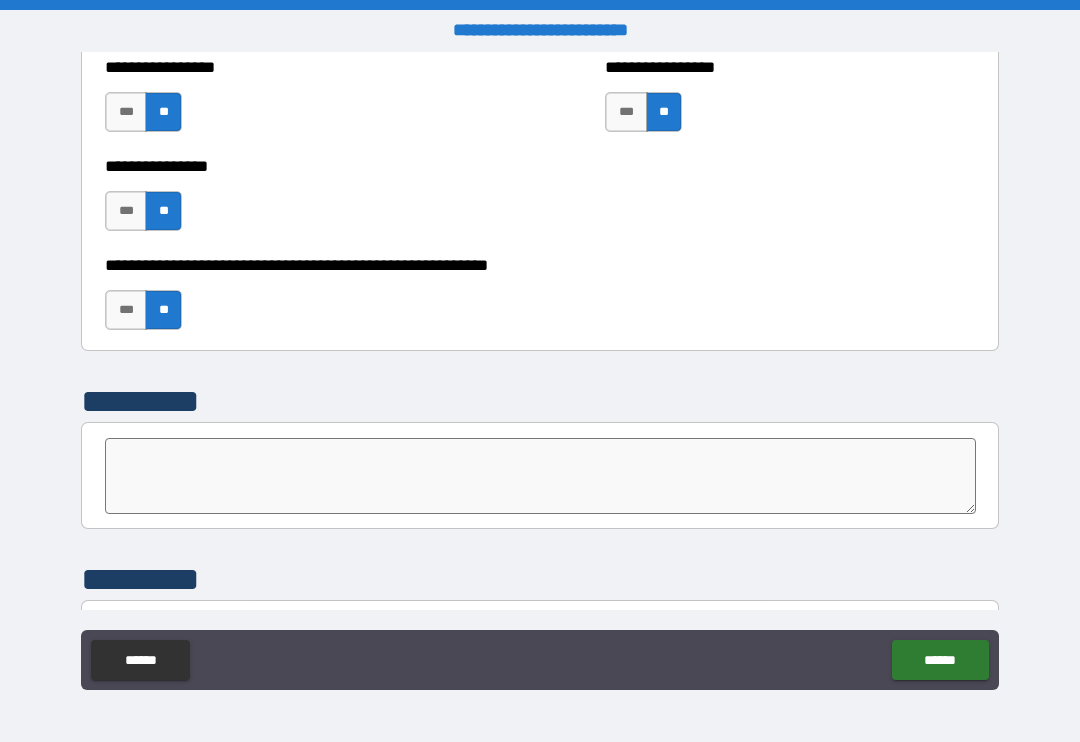 click at bounding box center [540, 476] 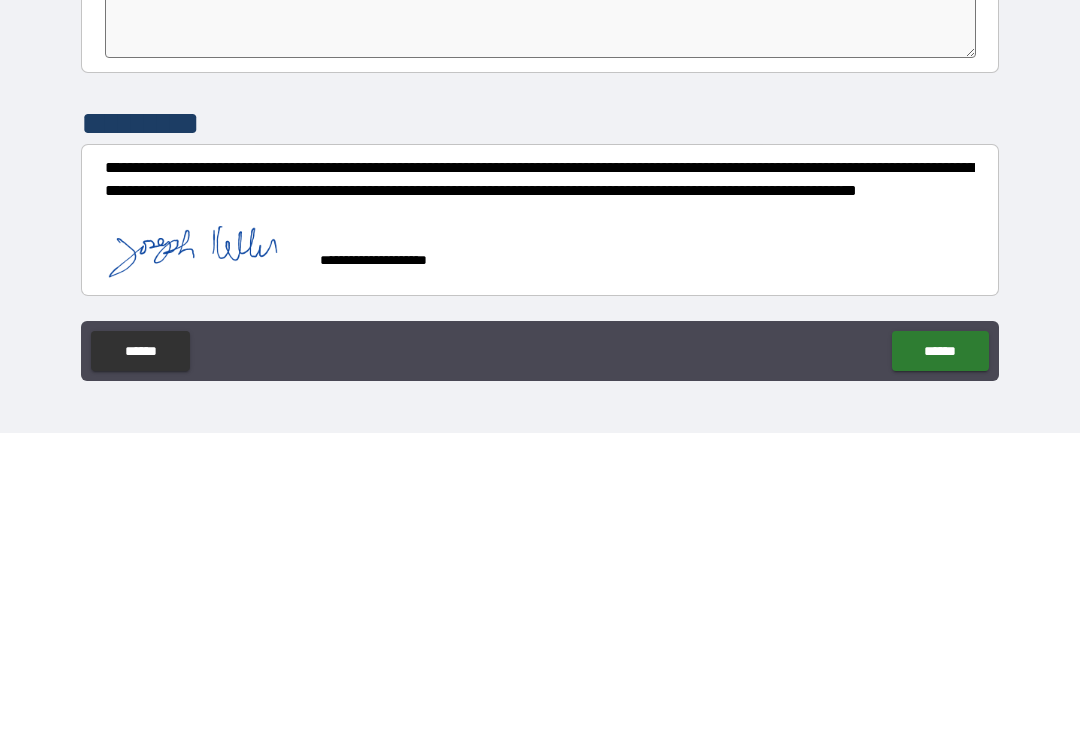 scroll, scrollTop: 6227, scrollLeft: 0, axis: vertical 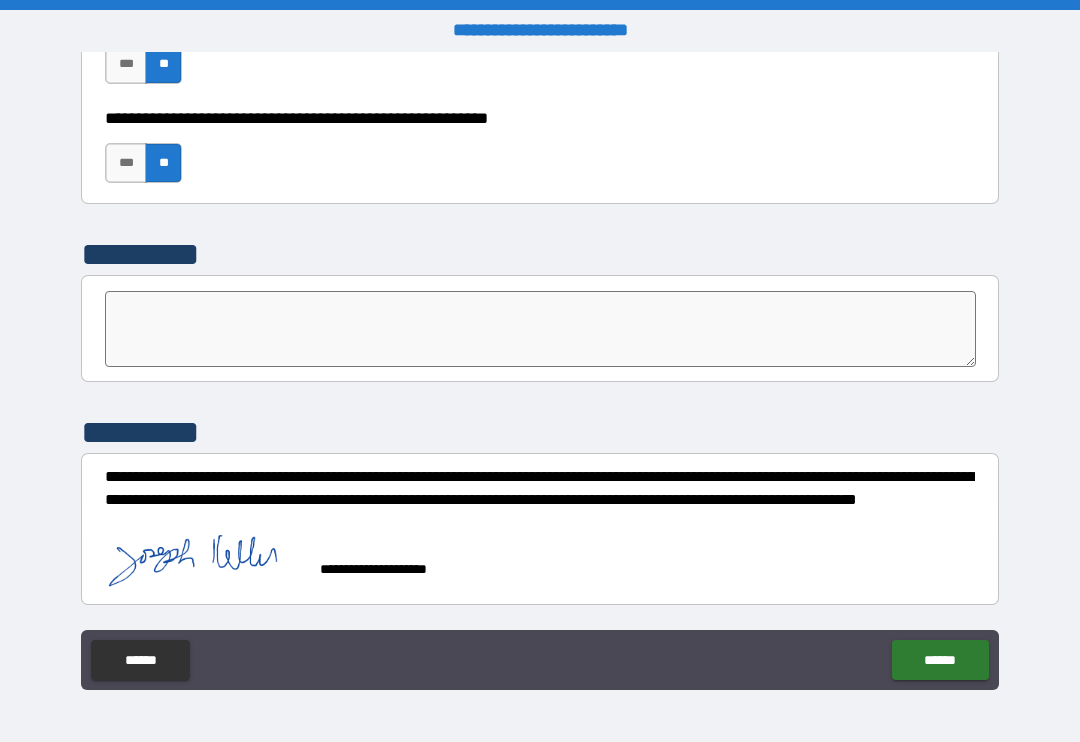 click on "******" at bounding box center (940, 660) 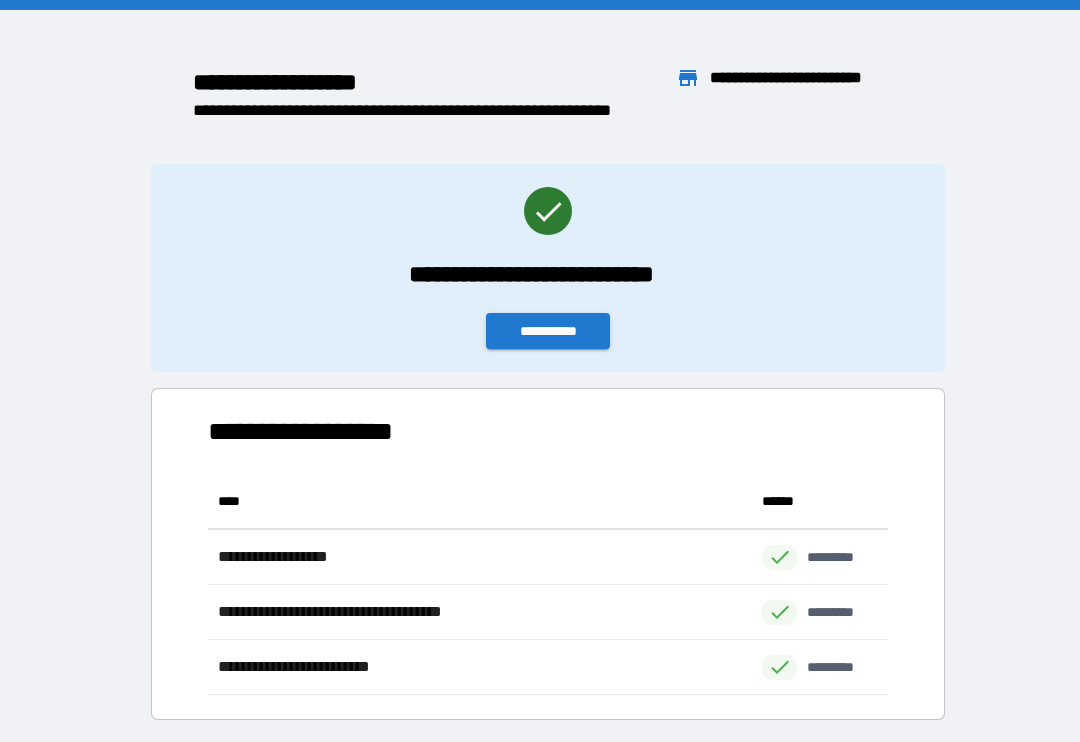 scroll, scrollTop: 221, scrollLeft: 680, axis: both 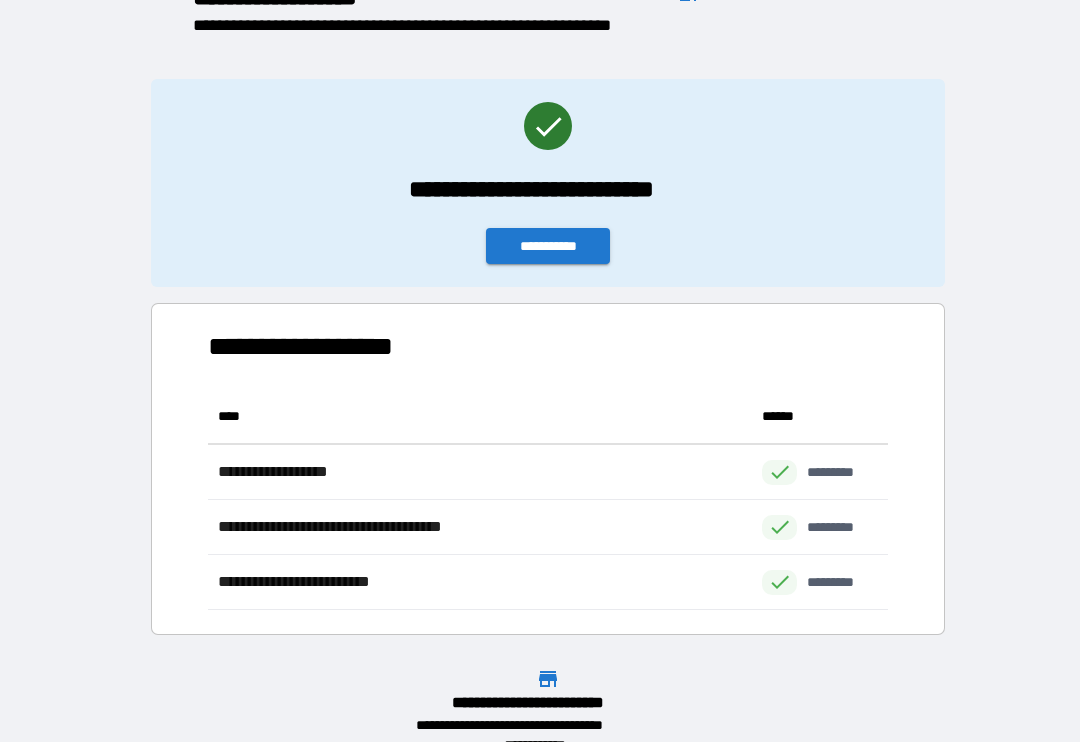 click on "**********" at bounding box center [548, 246] 